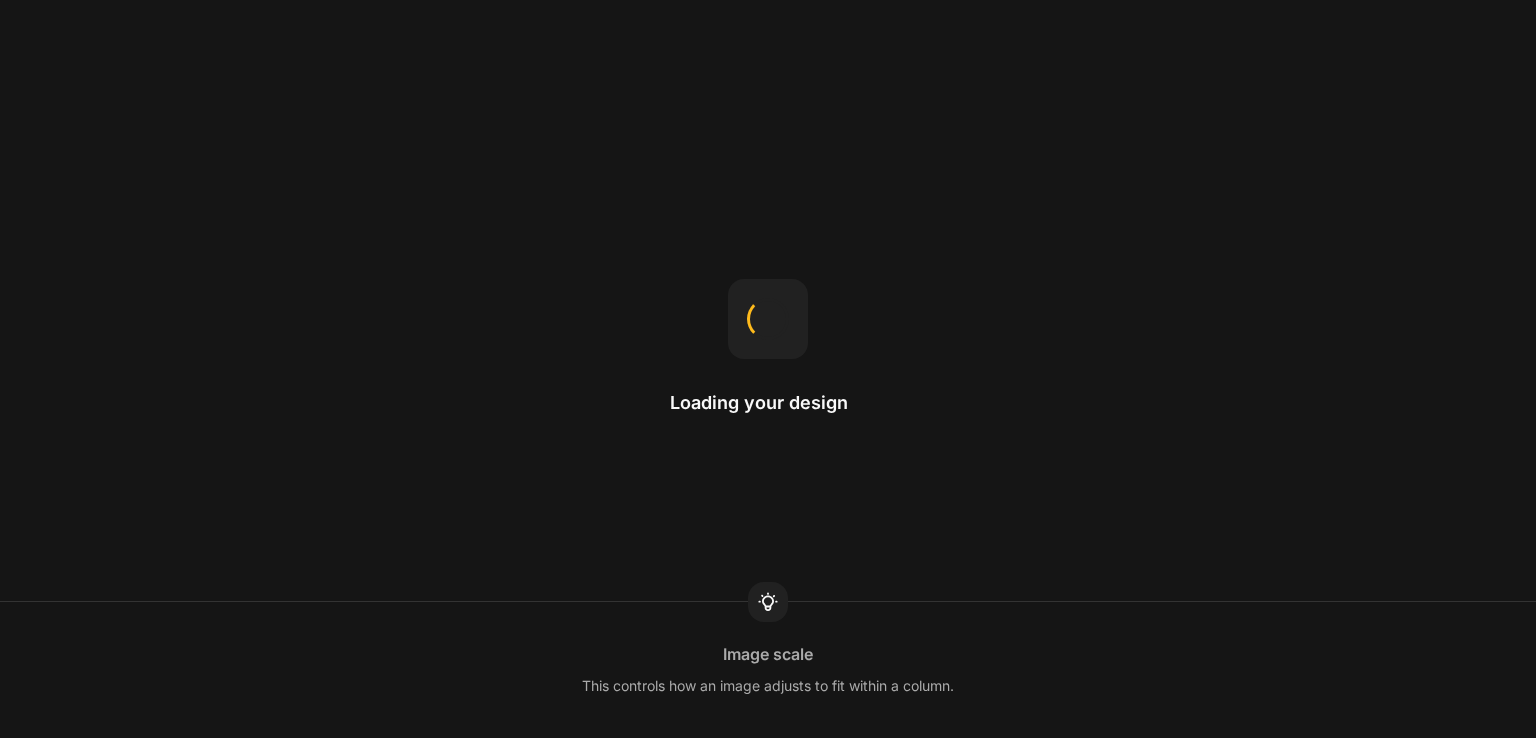 scroll, scrollTop: 0, scrollLeft: 0, axis: both 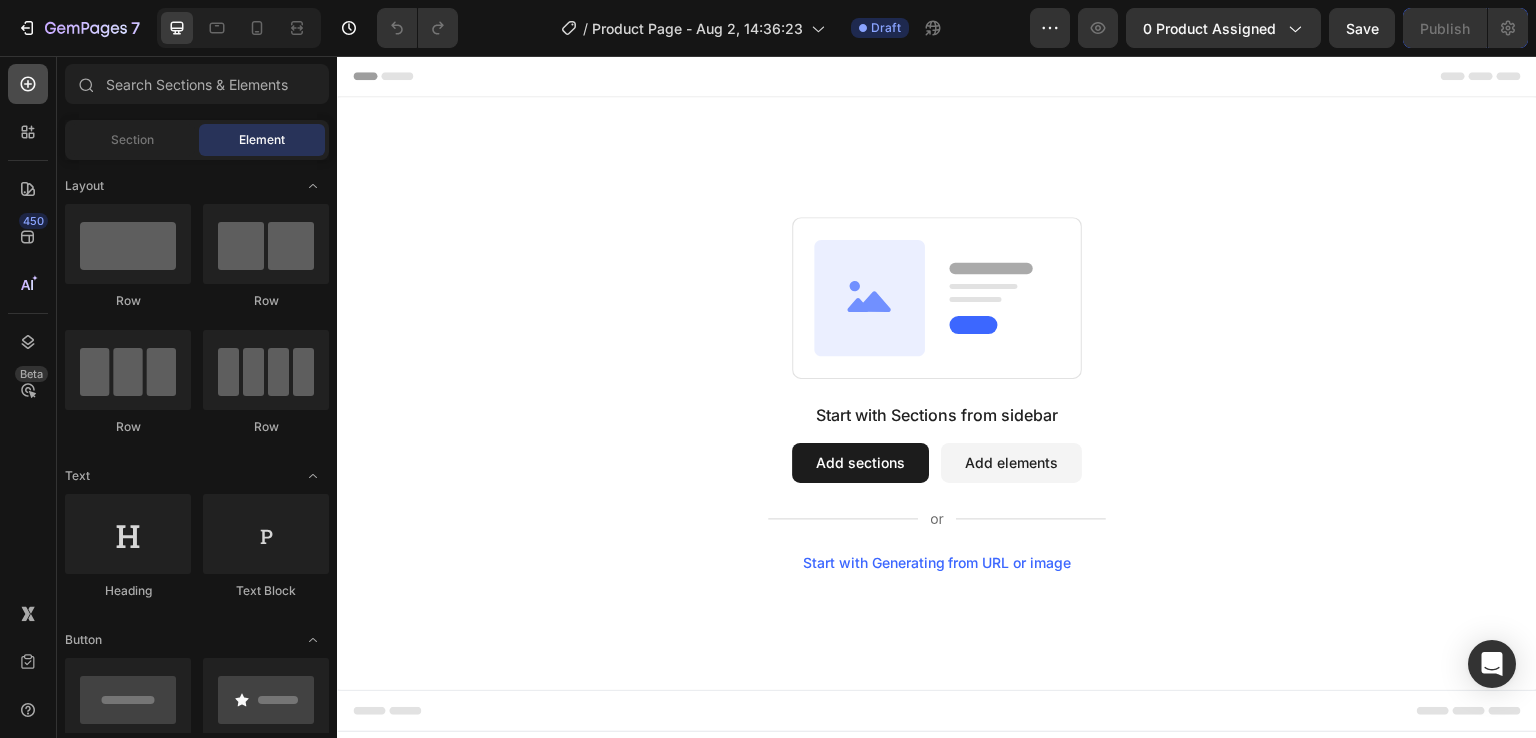 click 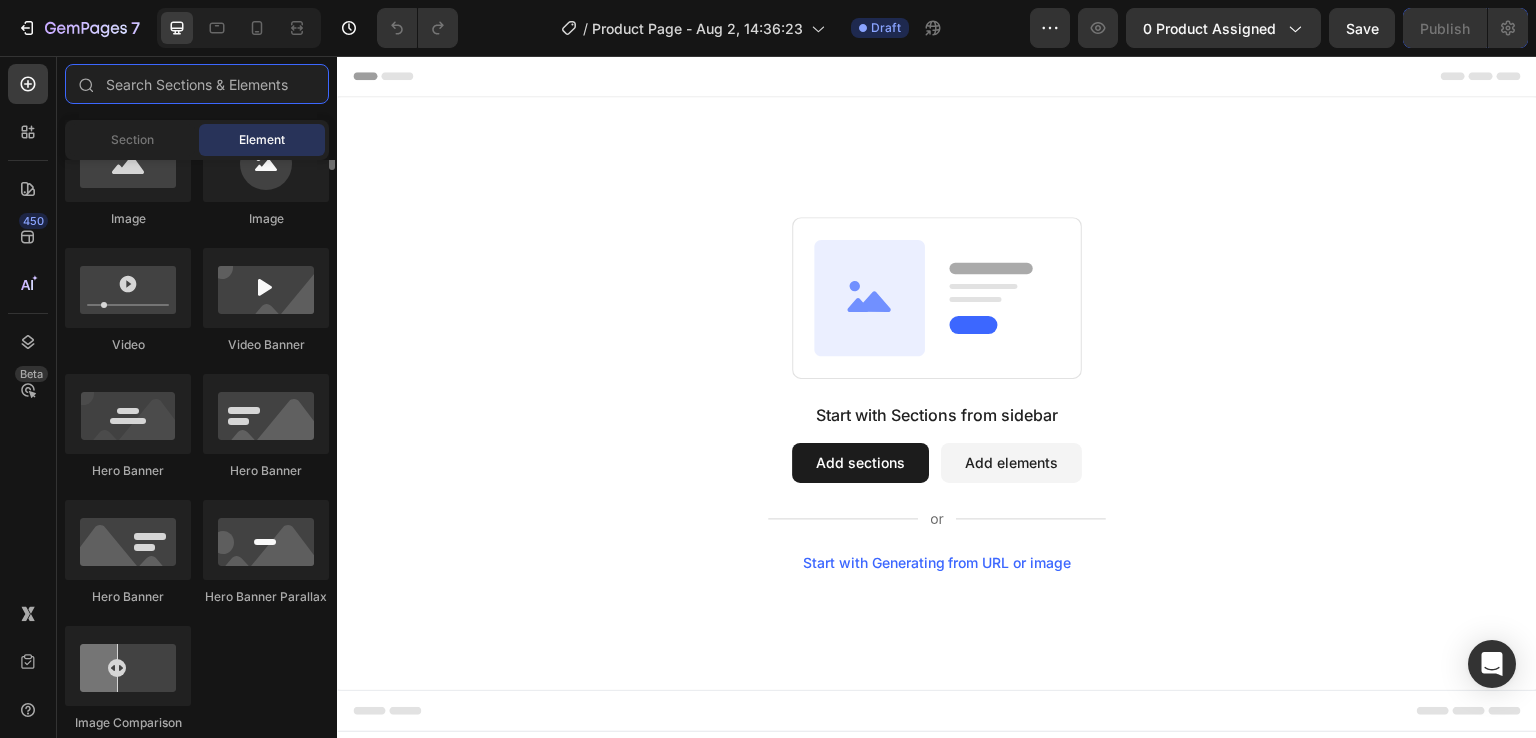 scroll, scrollTop: 500, scrollLeft: 0, axis: vertical 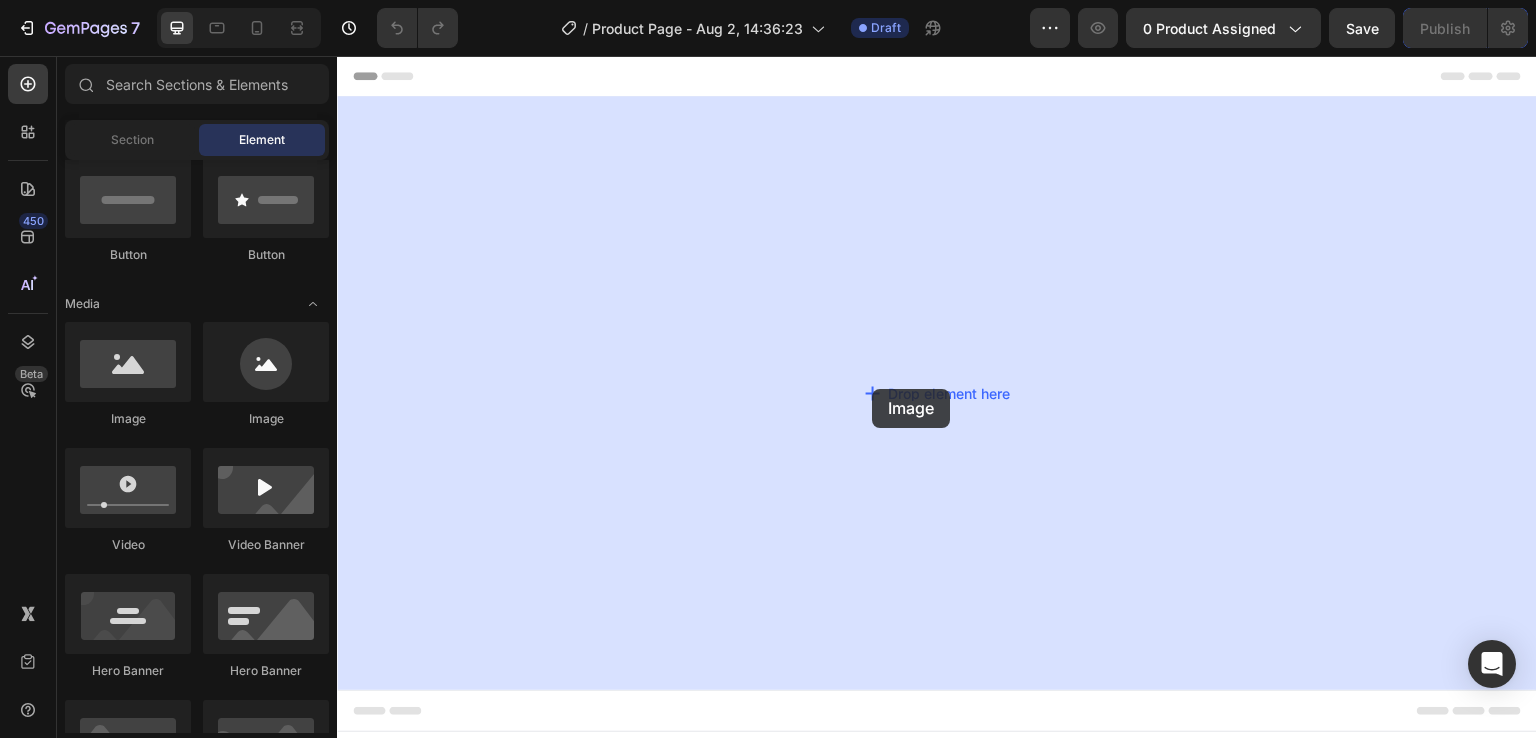 drag, startPoint x: 497, startPoint y: 438, endPoint x: 691, endPoint y: 379, distance: 202.77327 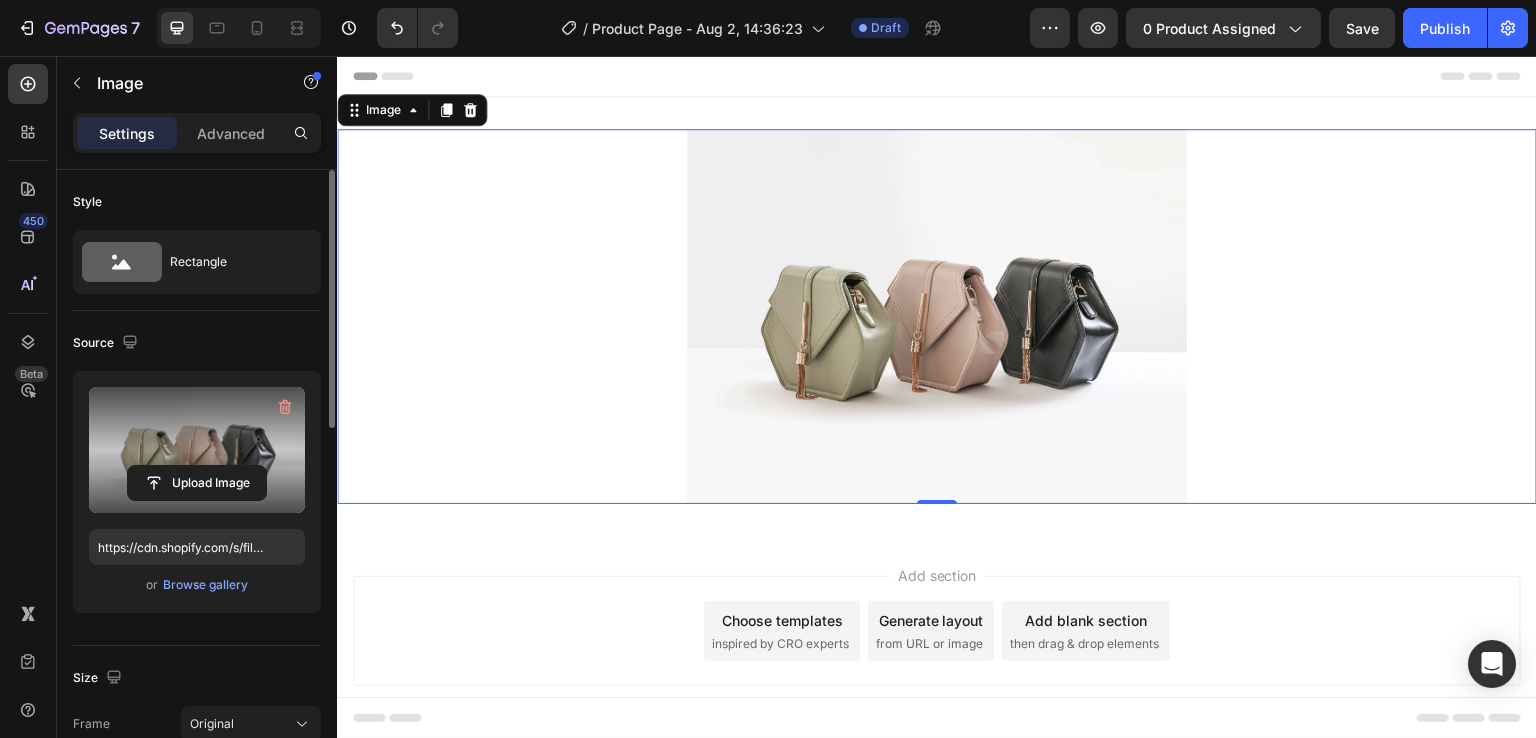 click at bounding box center [197, 450] 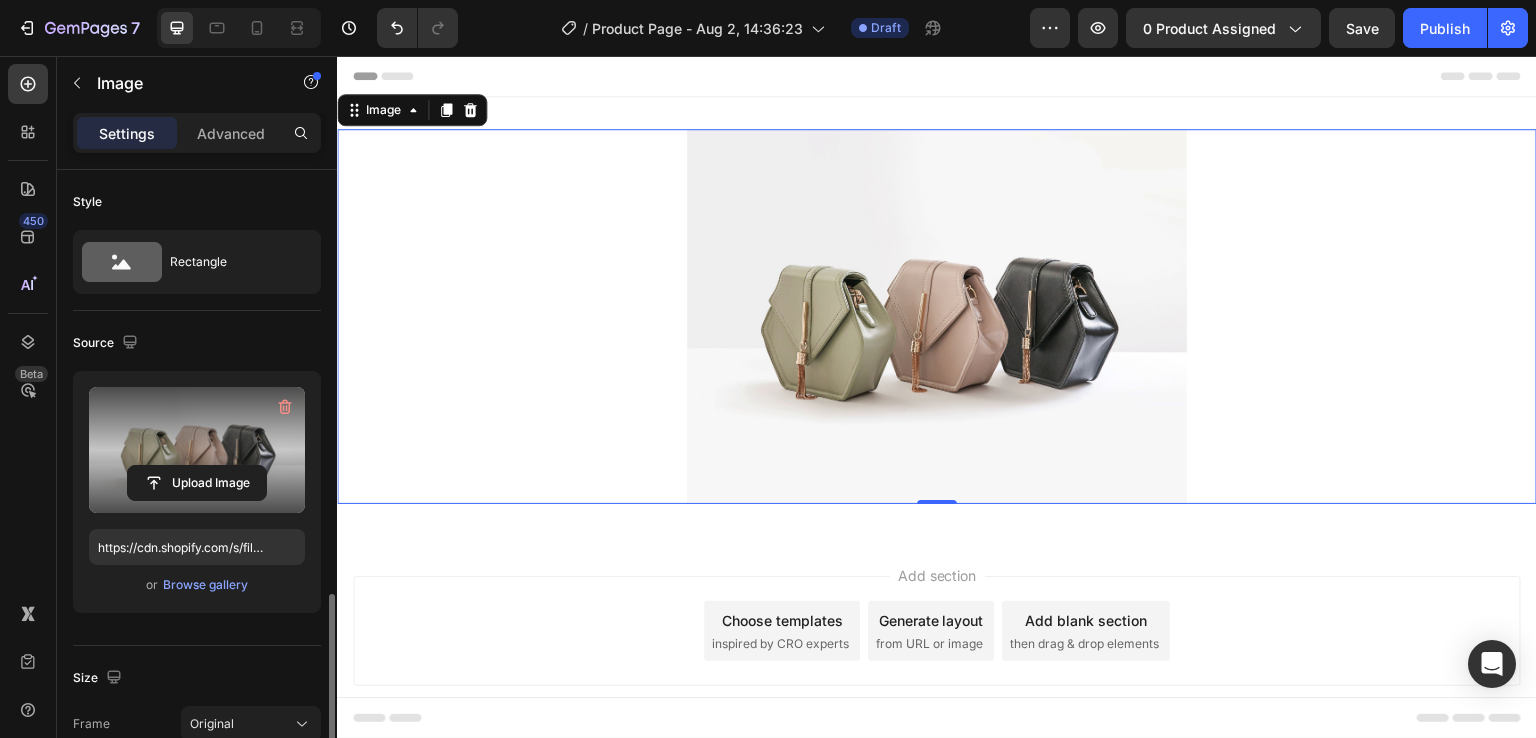 scroll, scrollTop: 300, scrollLeft: 0, axis: vertical 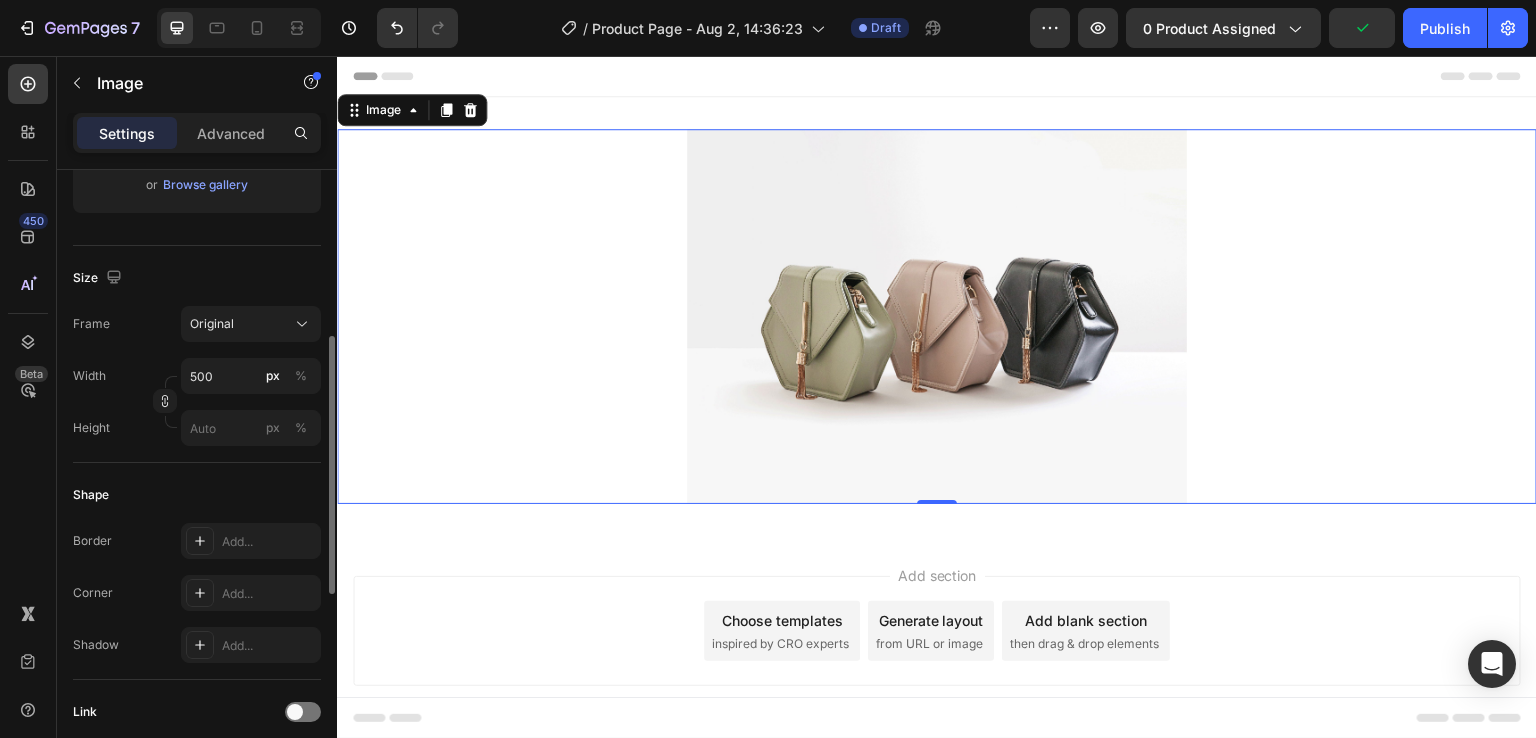 click on "Width 500 px % Height px %" at bounding box center [197, 402] 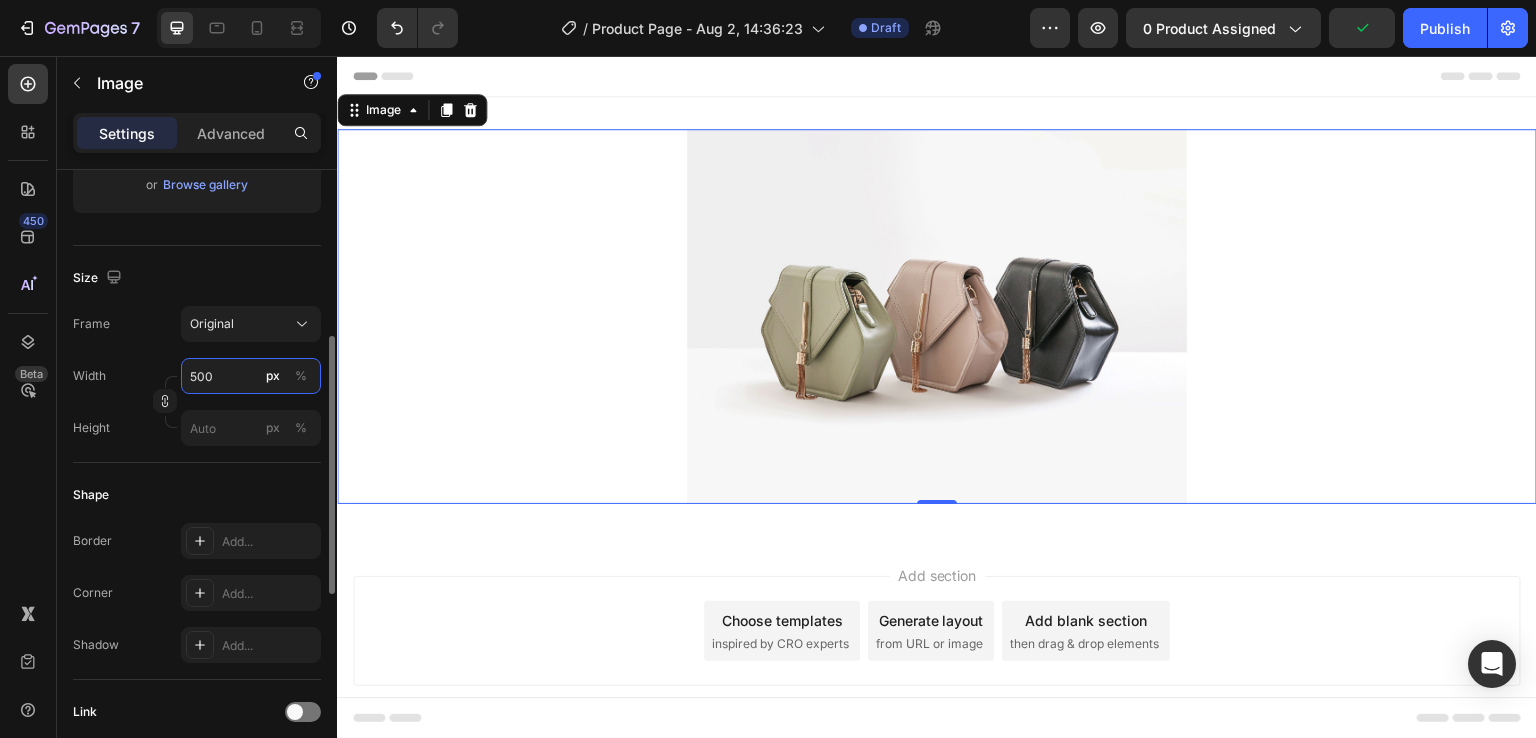 click on "500" at bounding box center [251, 376] 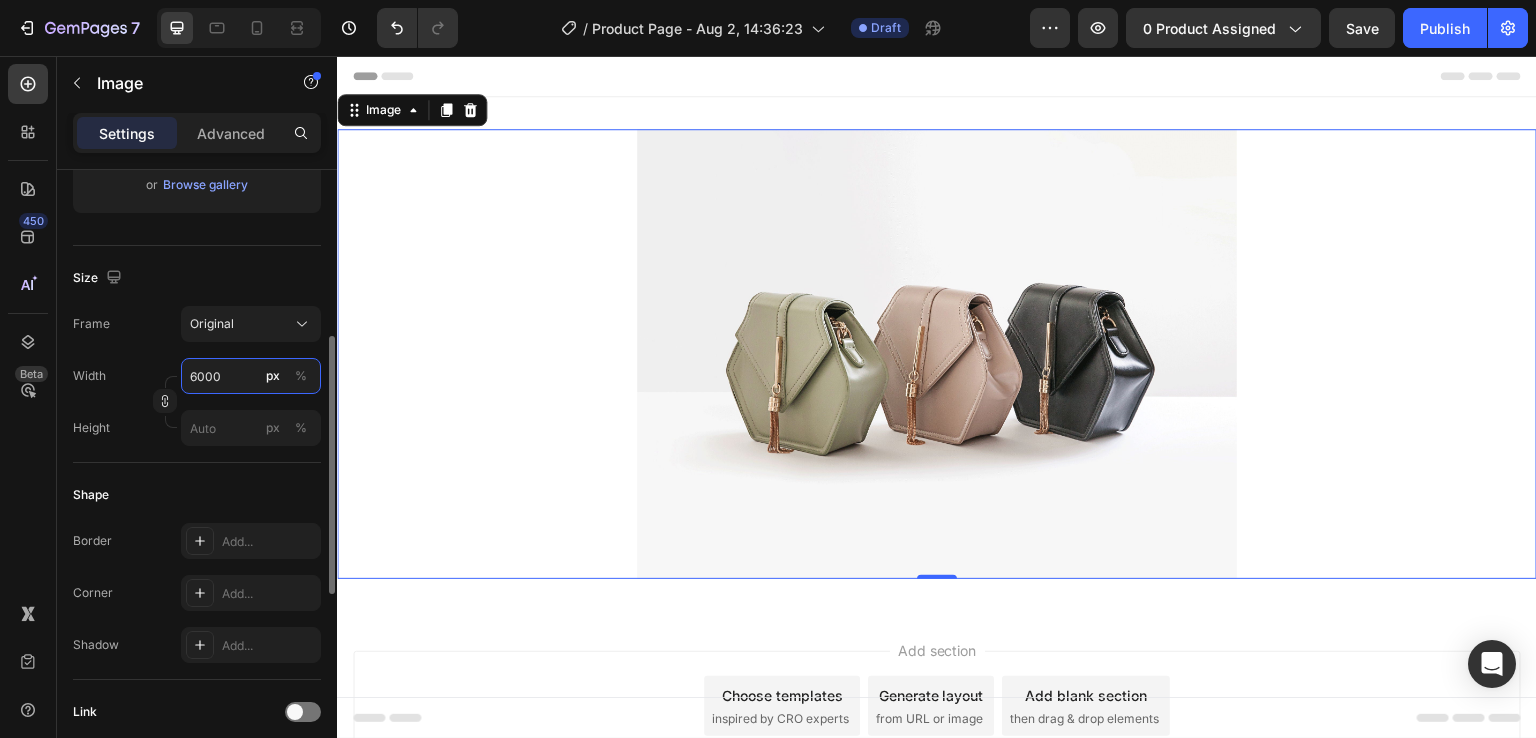 type on "600" 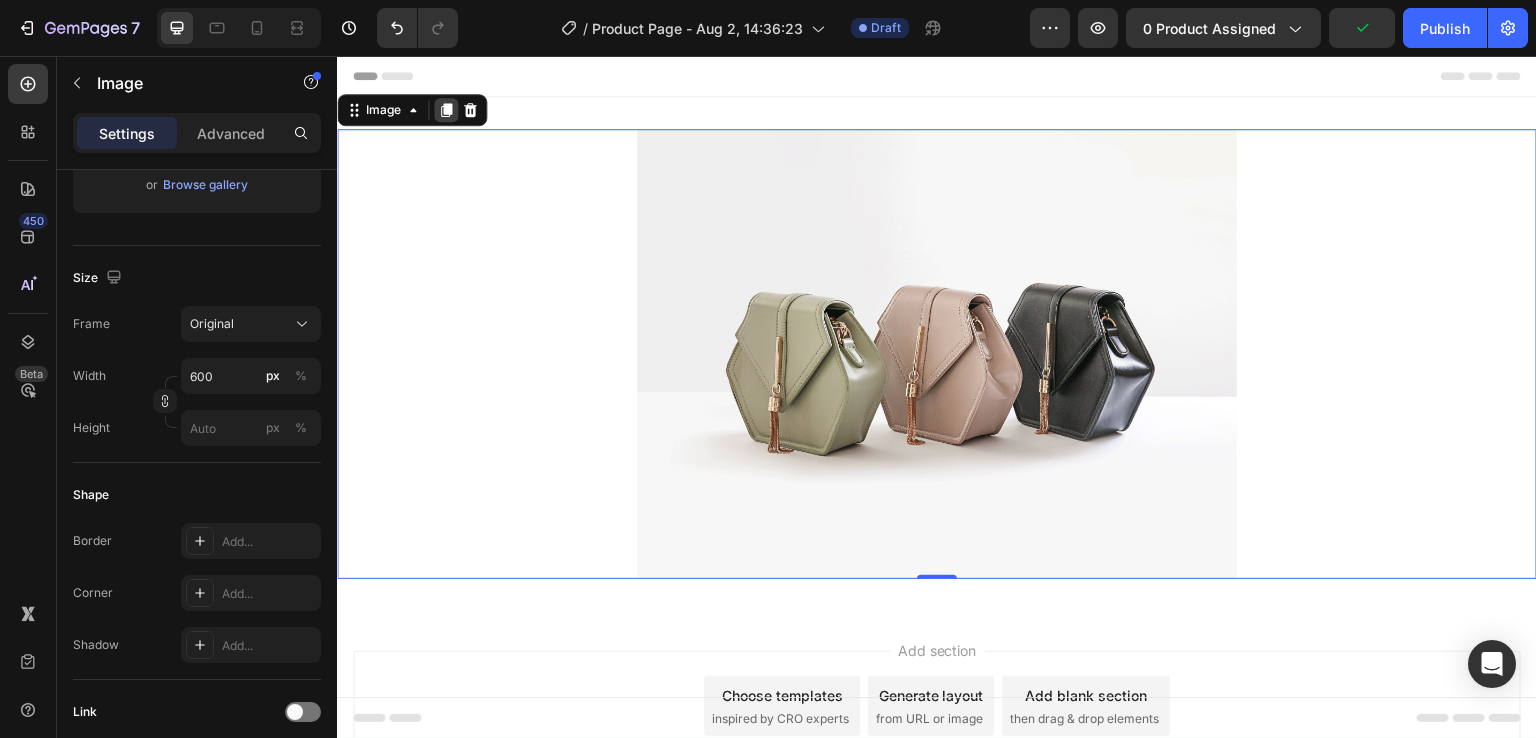 click at bounding box center [446, 110] 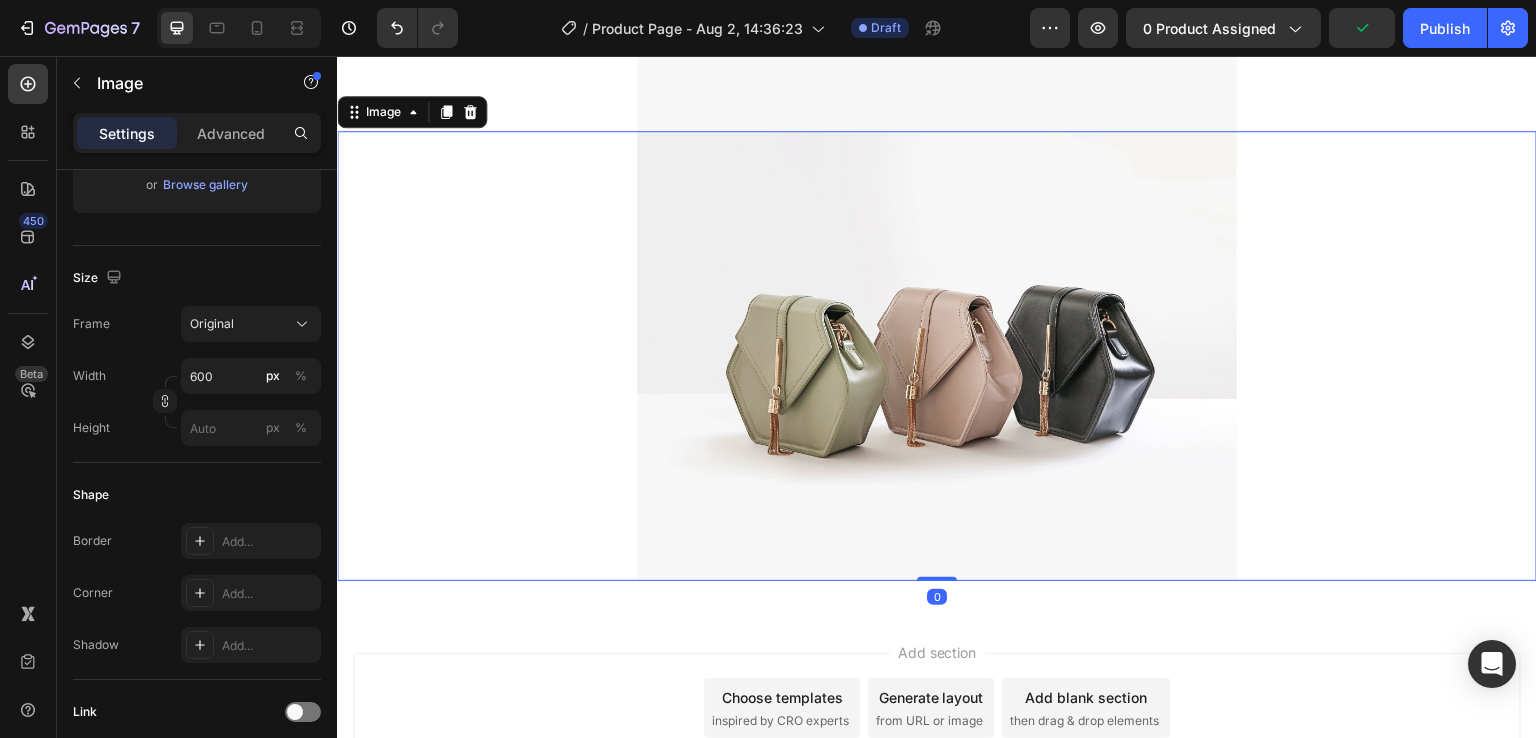 scroll, scrollTop: 452, scrollLeft: 0, axis: vertical 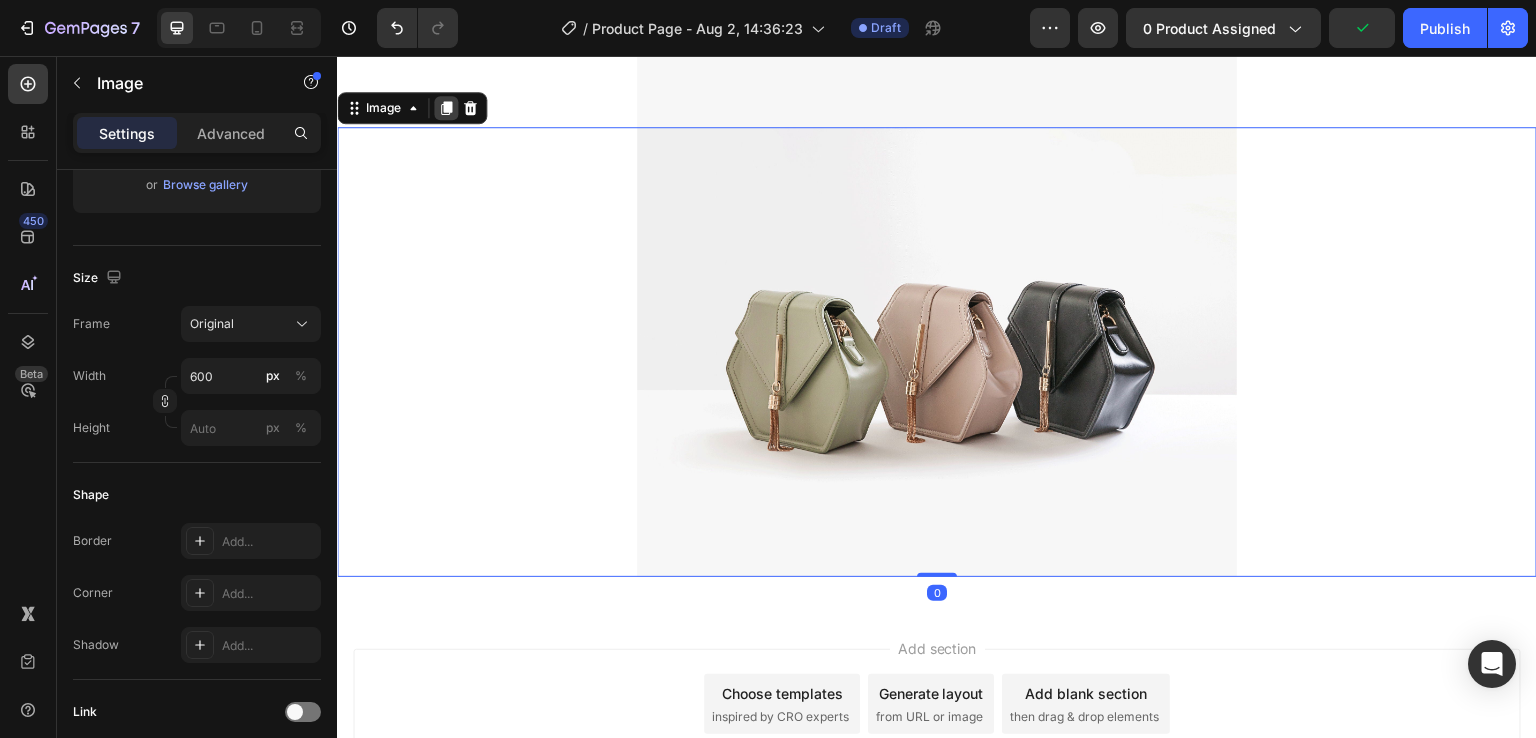 click 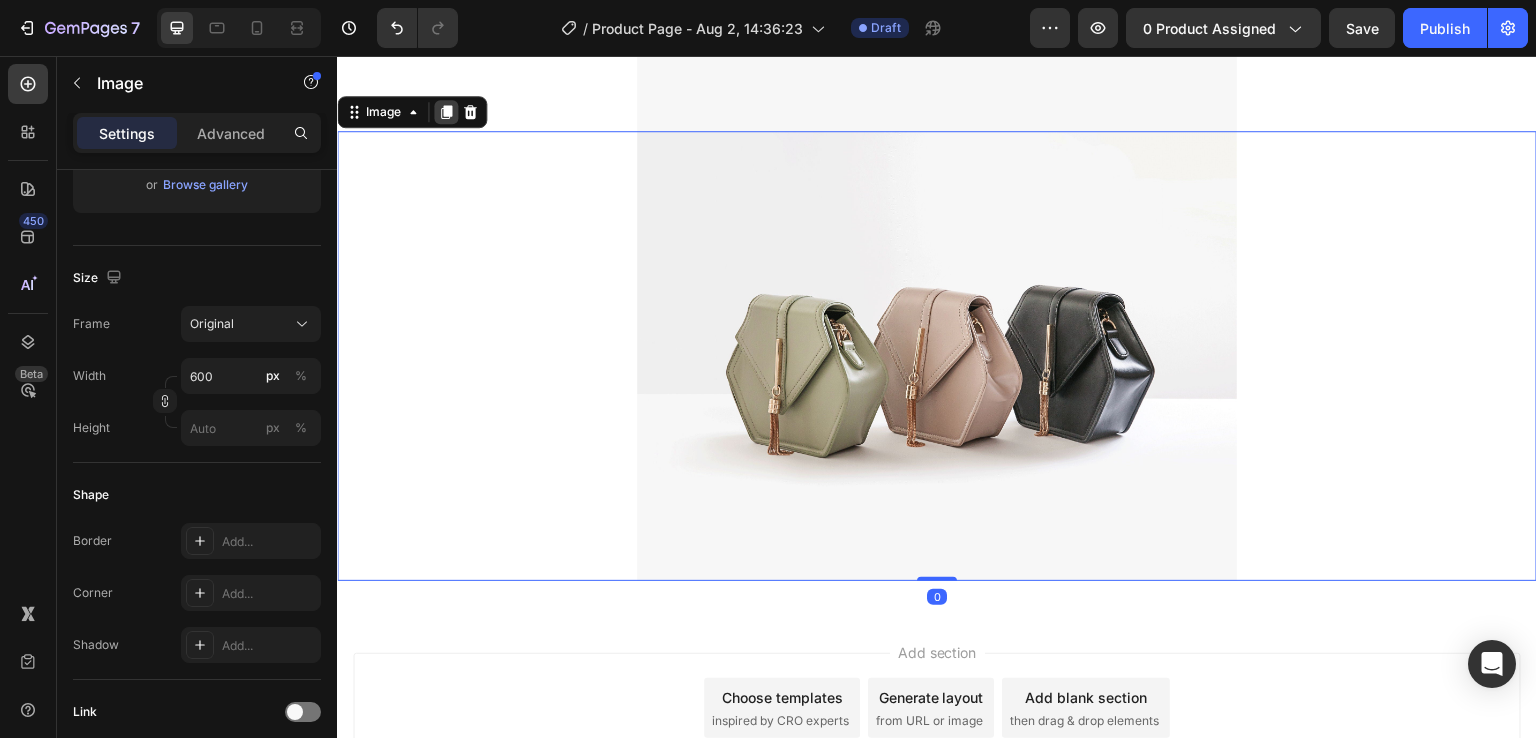 scroll, scrollTop: 903, scrollLeft: 0, axis: vertical 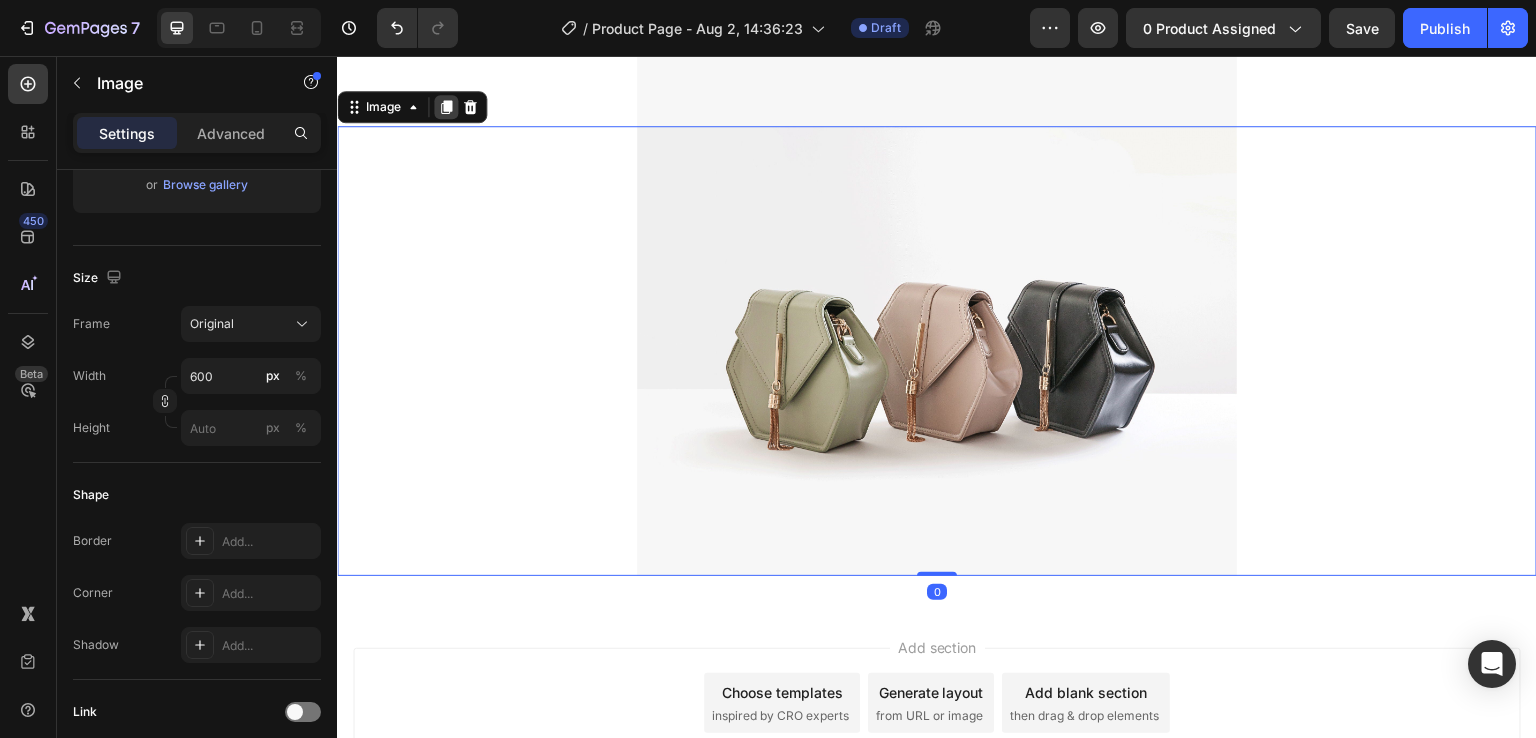 click 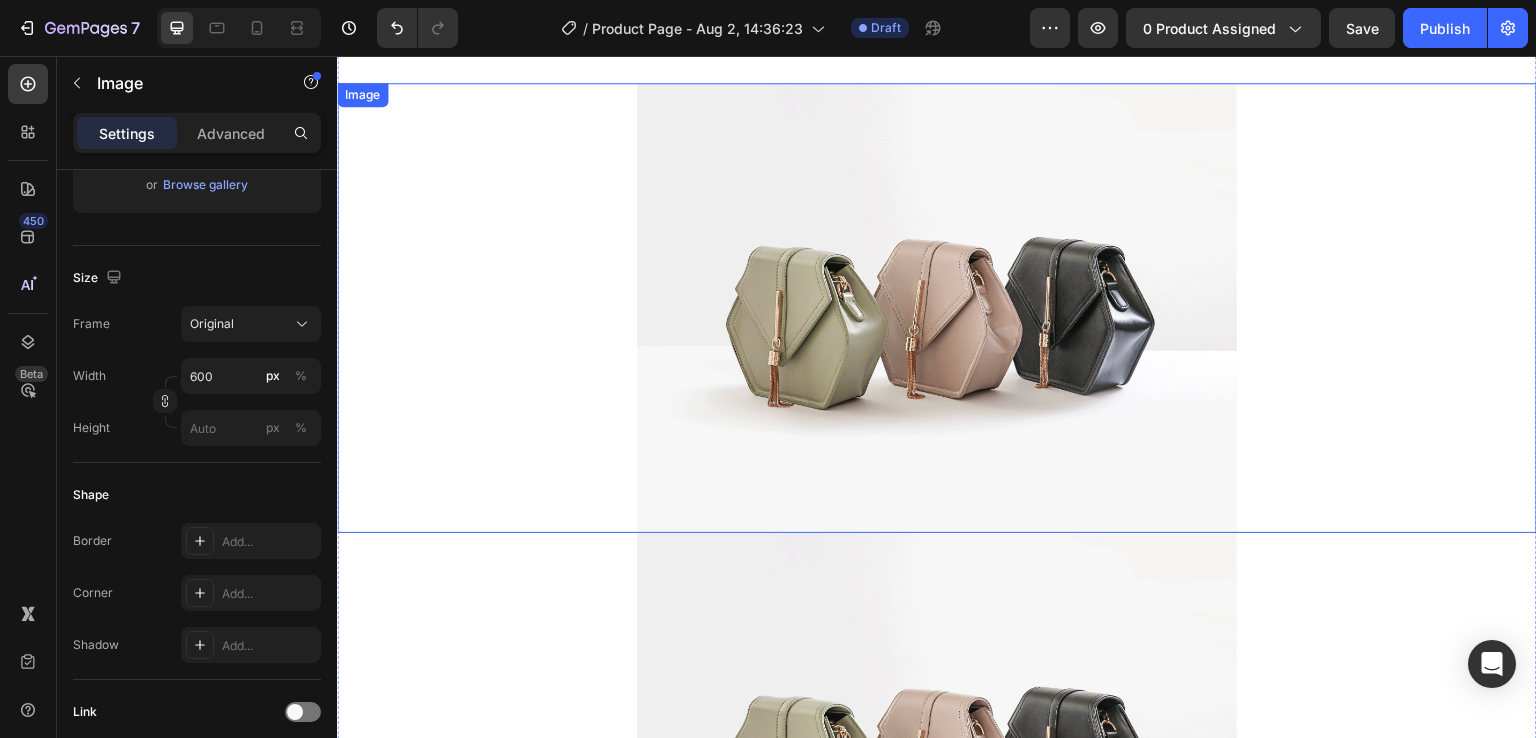 scroll, scrollTop: 0, scrollLeft: 0, axis: both 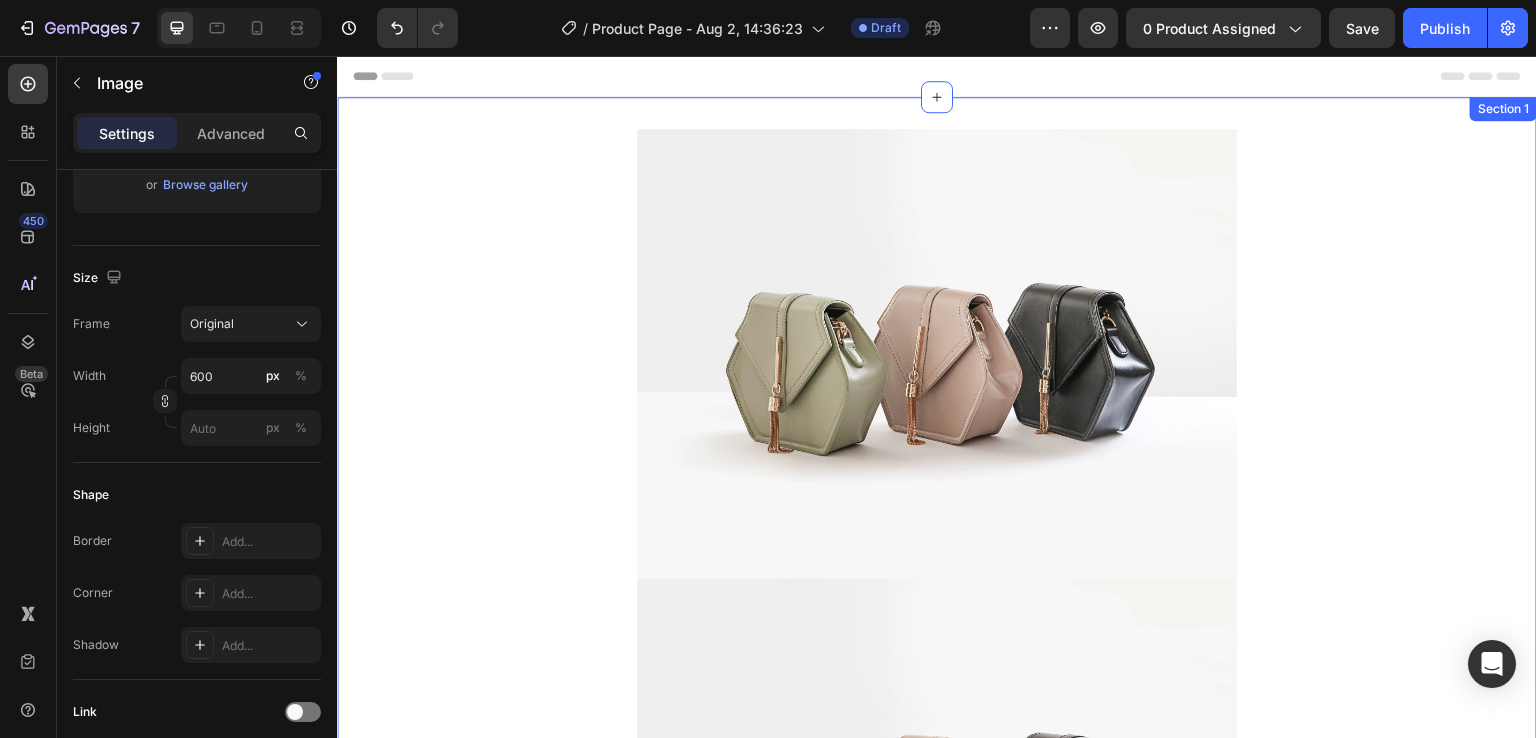 click on "Image Image Image Image   0 Section 1" at bounding box center (937, 1029) 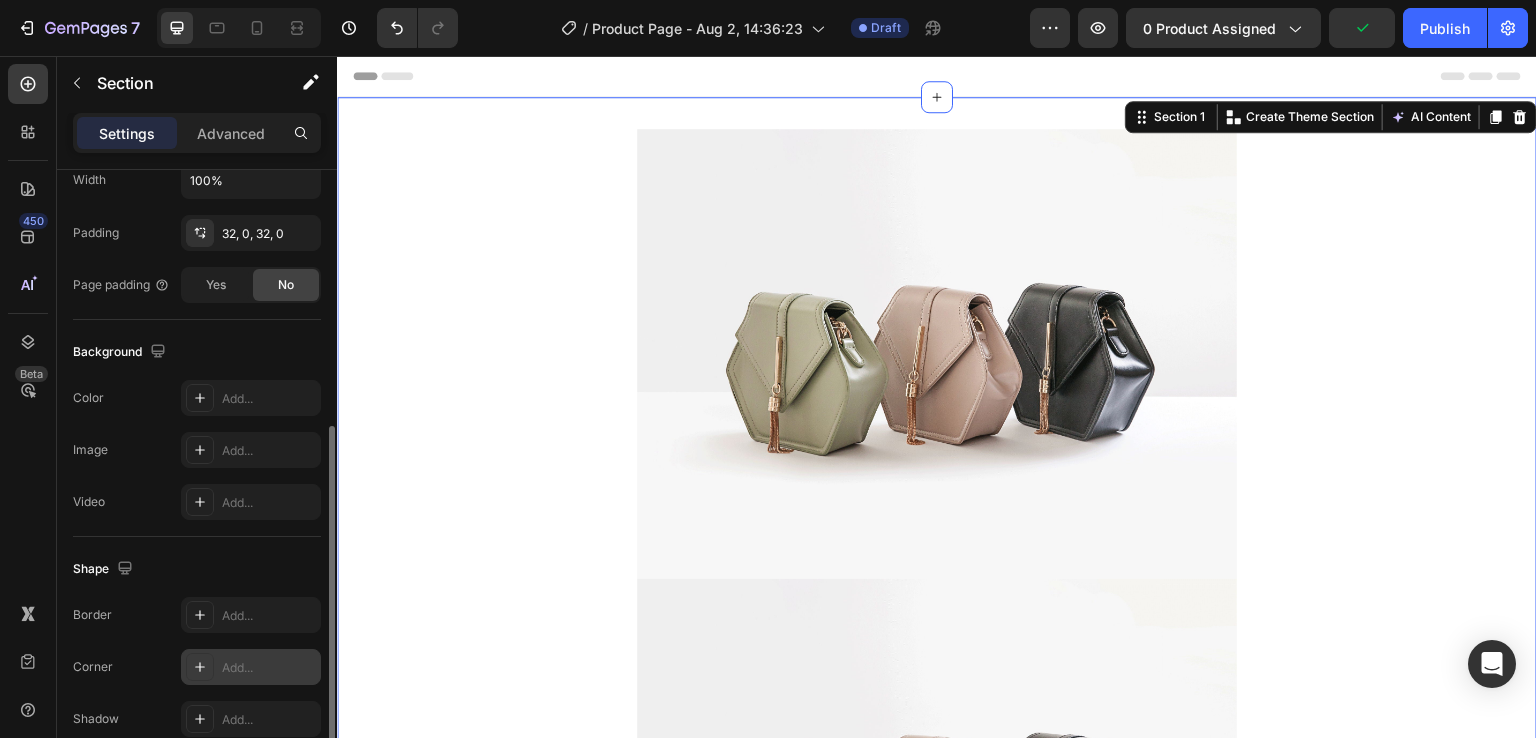 scroll, scrollTop: 593, scrollLeft: 0, axis: vertical 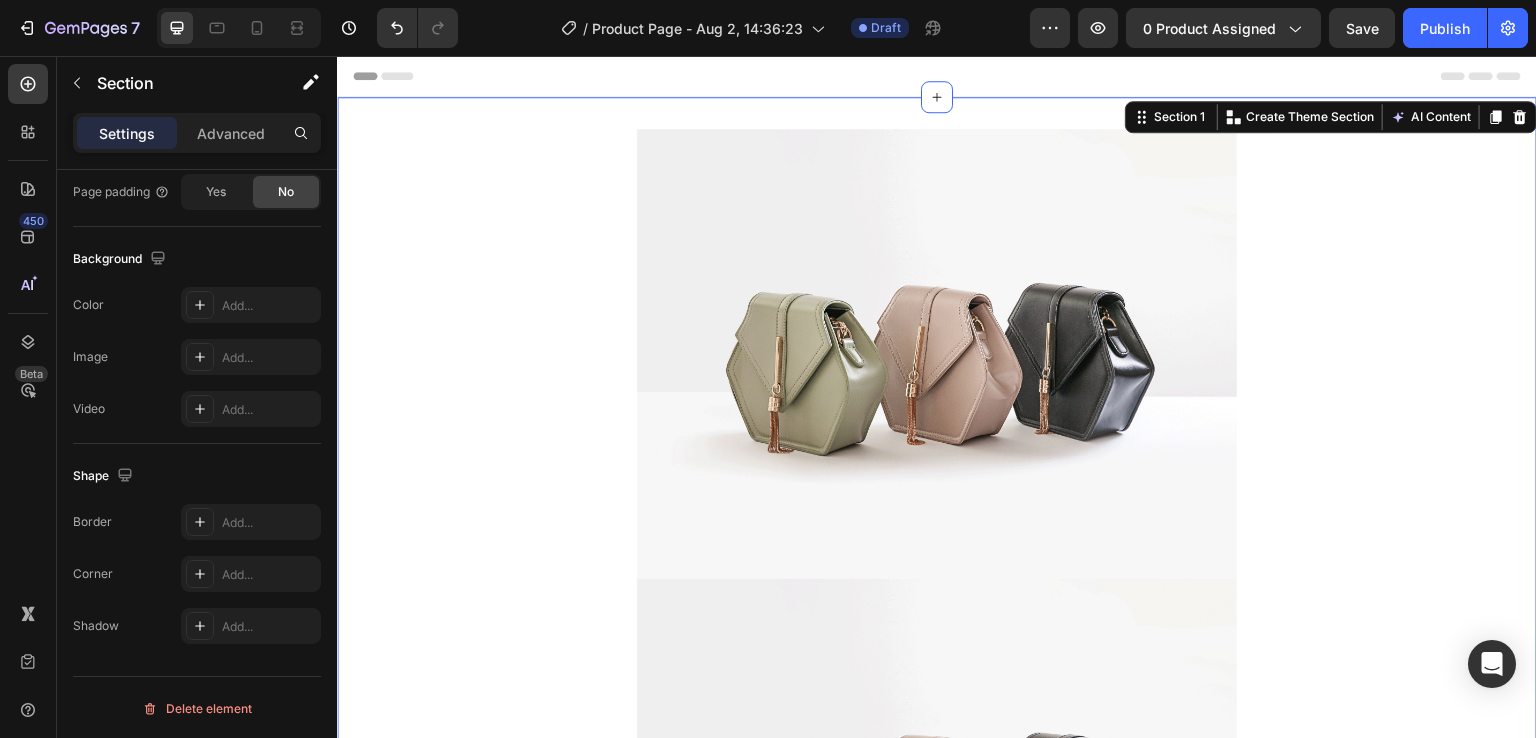 click on "Image Image Image Image Section 1 You can create reusable sections Create Theme Section AI Content Write with GemAI What would you like to describe here? Tone and Voice Persuasive Product LIMPIADOR DE VAPOR AUTOMOTRIZ Show more Generate" at bounding box center [937, 1029] 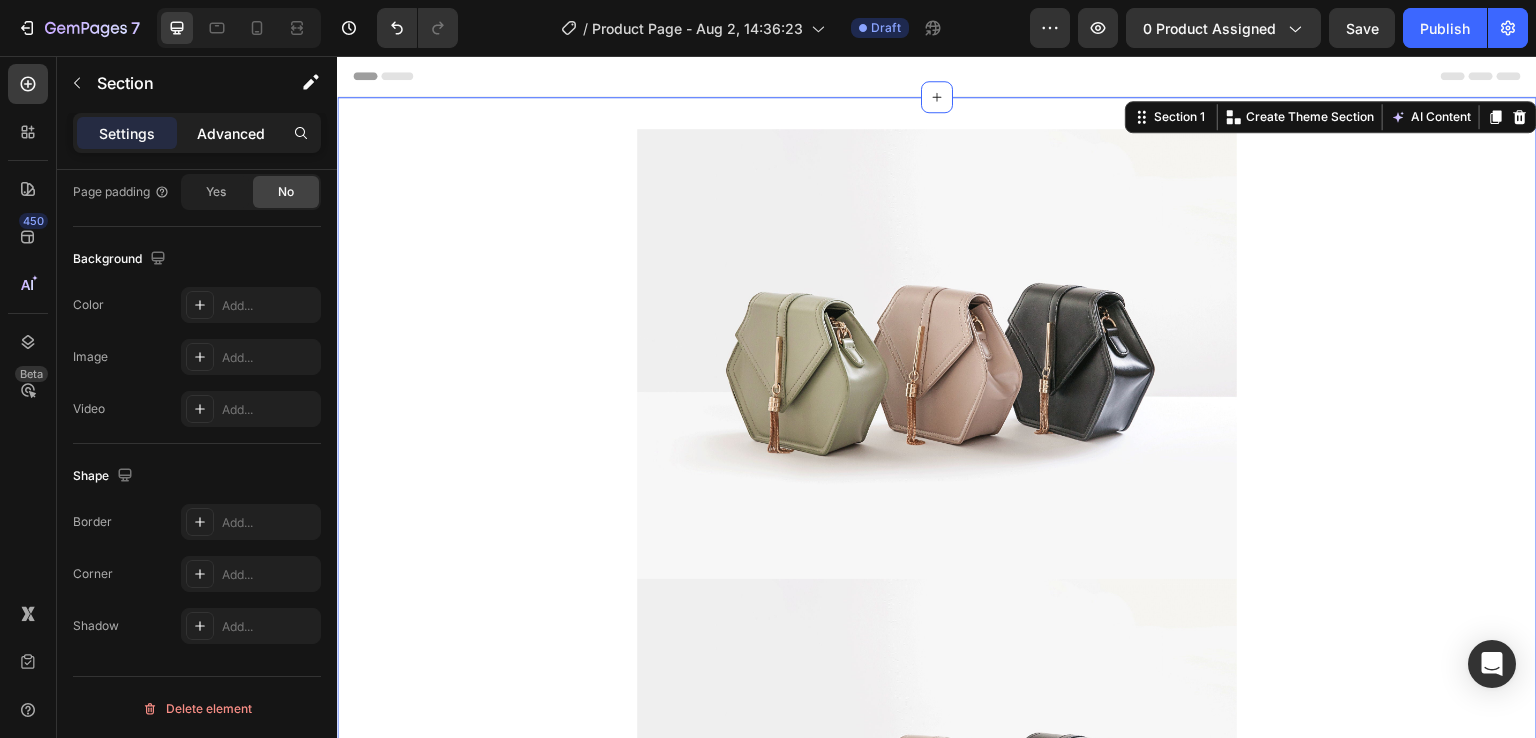 click on "Advanced" 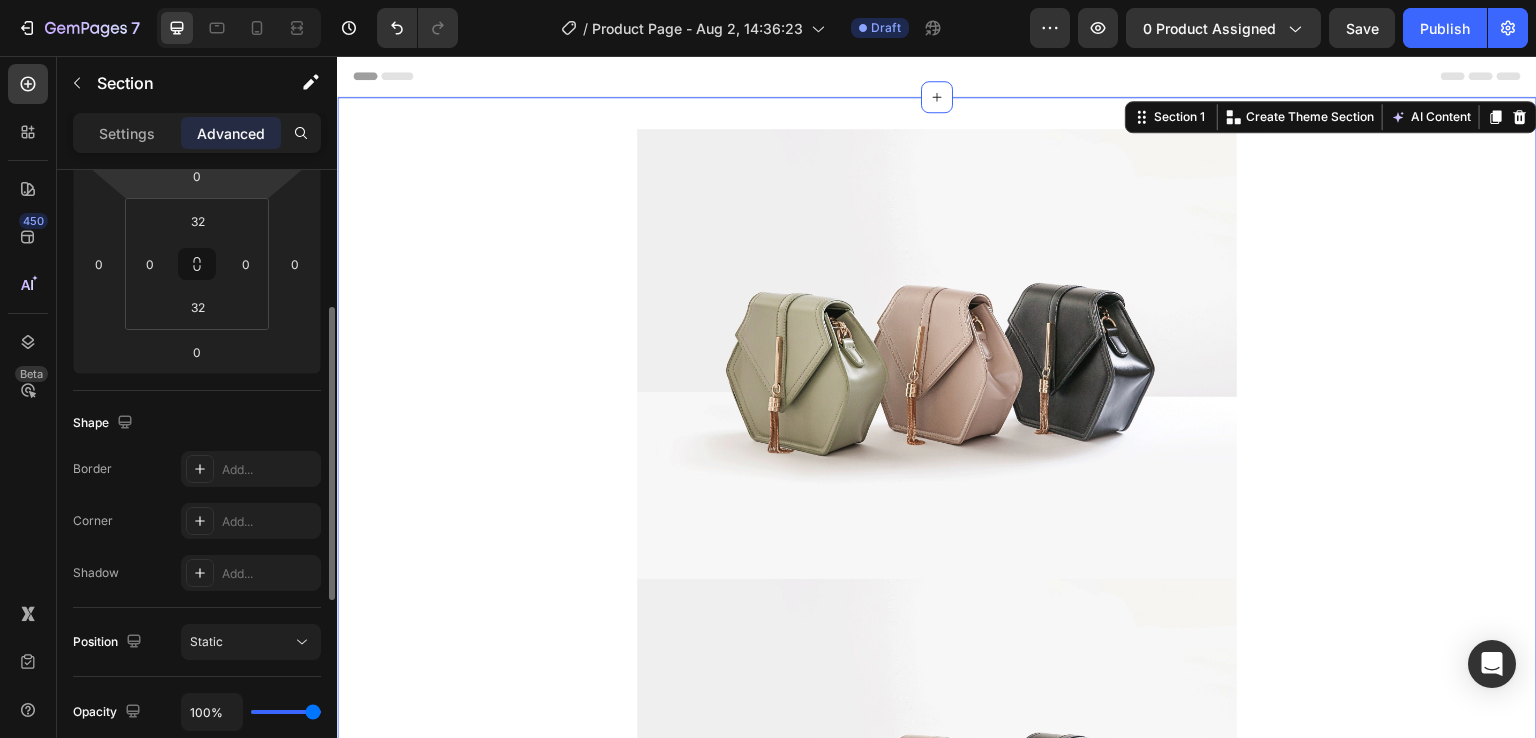 scroll, scrollTop: 0, scrollLeft: 0, axis: both 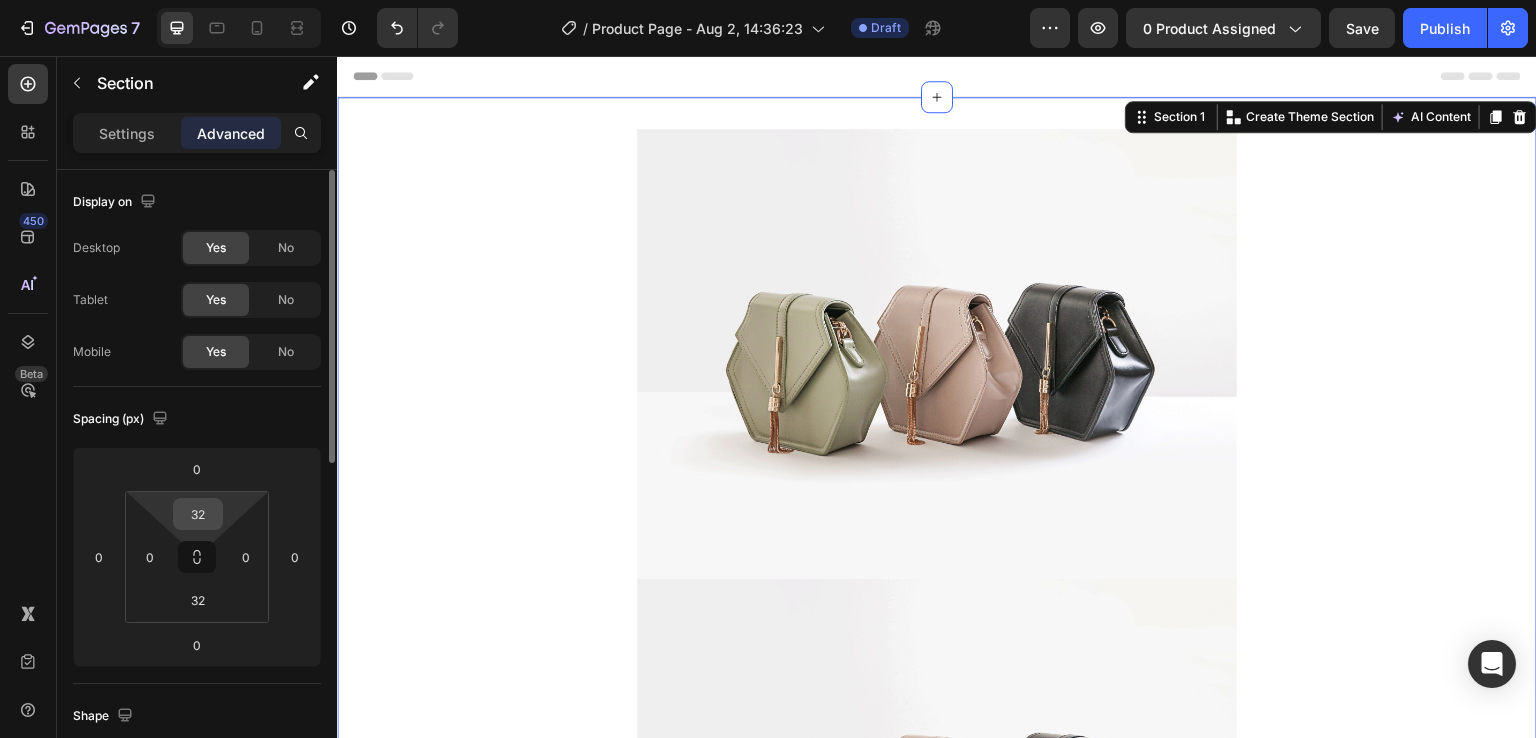 click on "32" at bounding box center [198, 514] 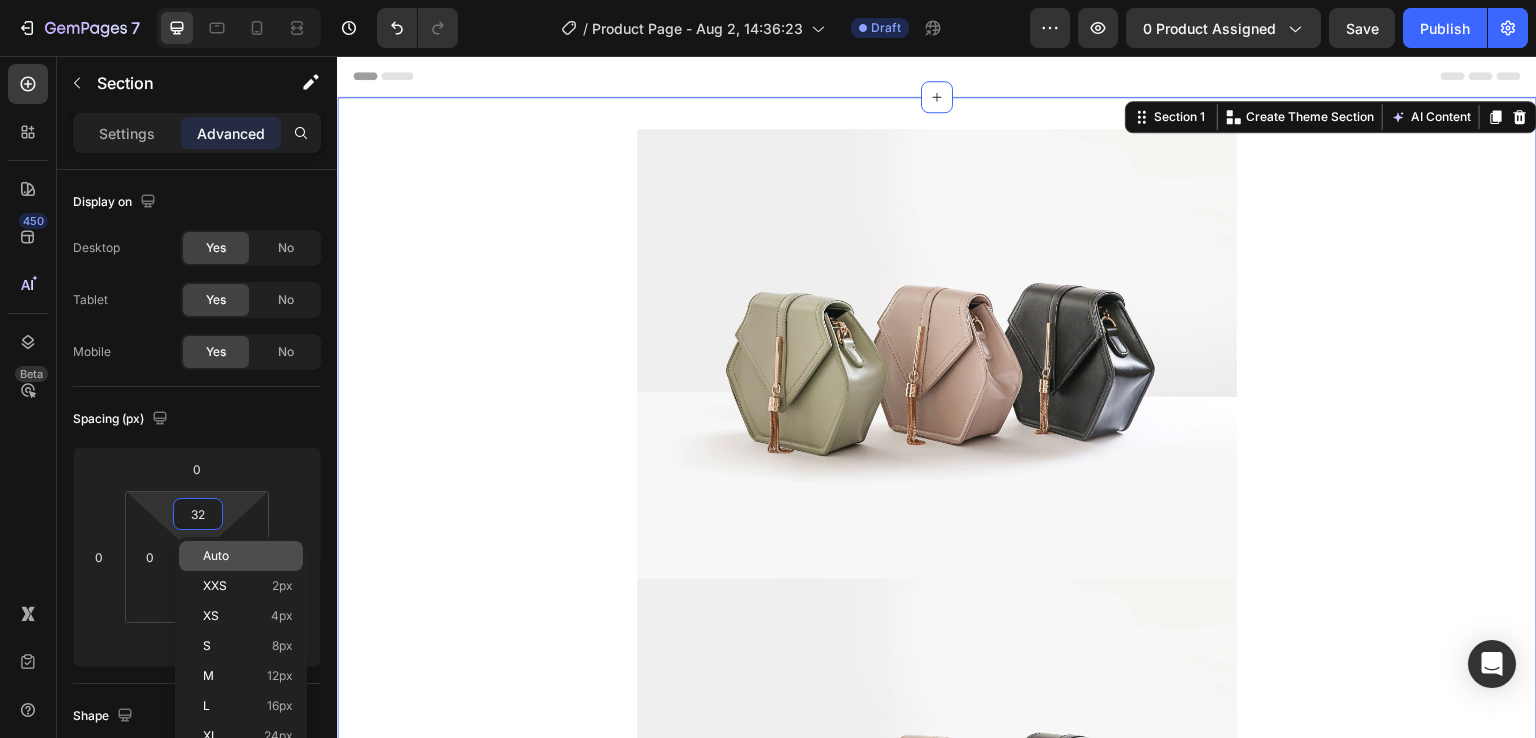 click on "Auto" at bounding box center [248, 556] 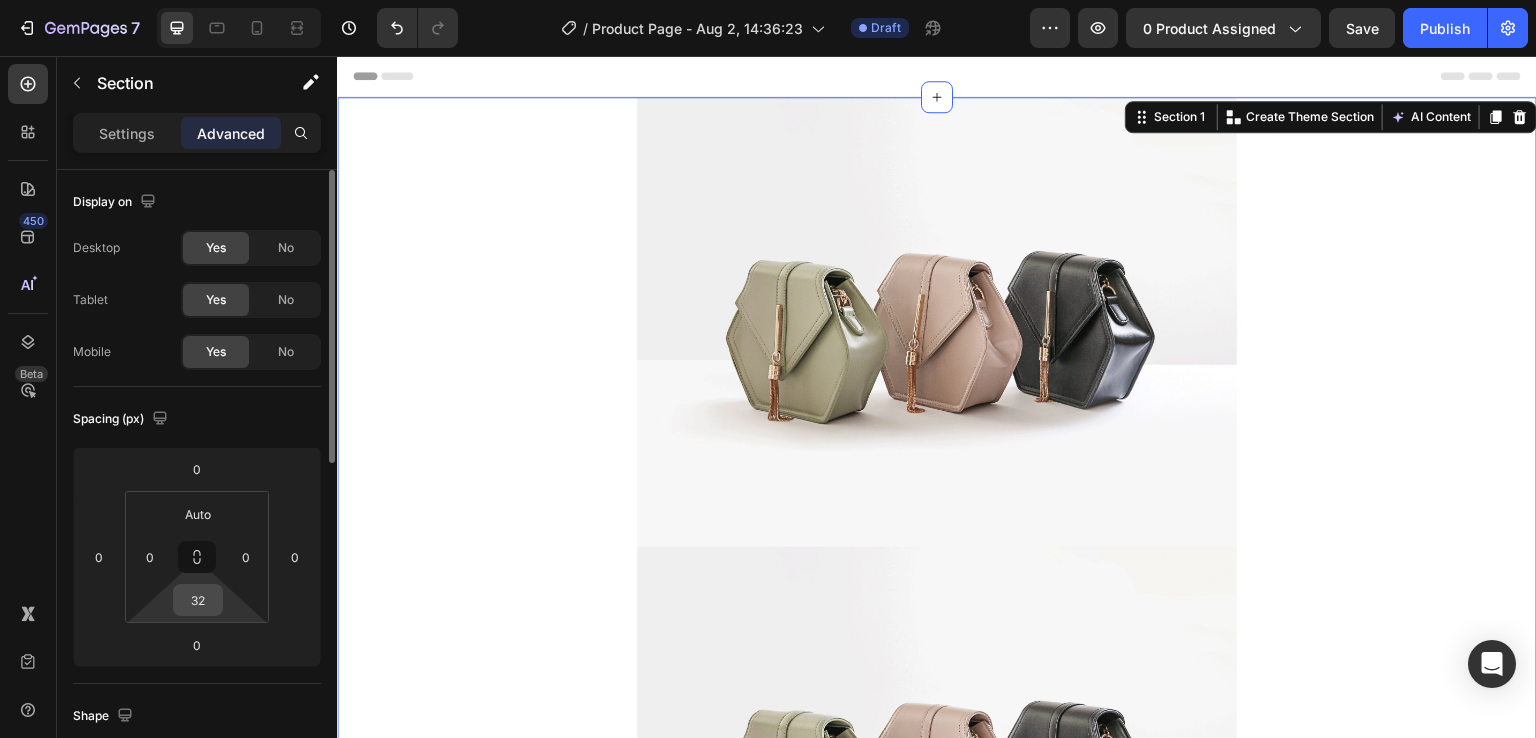 click on "32" at bounding box center (198, 600) 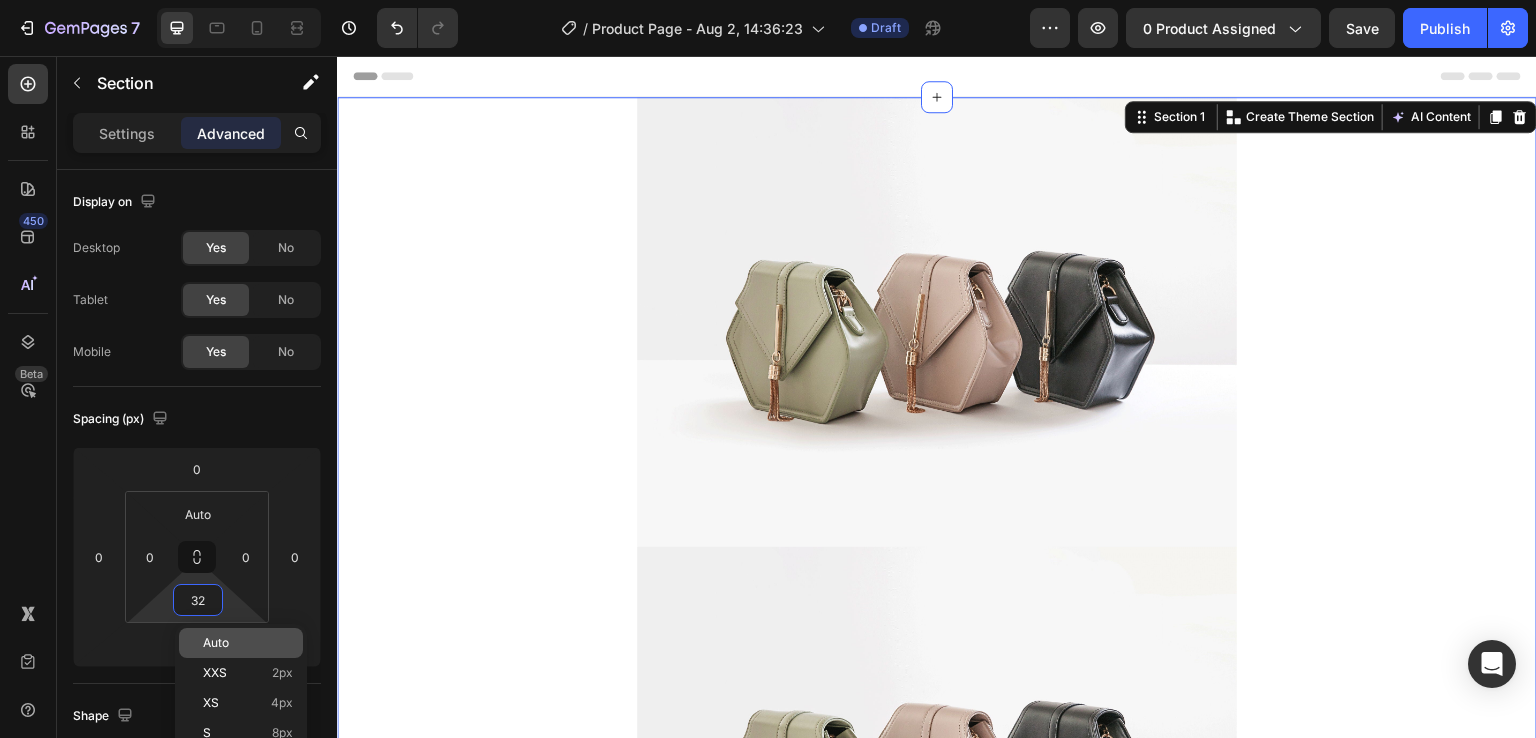 click on "Auto" at bounding box center (216, 643) 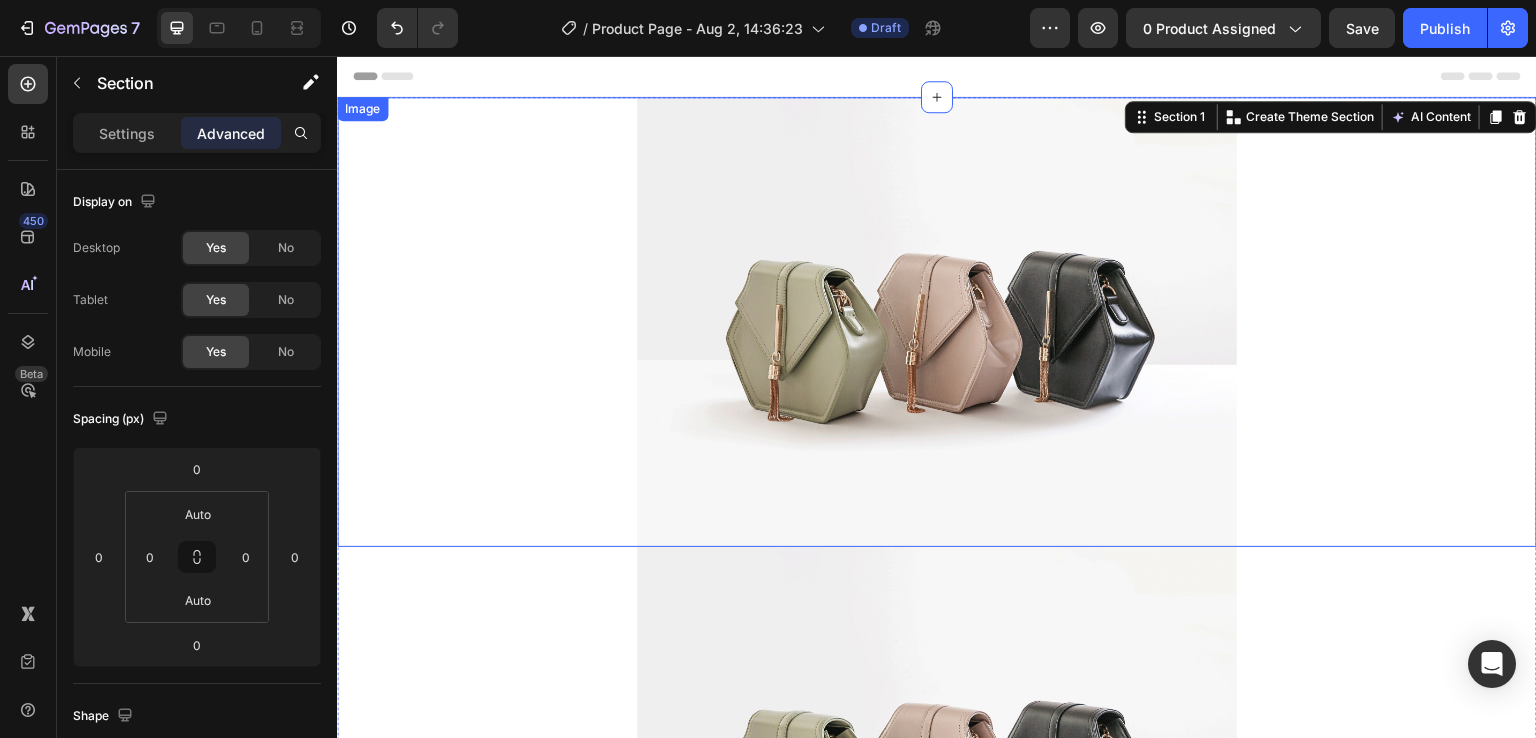 click at bounding box center (937, 322) 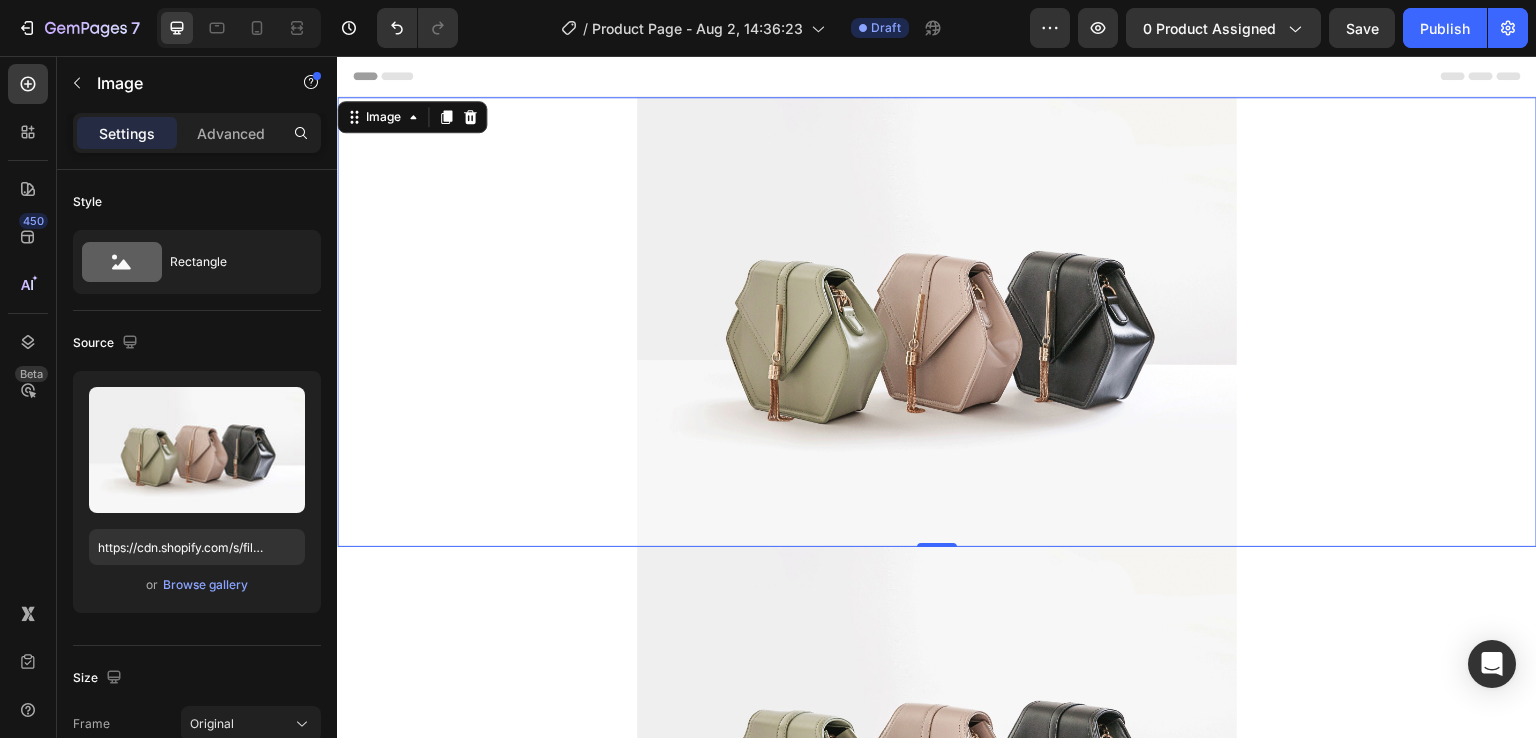 click at bounding box center [937, 322] 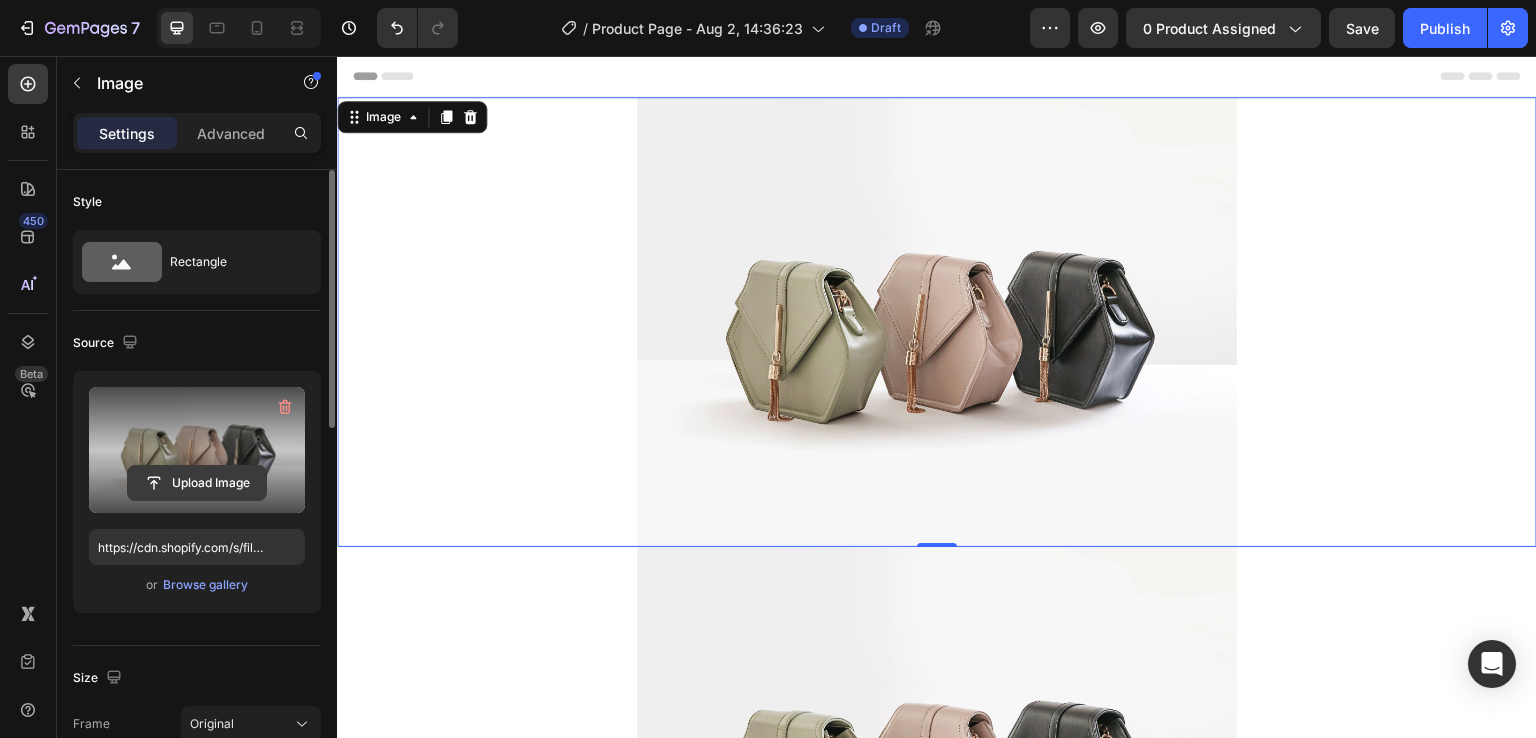 click 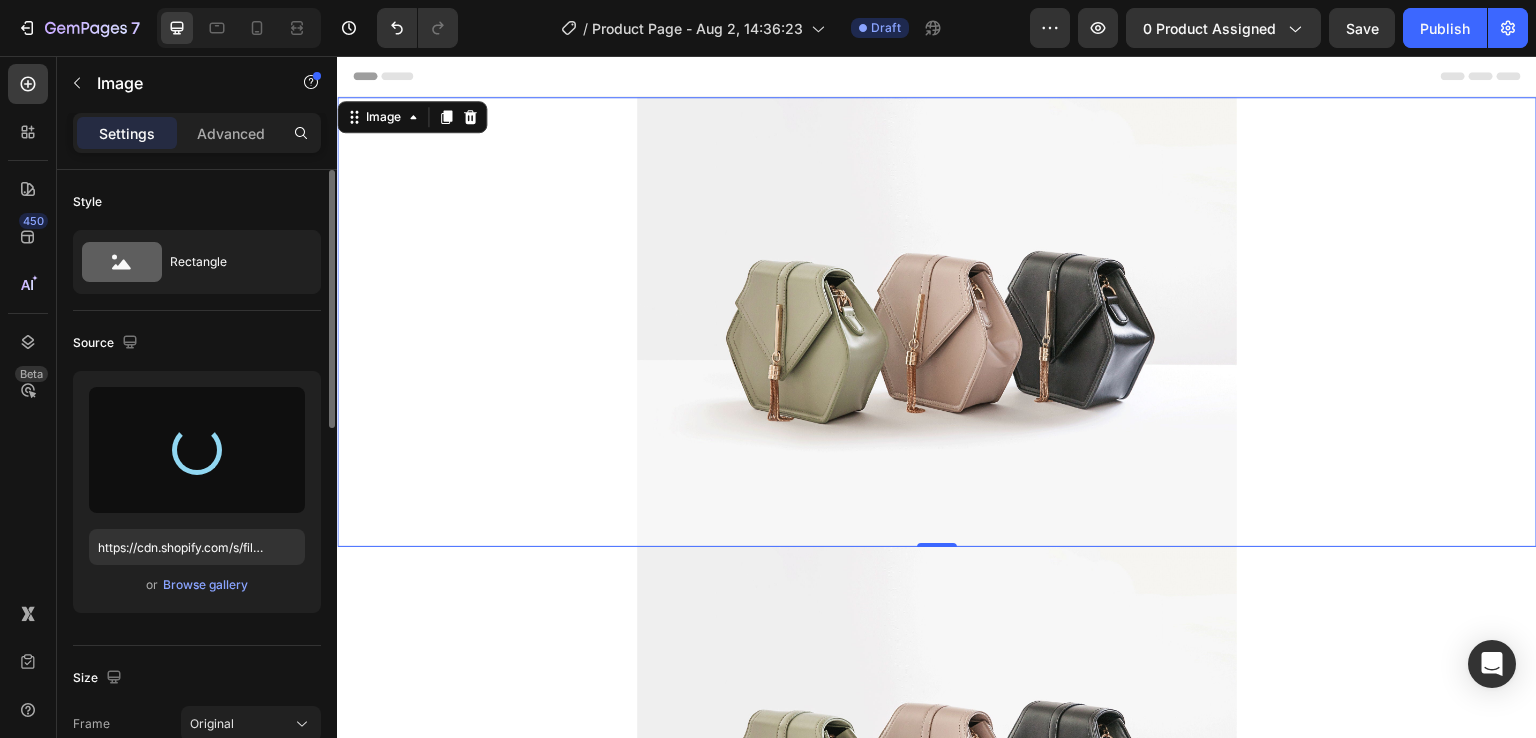type on "https://cdn.shopify.com/s/files/1/0631/7883/4106/files/gempages_484857481676194700-06a1c7e0-749d-4385-8d69-5390a188d8e5.gif" 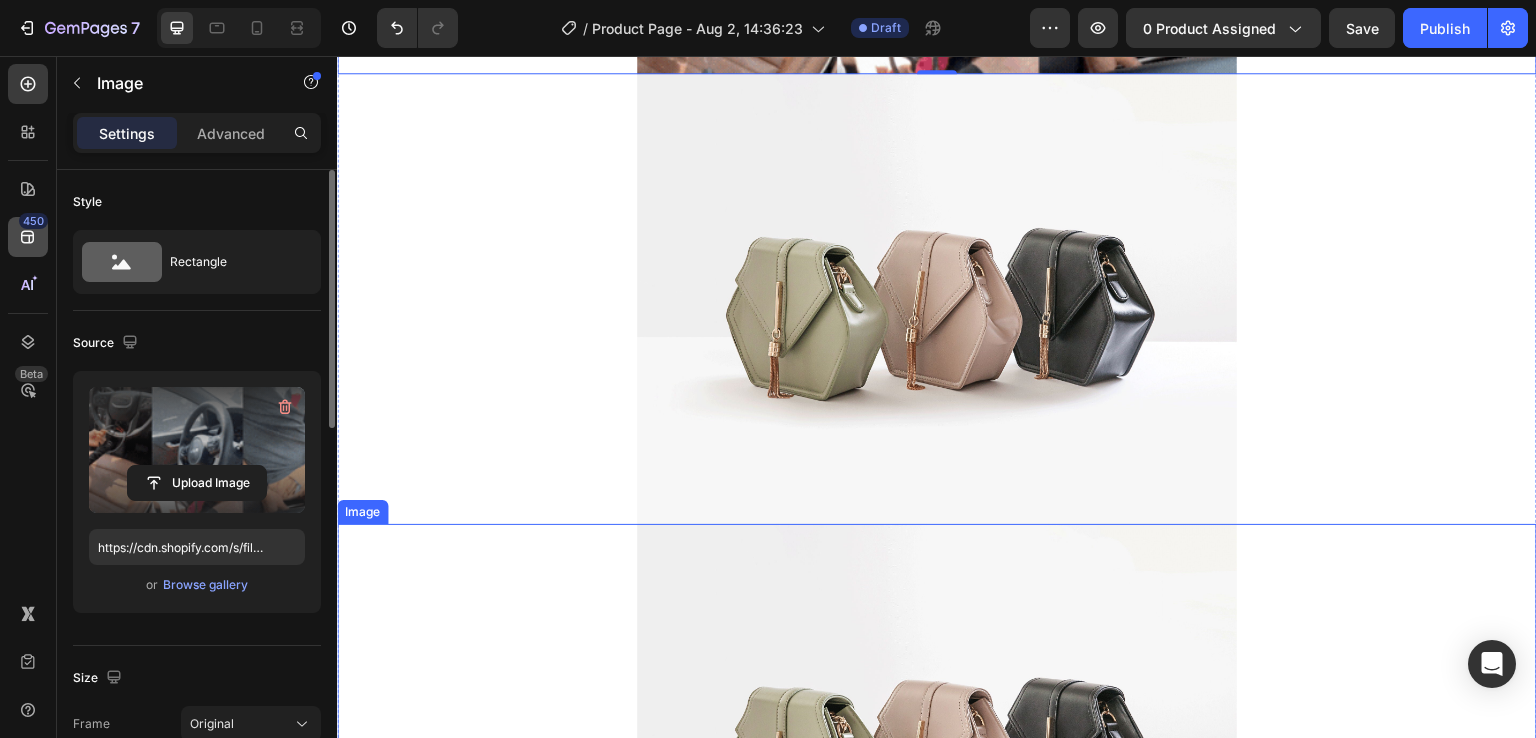 scroll, scrollTop: 300, scrollLeft: 0, axis: vertical 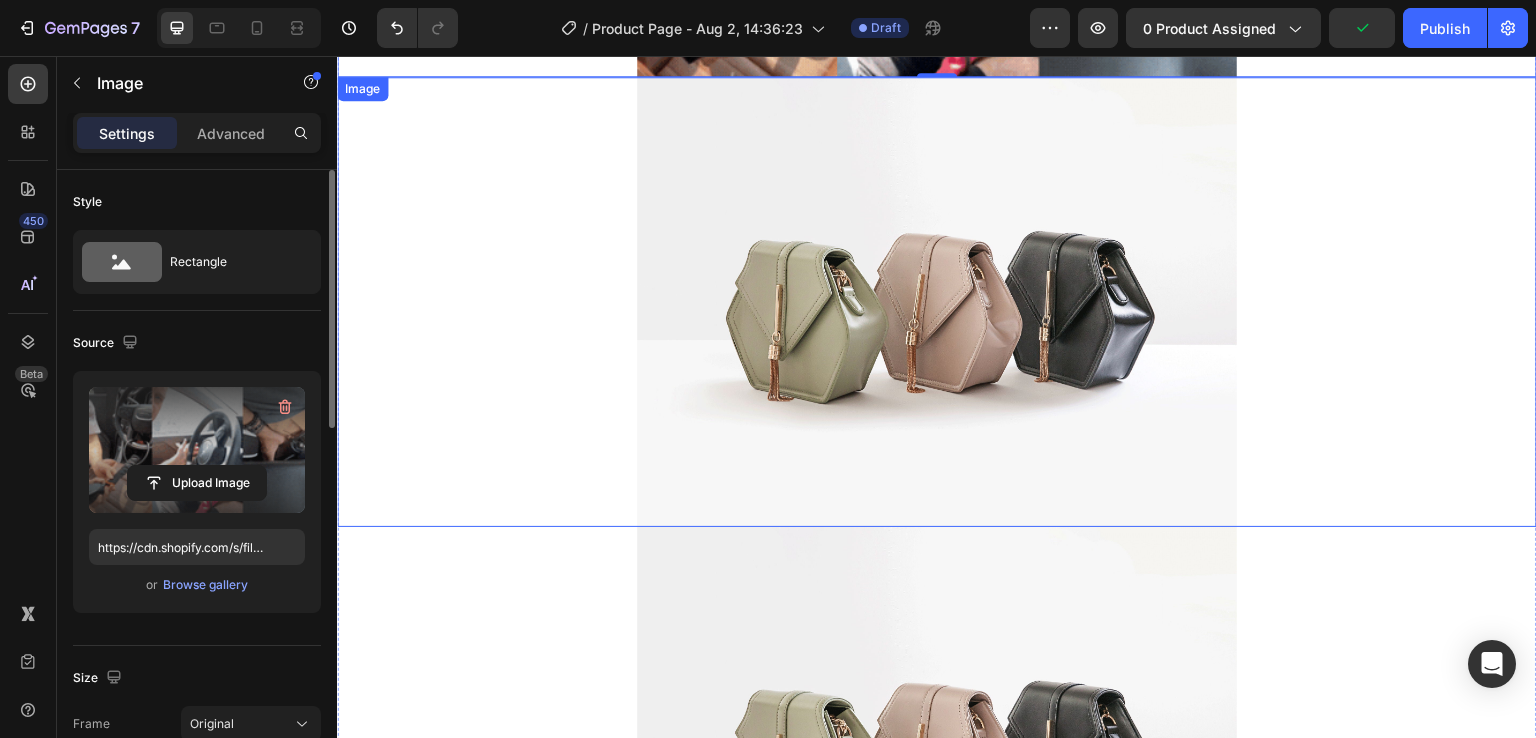 click at bounding box center (937, 302) 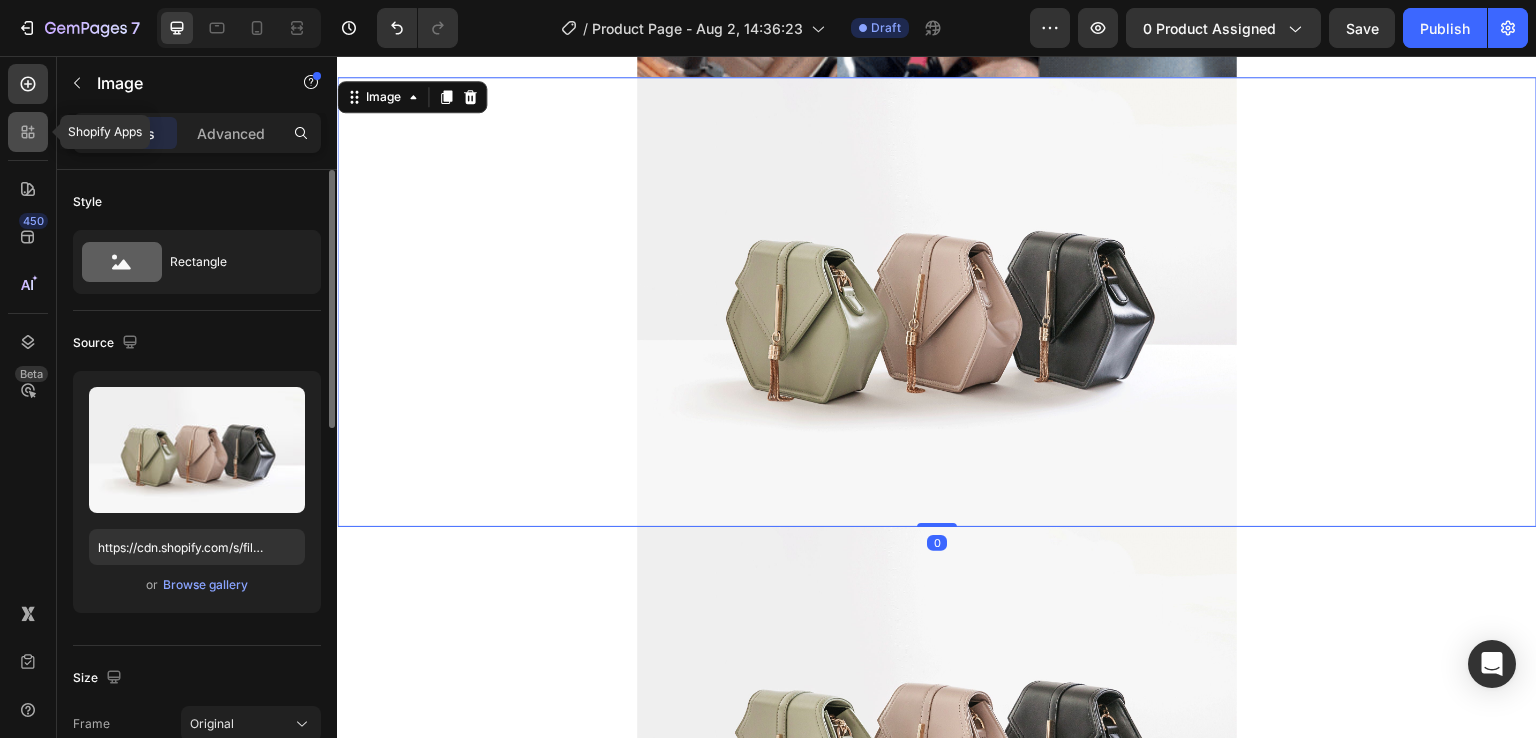 click 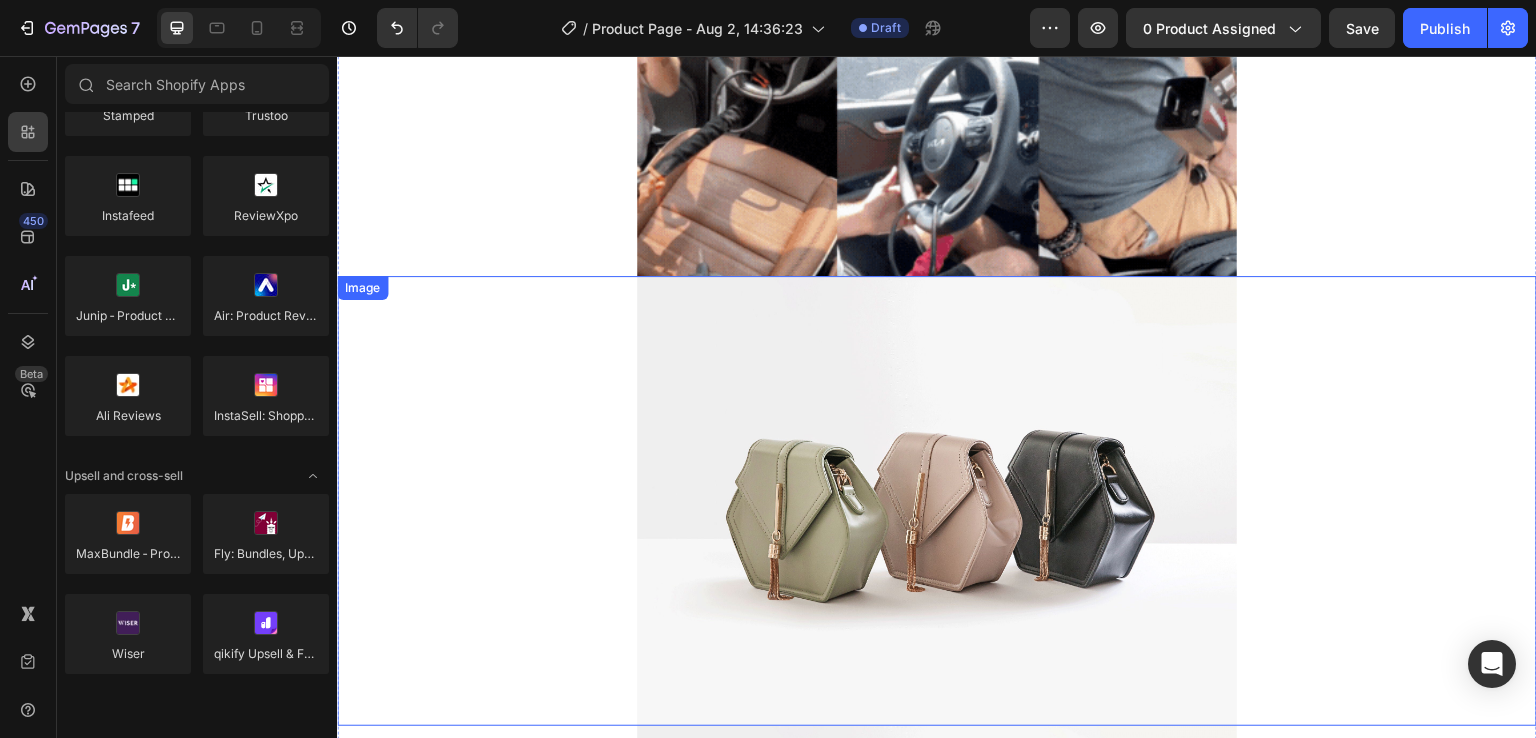 scroll, scrollTop: 100, scrollLeft: 0, axis: vertical 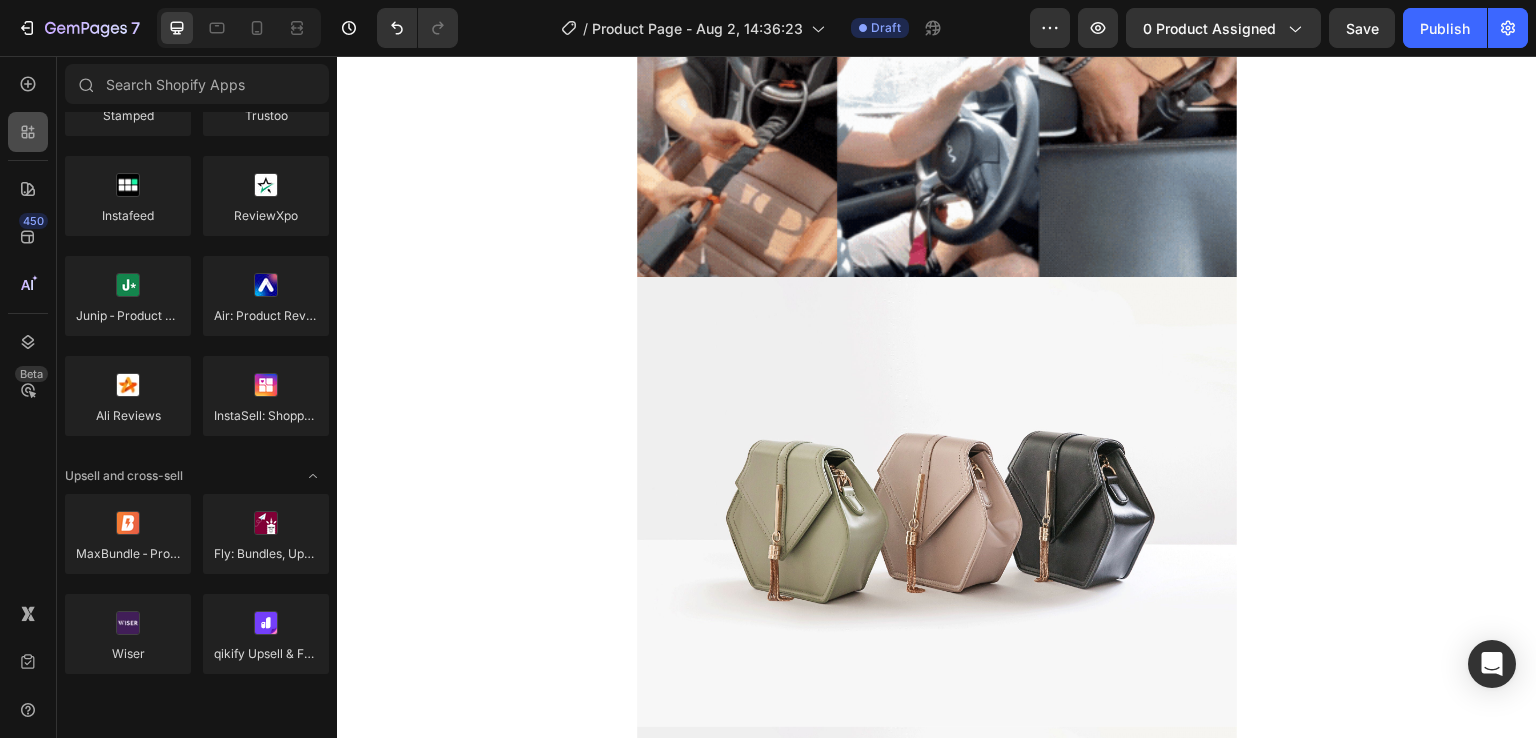 click 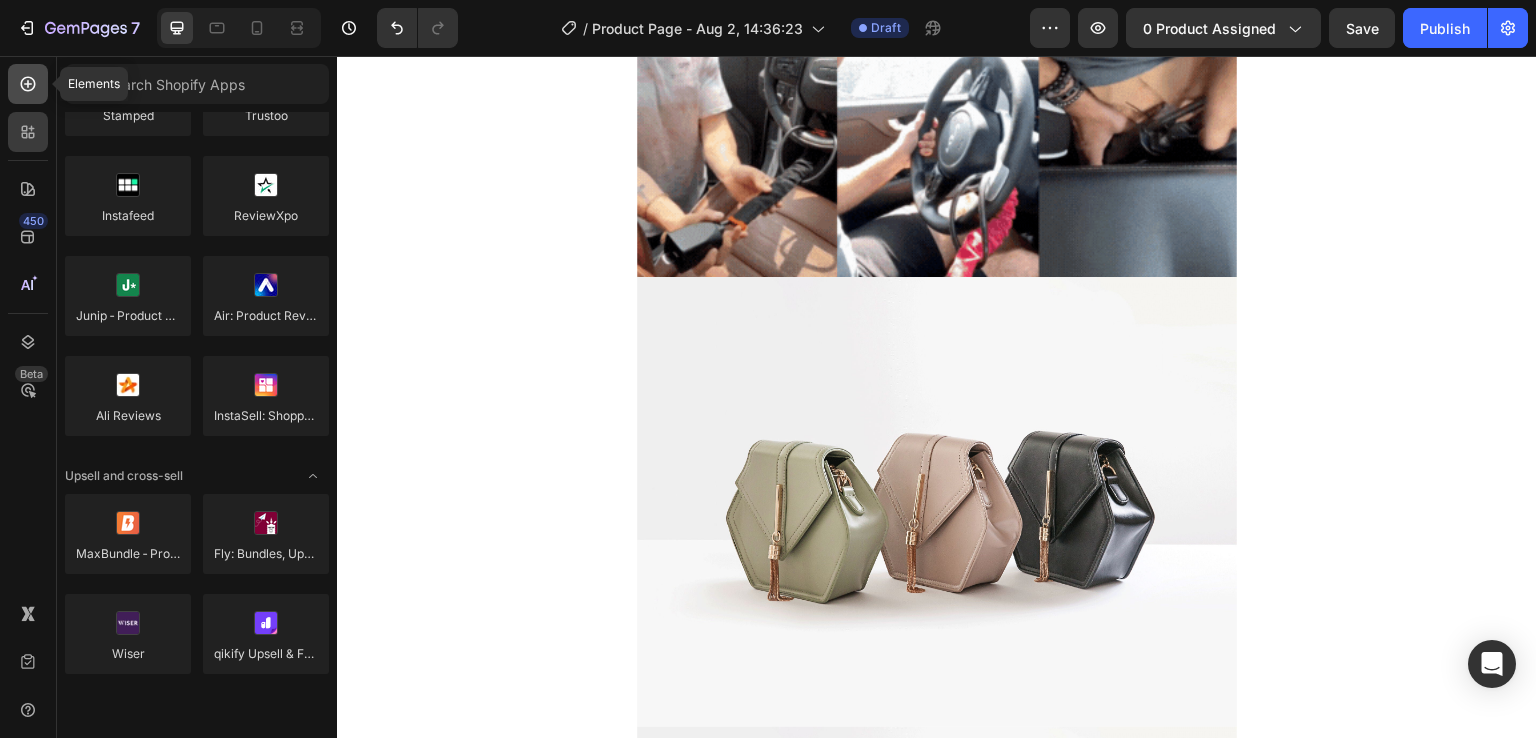 click 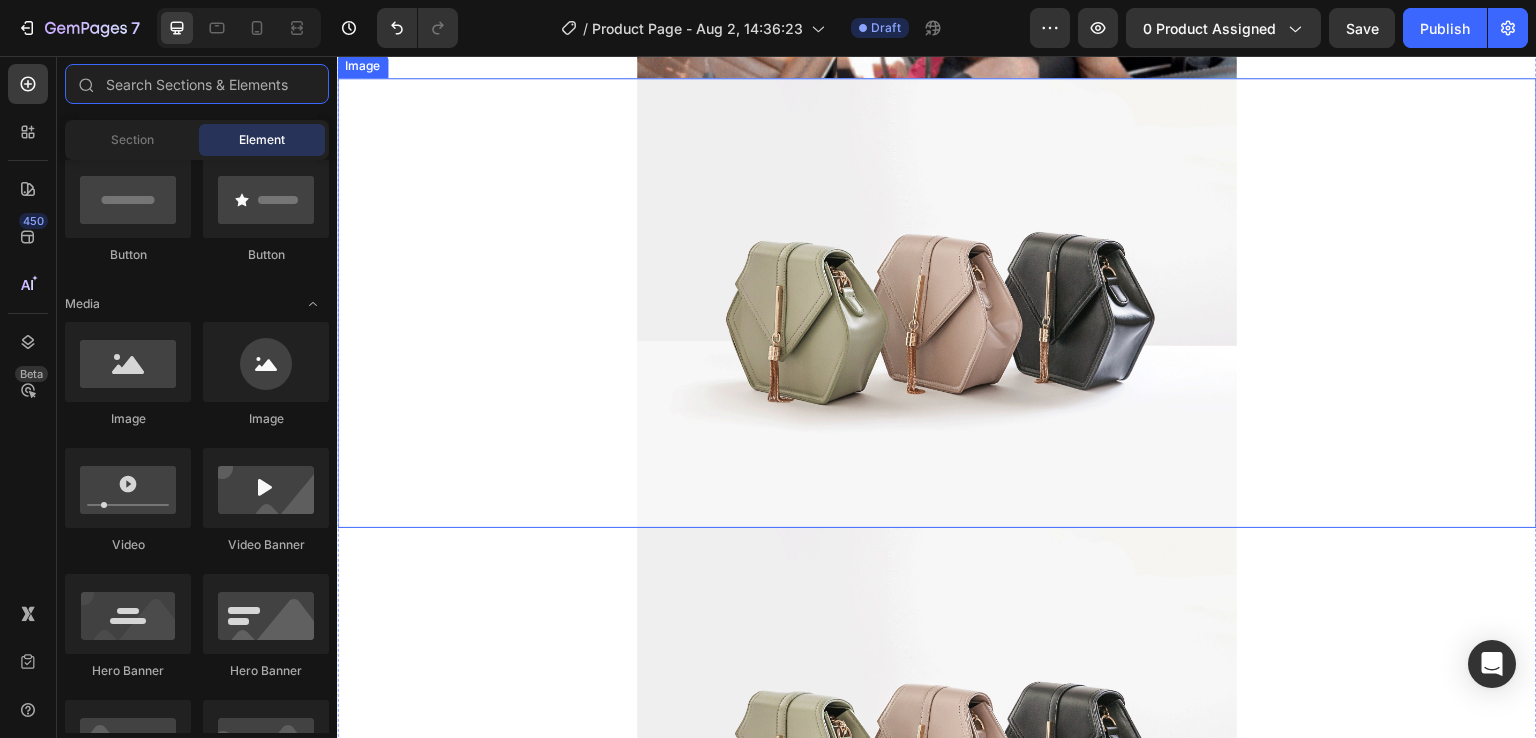 scroll, scrollTop: 300, scrollLeft: 0, axis: vertical 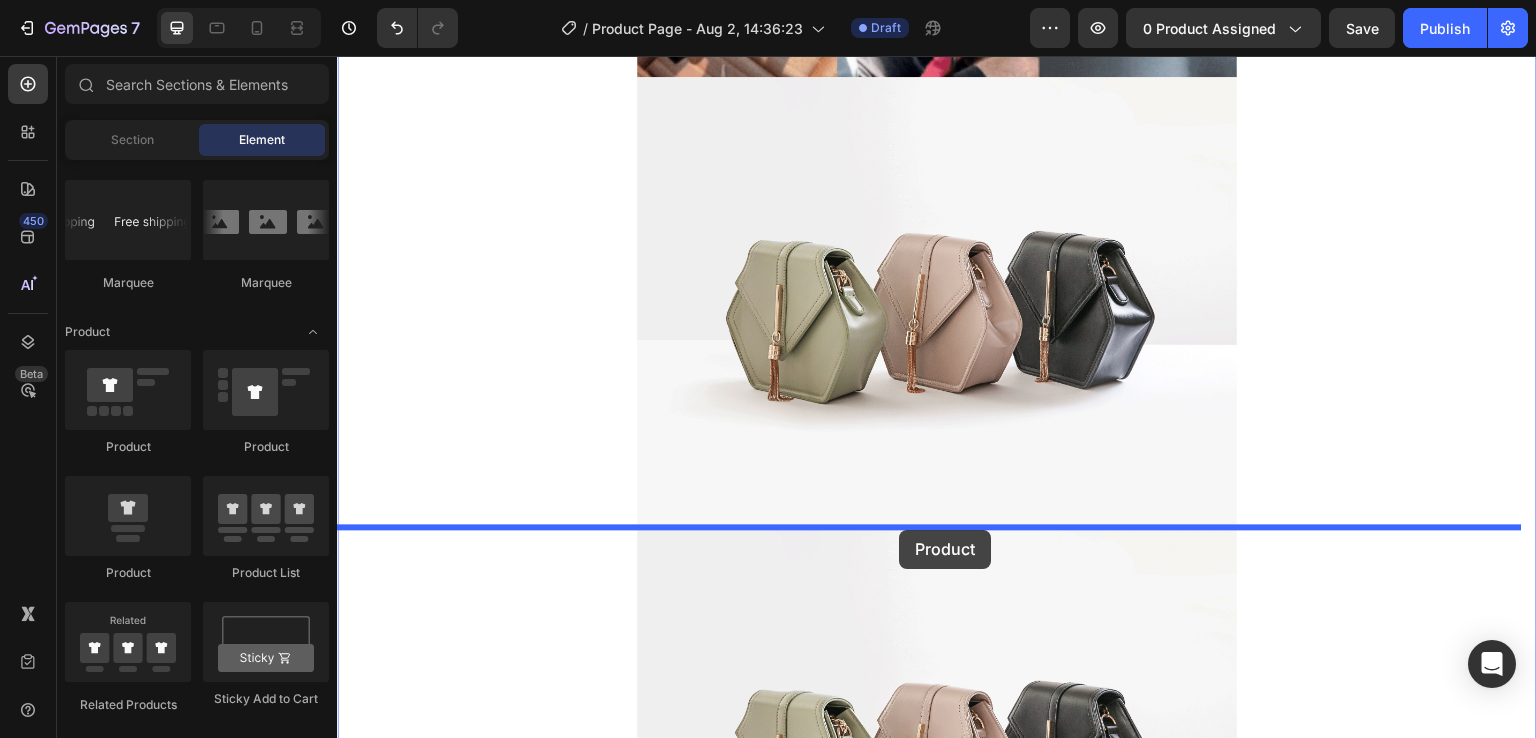drag, startPoint x: 498, startPoint y: 568, endPoint x: 901, endPoint y: 530, distance: 404.7876 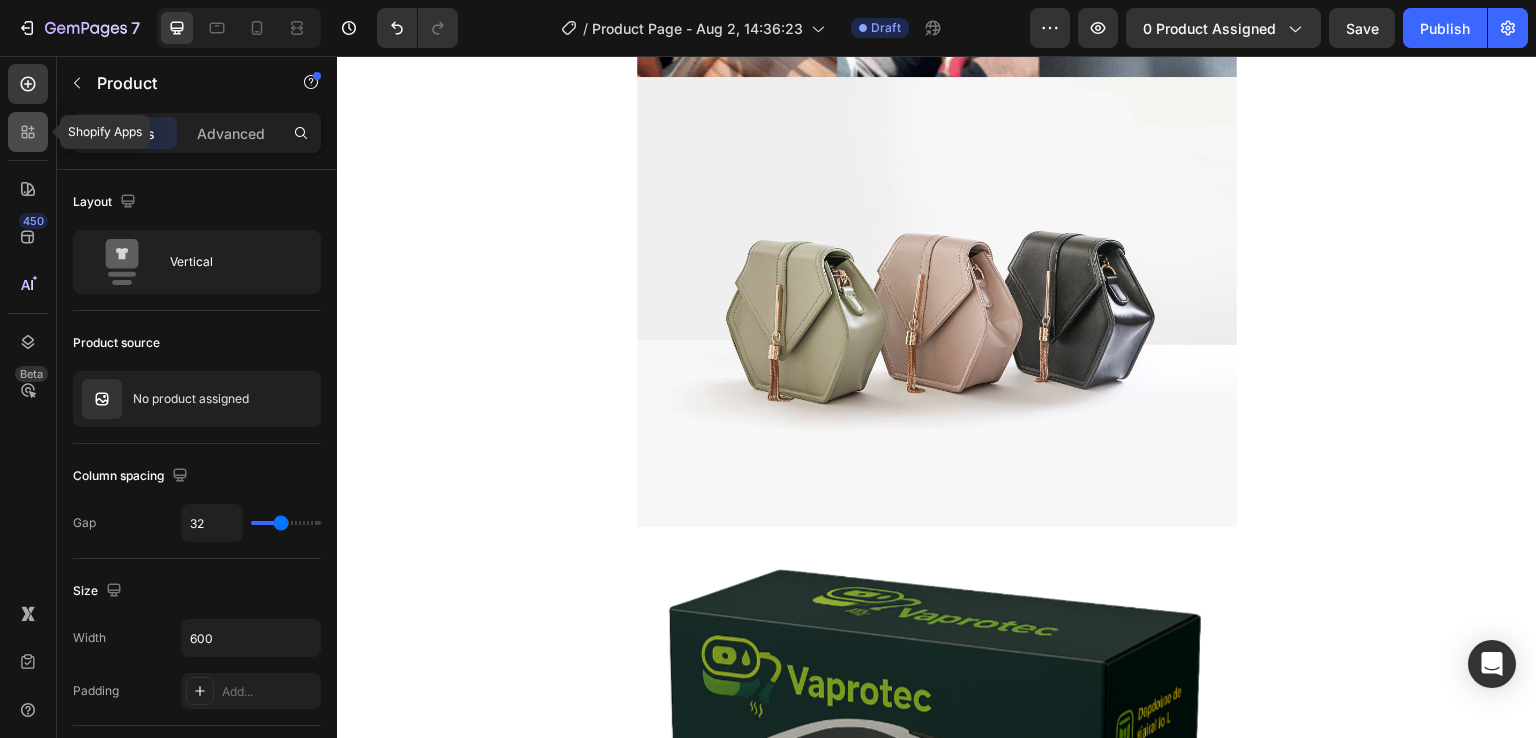 click 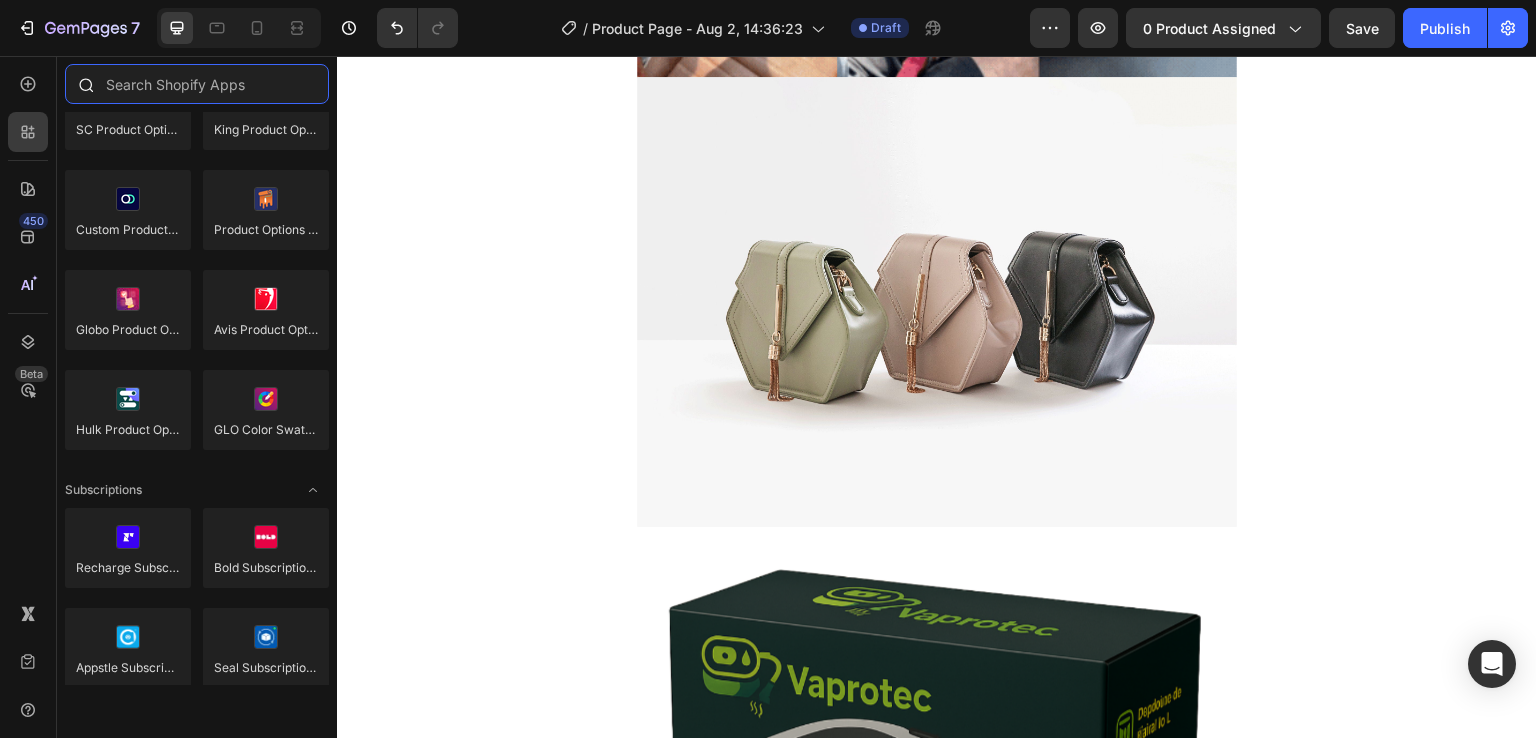 click at bounding box center [197, 84] 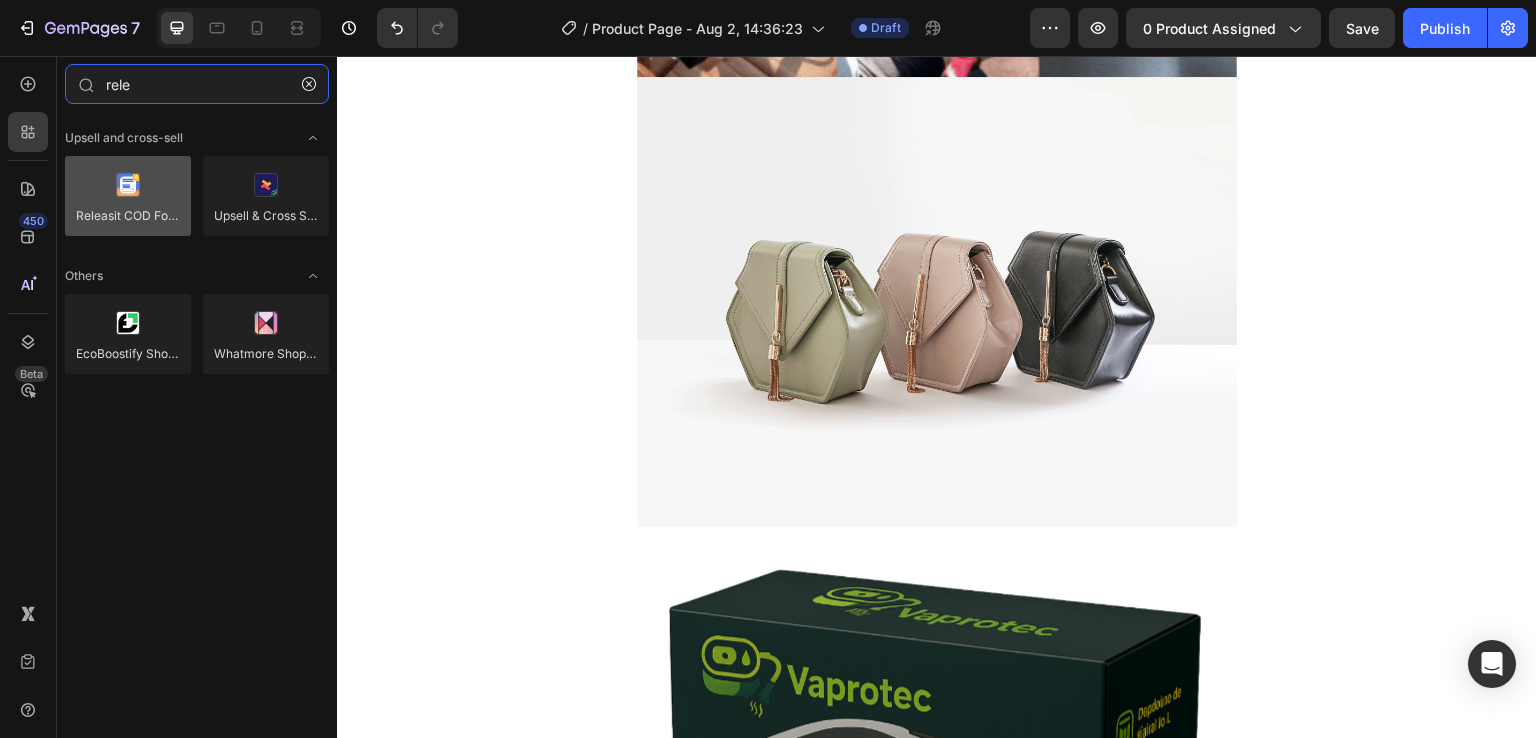 type on "rele" 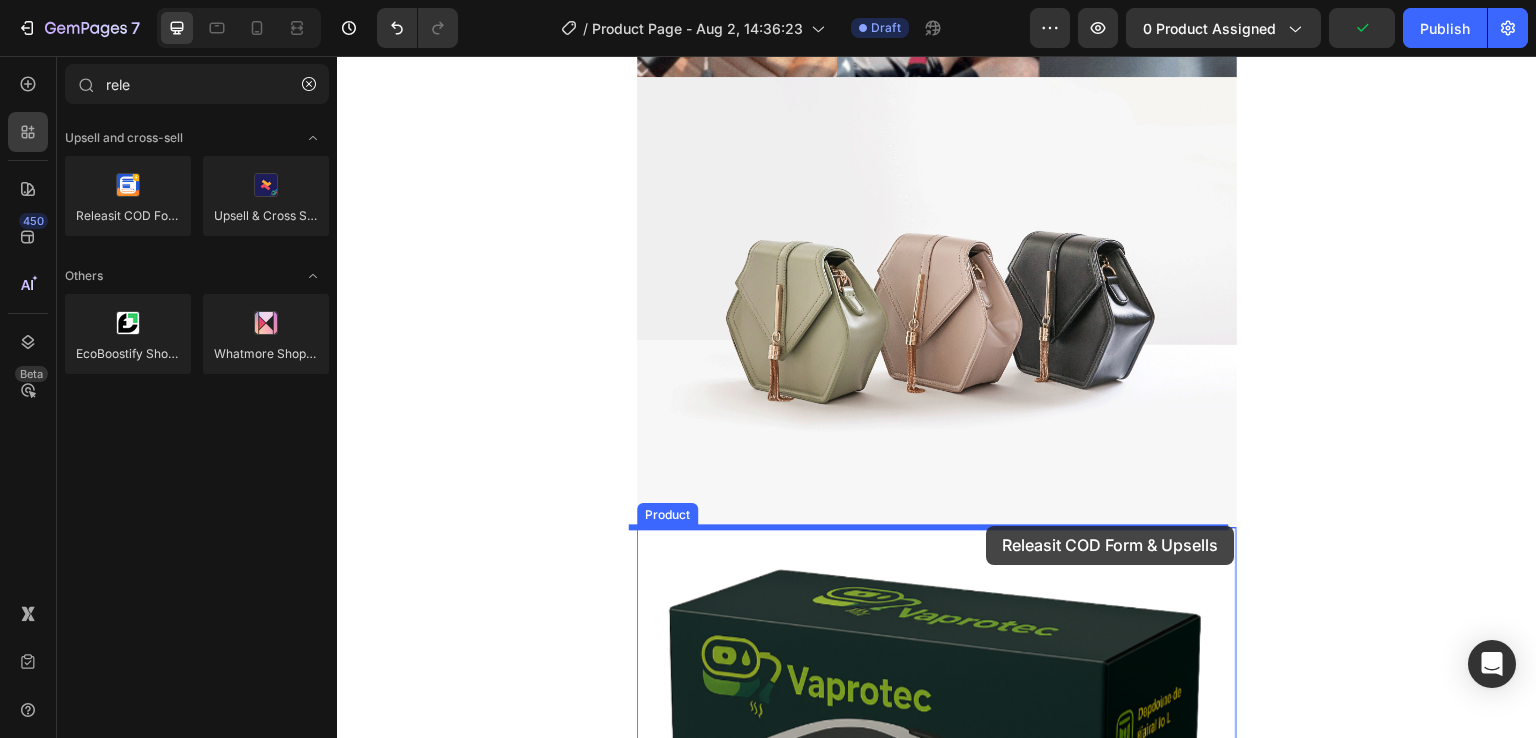 drag, startPoint x: 477, startPoint y: 273, endPoint x: 982, endPoint y: 467, distance: 540.9815 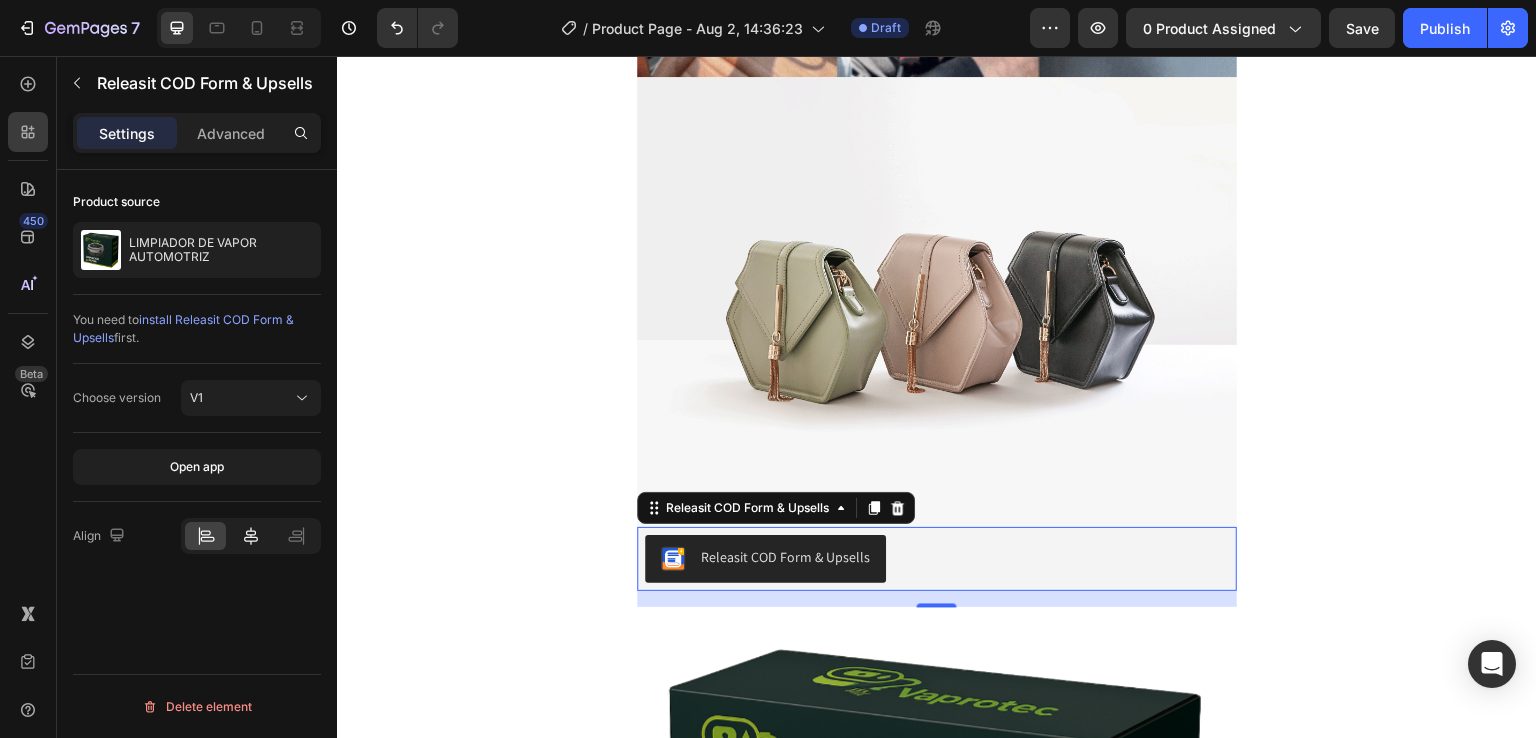 click 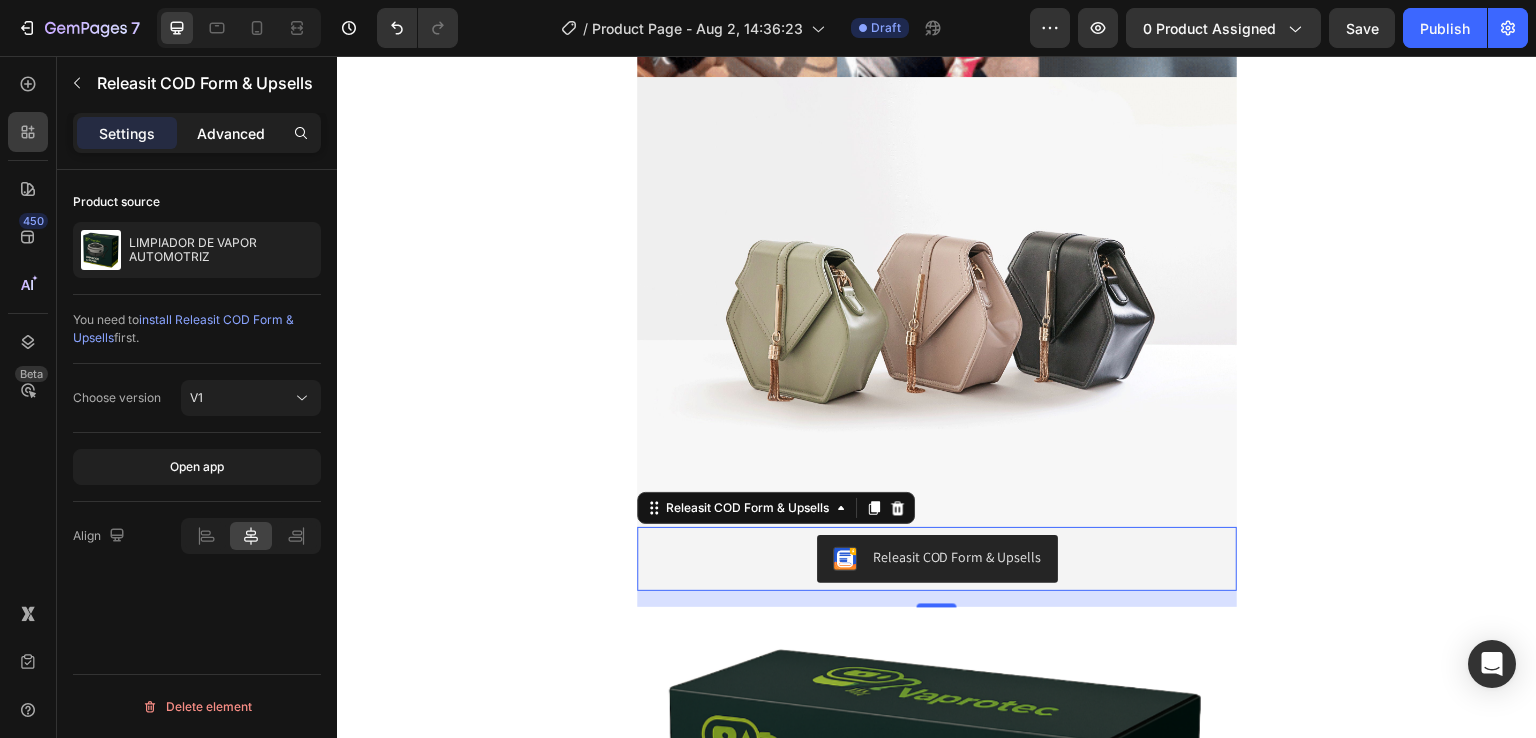 drag, startPoint x: 236, startPoint y: 129, endPoint x: 60, endPoint y: 326, distance: 264.16852 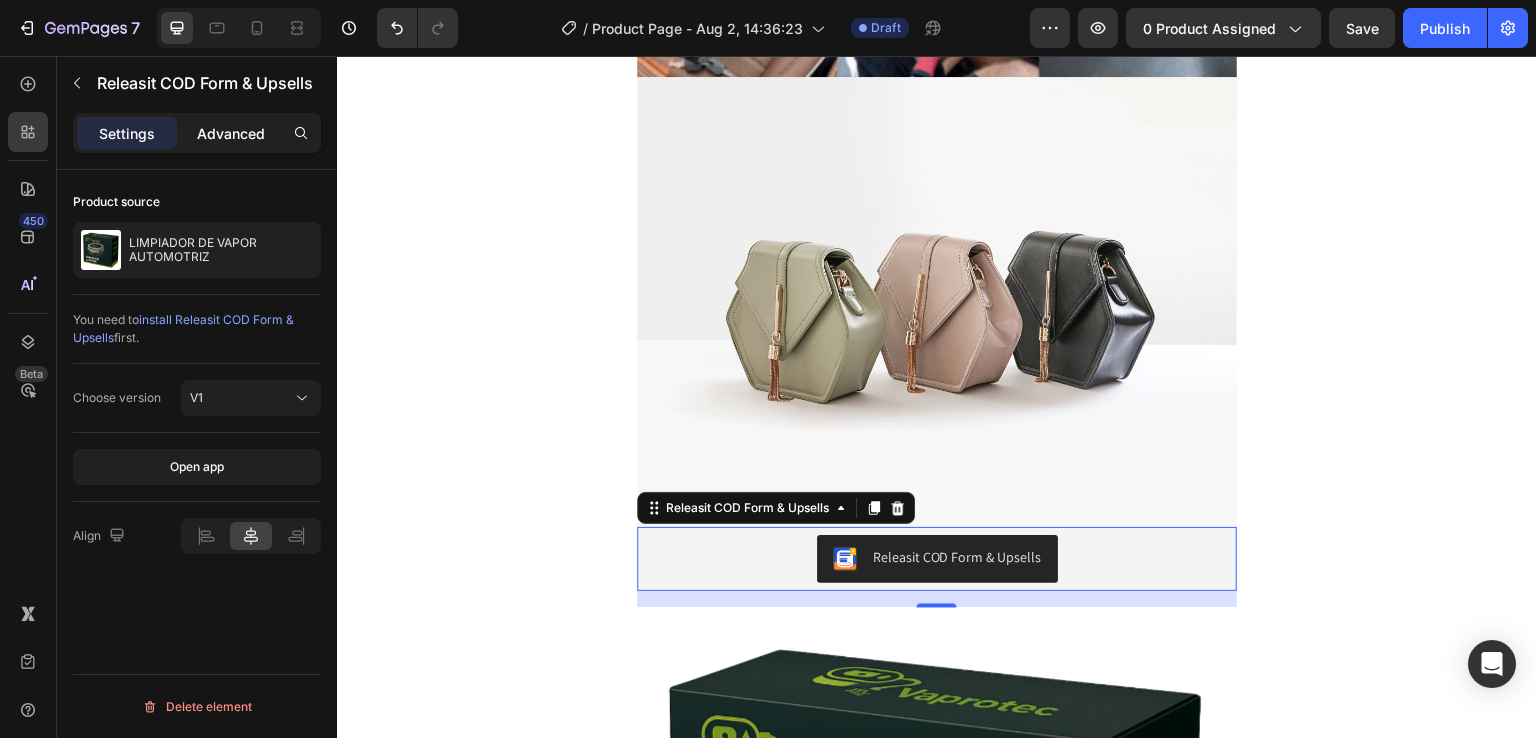 click on "Advanced" at bounding box center [231, 133] 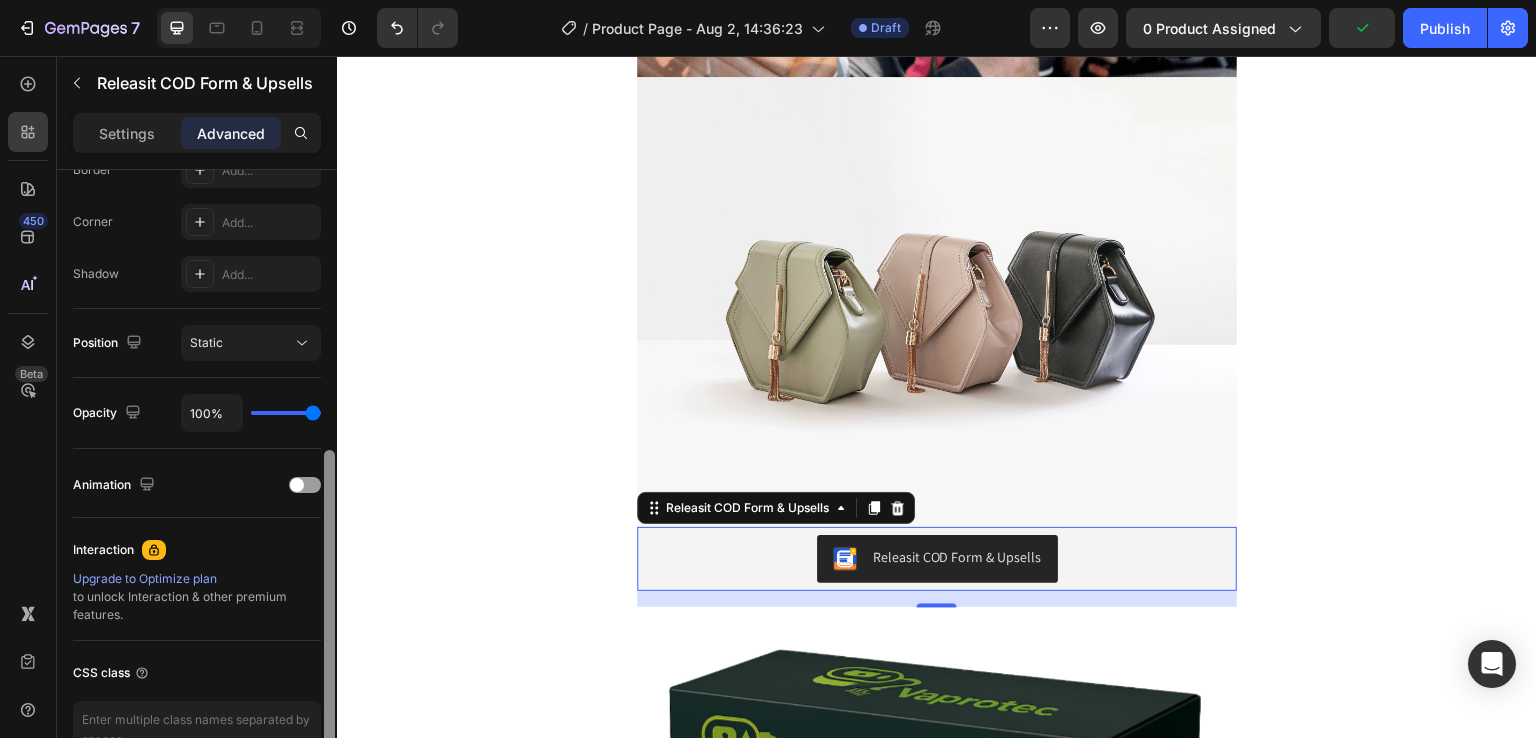 scroll, scrollTop: 594, scrollLeft: 0, axis: vertical 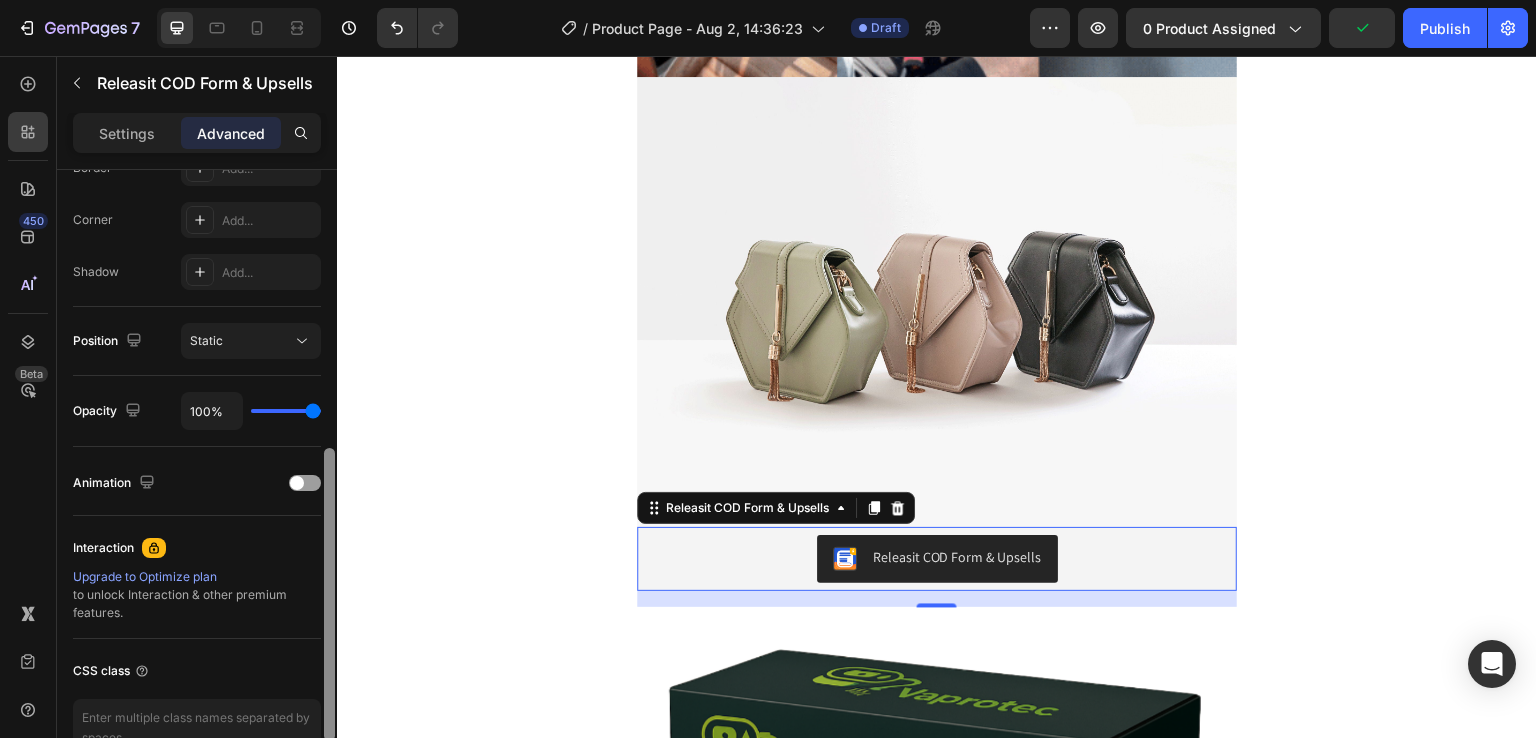 drag, startPoint x: 331, startPoint y: 313, endPoint x: 314, endPoint y: 545, distance: 232.62201 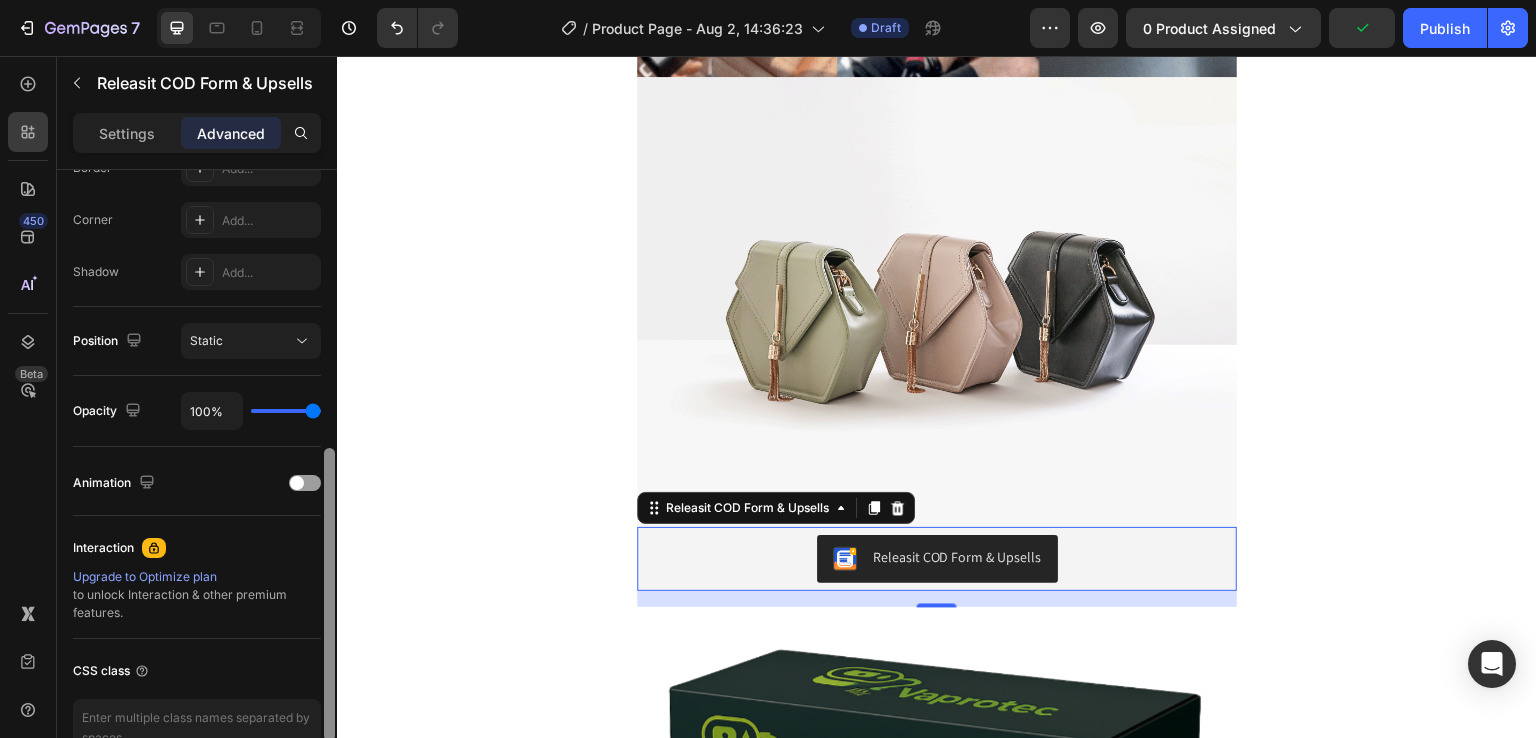 click on "Display on Desktop Yes No Tablet Yes No Mobile Yes No Spacing (px) 0 0 16 0 0 0 0 0 Shape Border Add... Corner Add... Shadow Add... Position Static Opacity 100% Animation Interaction Upgrade to Optimize plan to unlock Interaction & other premium features. CSS class Delete element" at bounding box center [197, 482] 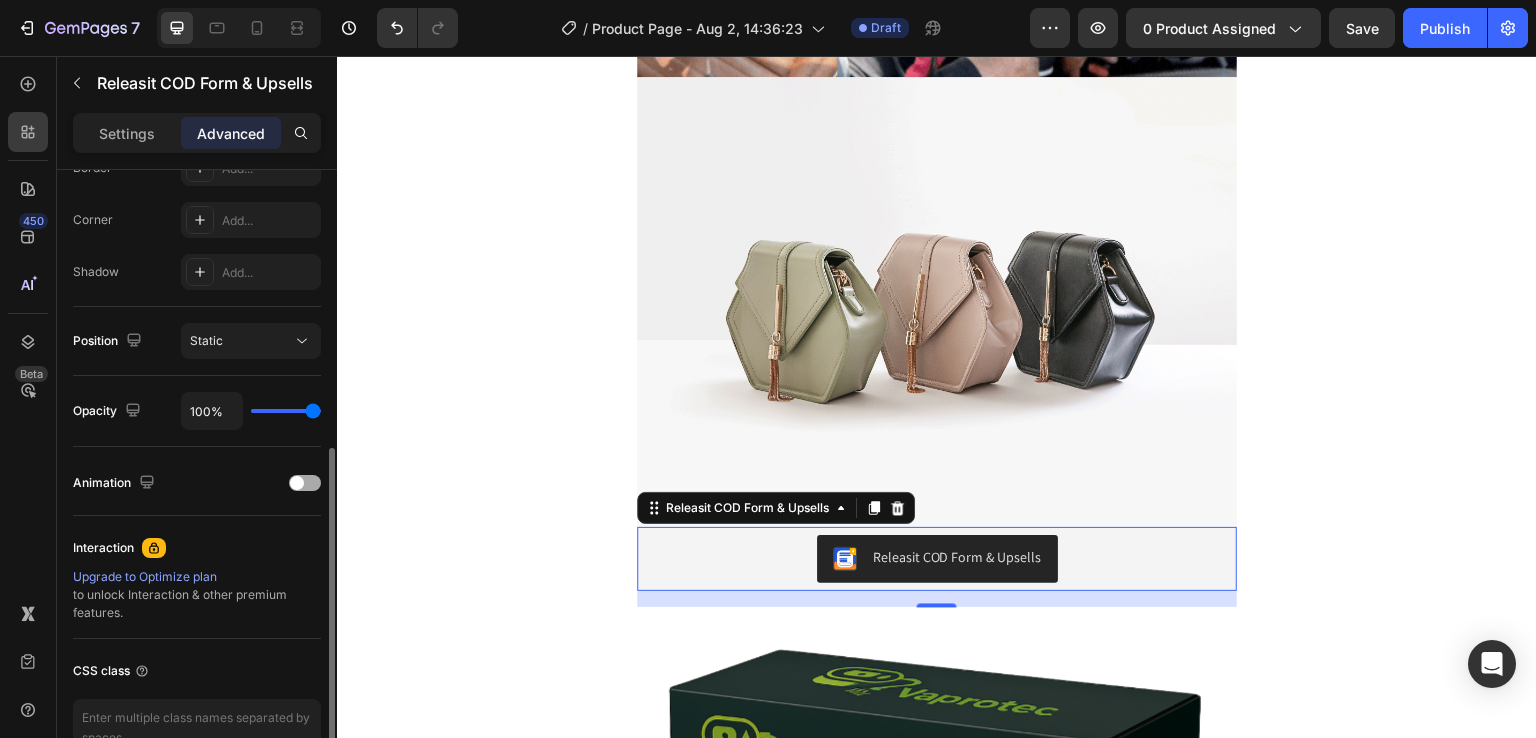 click at bounding box center (305, 483) 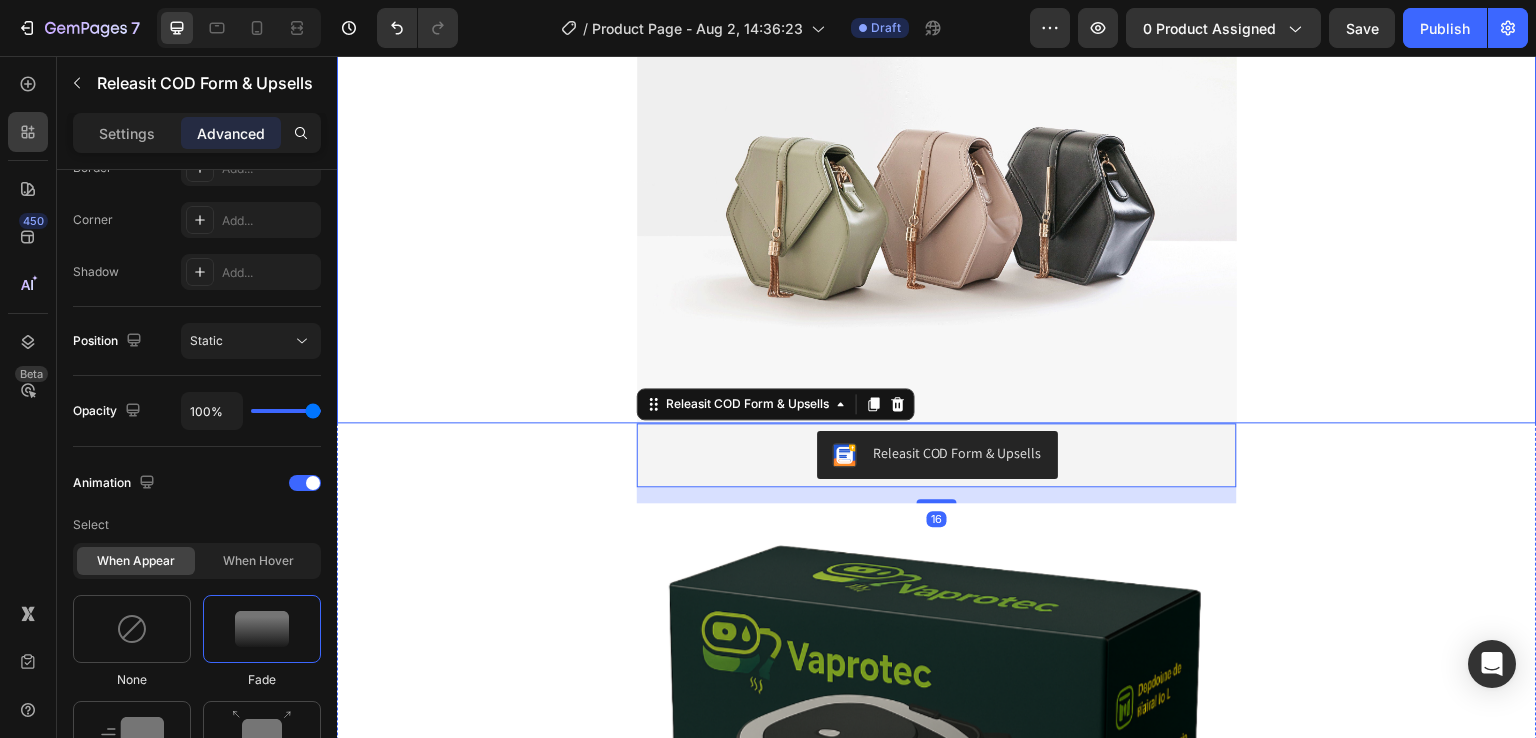 scroll, scrollTop: 500, scrollLeft: 0, axis: vertical 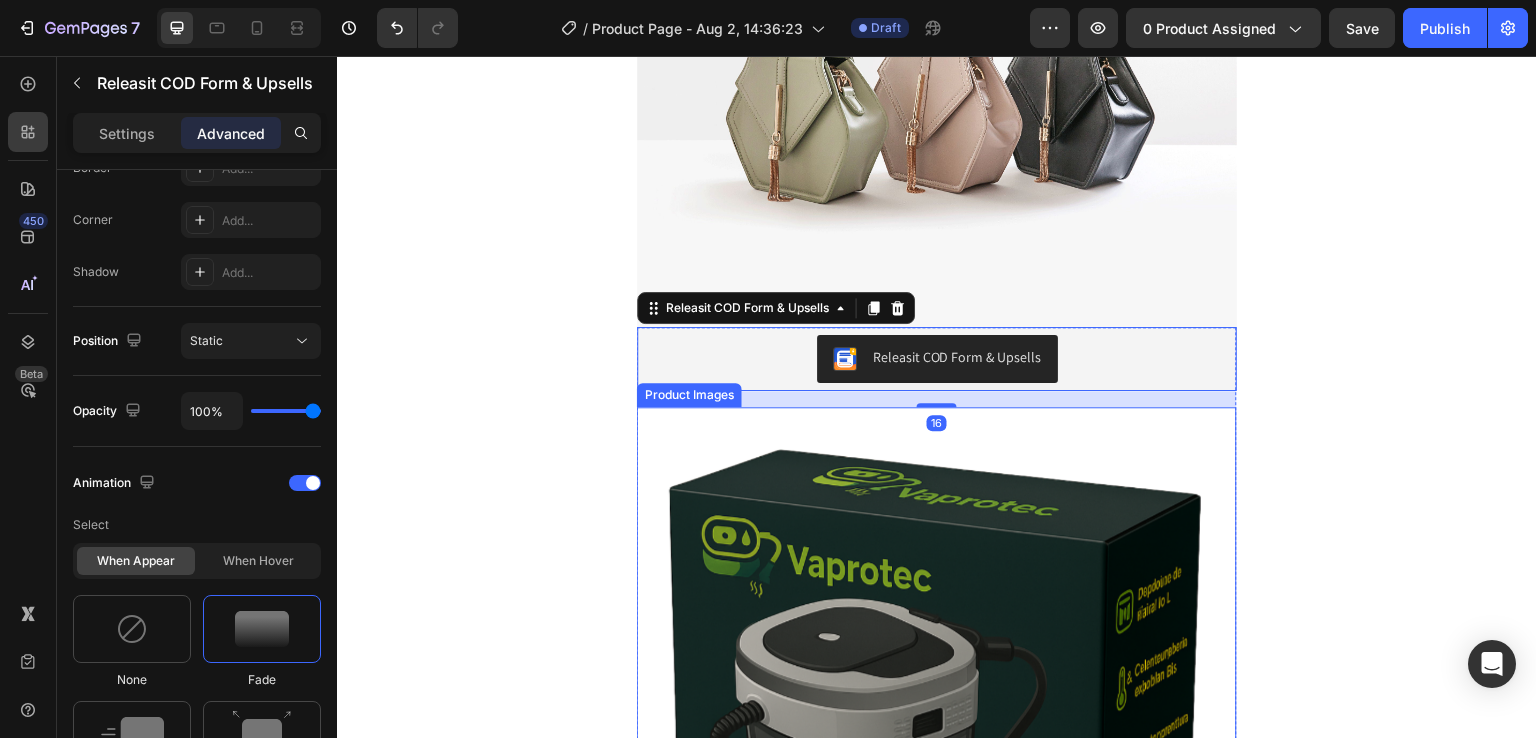 click at bounding box center (937, 707) 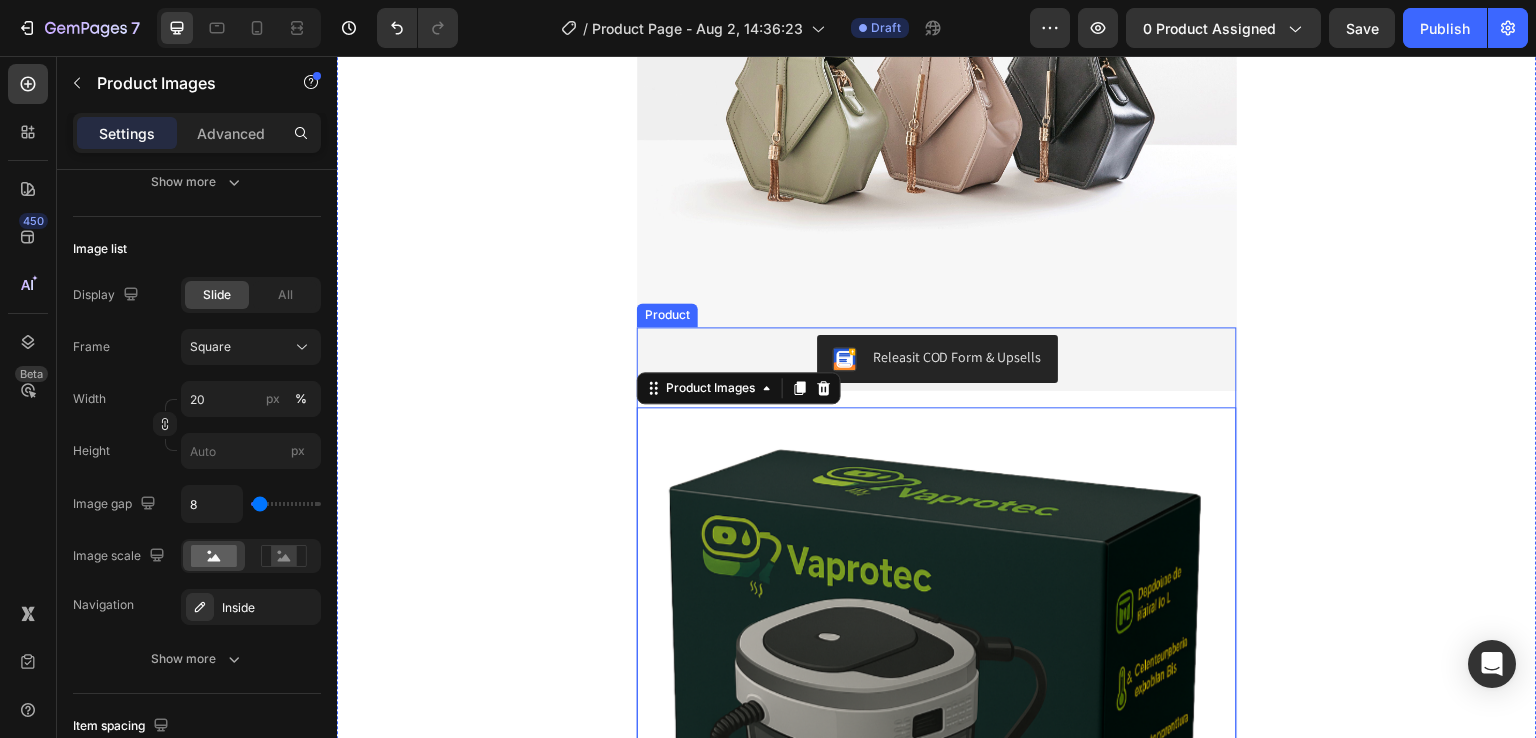 scroll, scrollTop: 0, scrollLeft: 0, axis: both 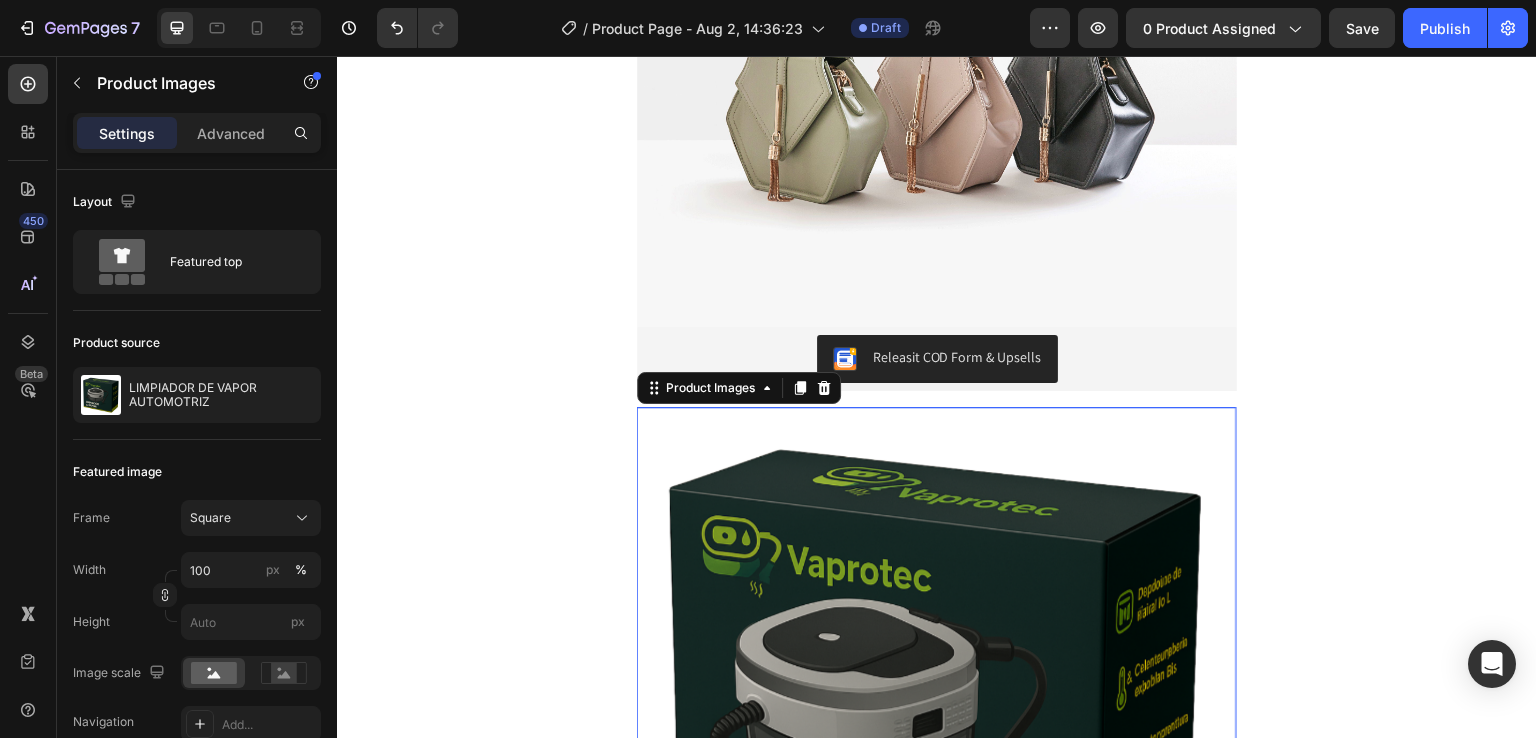 click at bounding box center (824, 388) 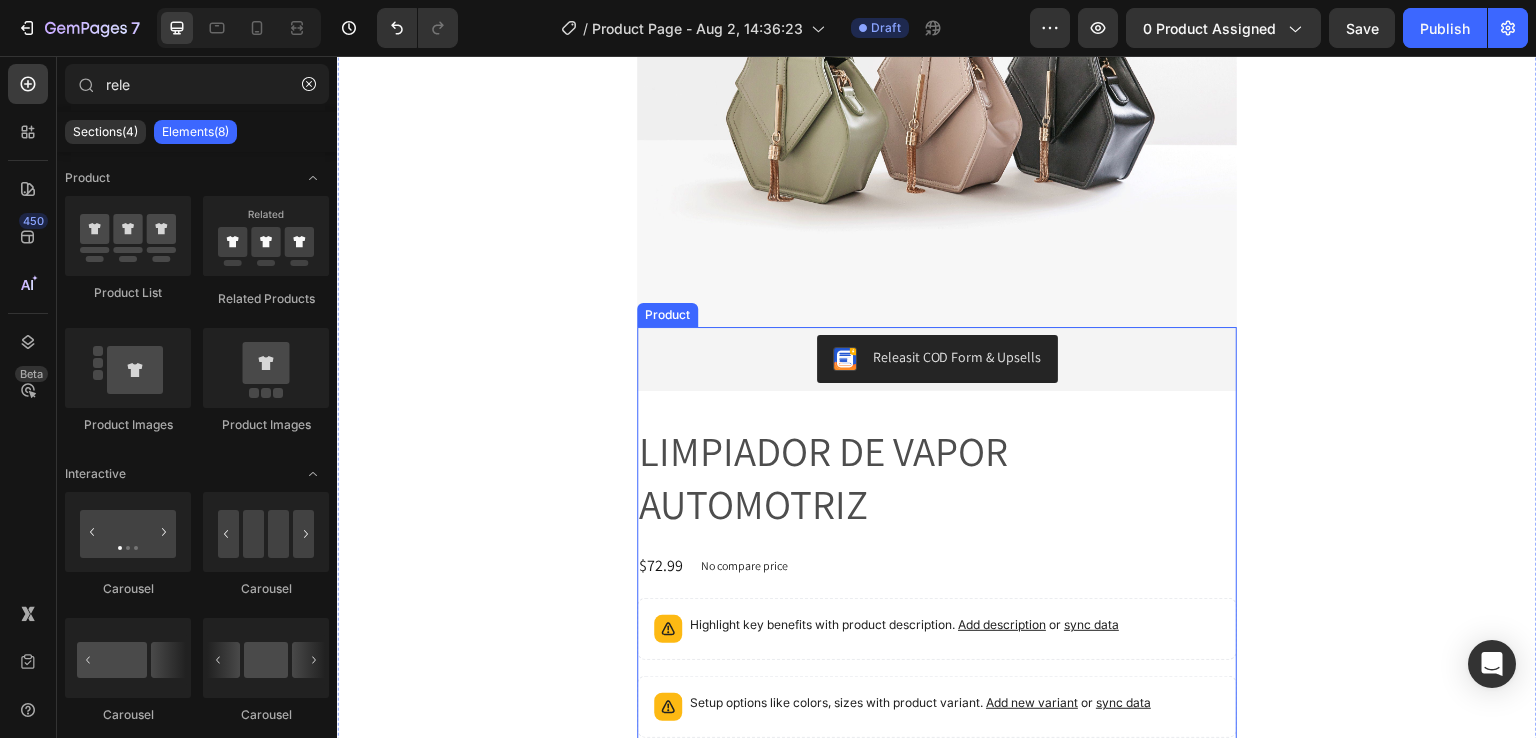 click on "Releasit COD Form & Upsells Releasit COD Form & Upsells LIMPIADOR DE VAPOR AUTOMOTRIZ Product Title $[PRICE] Product Price Product Price No compare price Product Price Row Highlight key benefits with product description. Add description or sync data Product Description Setup options like colors, sizes with product variant. Add new variant or sync data Product Variants & Swatches Quantity Text Block 1 Product Quantity Add to cart Add to Cart Buy it now Dynamic Checkout Product" at bounding box center [937, 664] 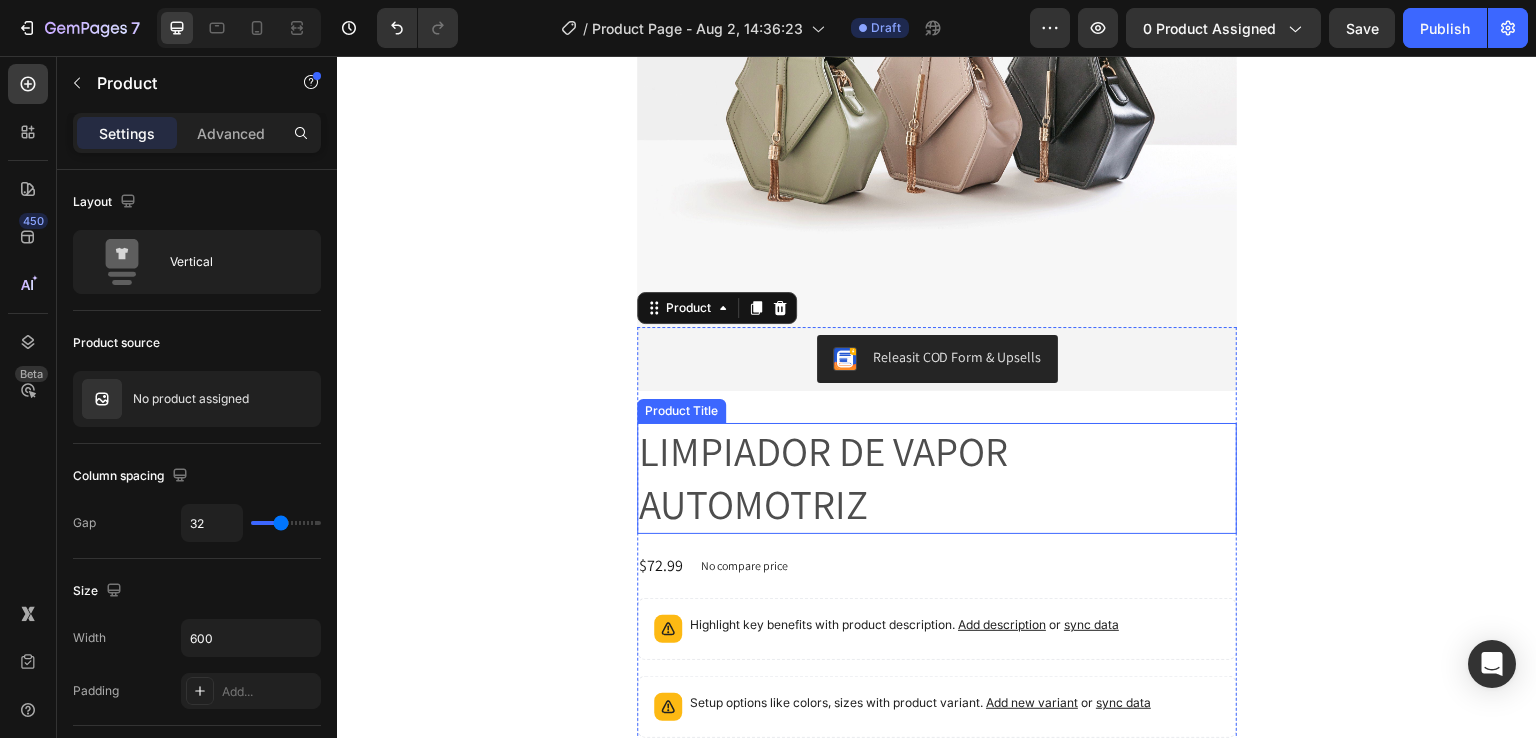 click on "LIMPIADOR DE VAPOR AUTOMOTRIZ" at bounding box center [937, 478] 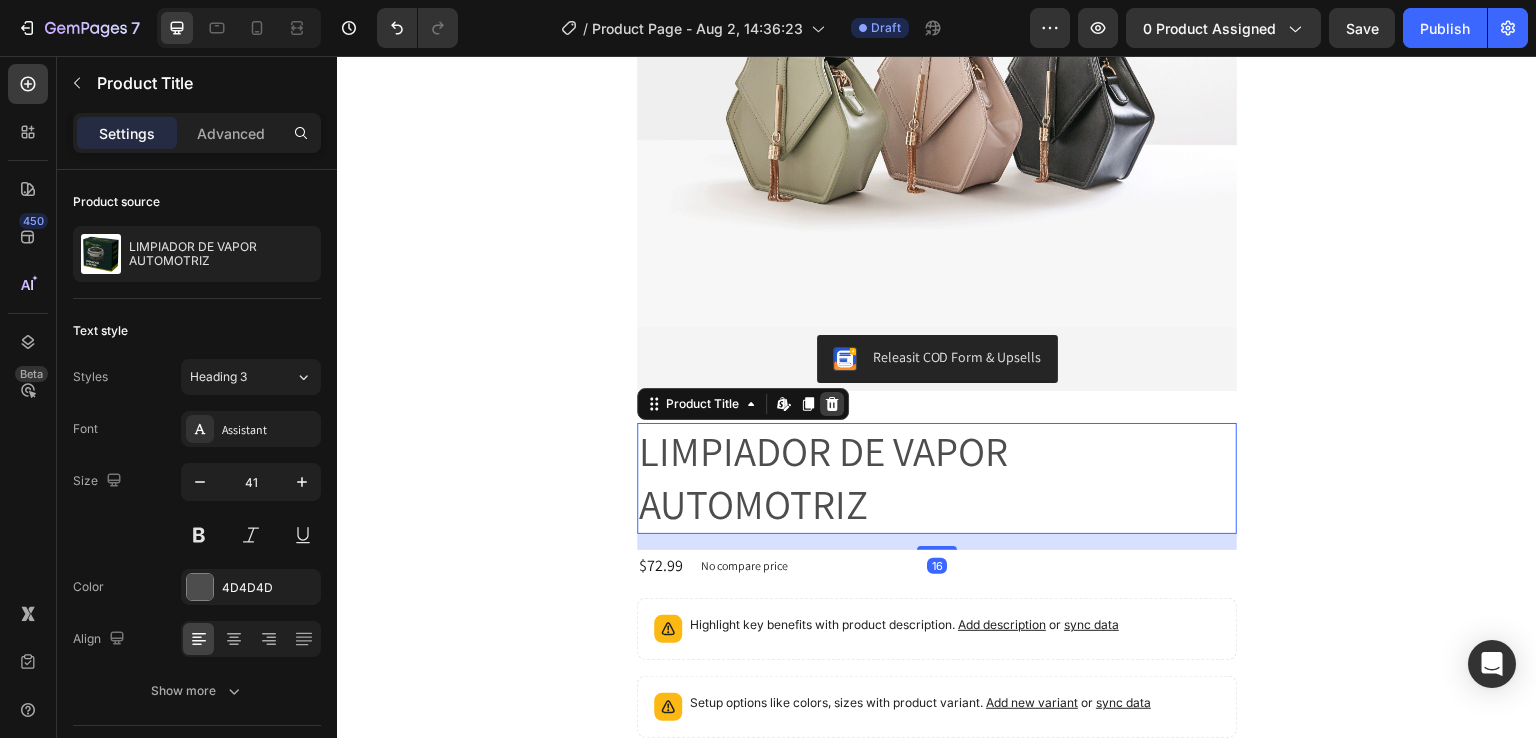 click at bounding box center [832, 404] 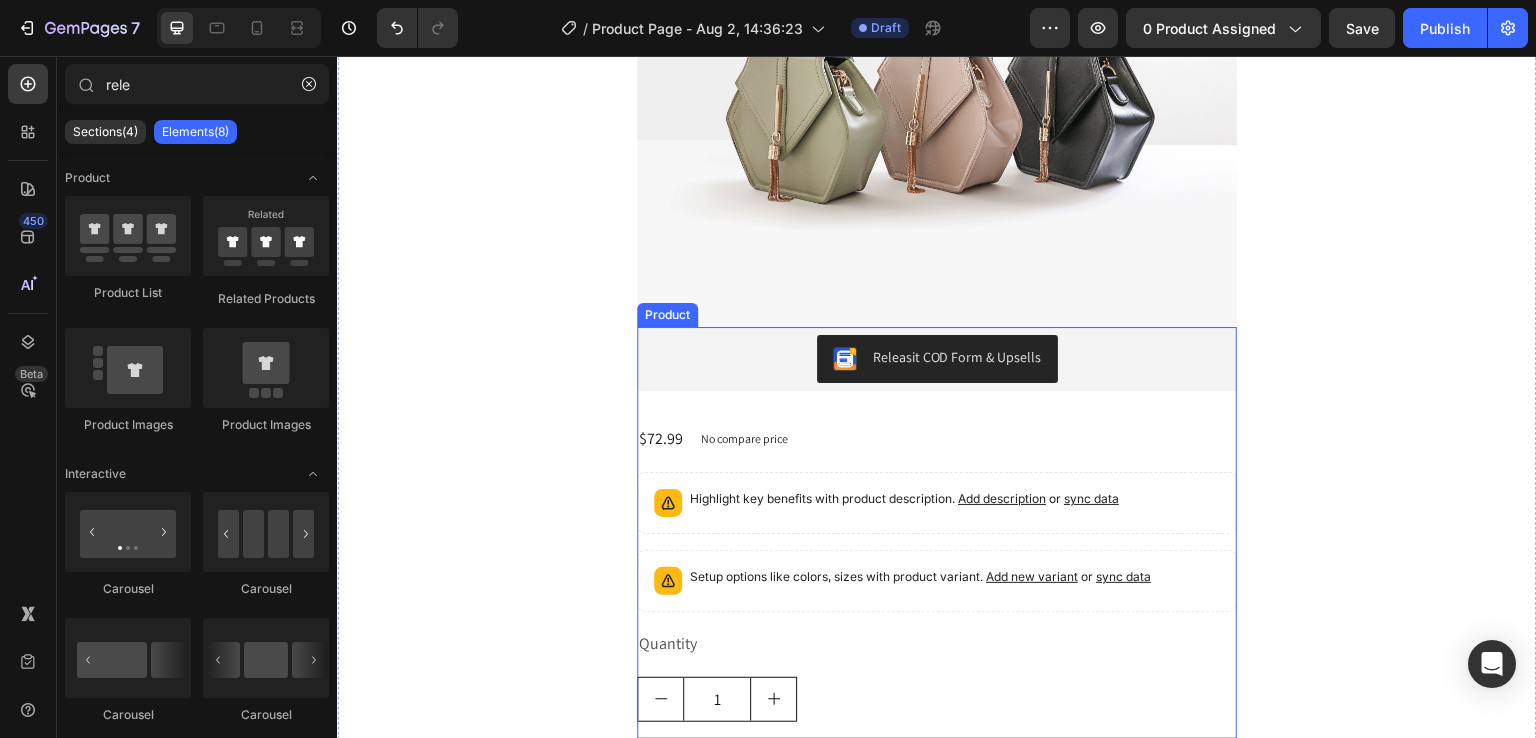 click on "Releasit COD Form & Upsells Releasit COD Form & Upsells $[PRICE] Product Price Product Price No compare price Product Price Row Highlight key benefits with product description. Add description or sync data Product Description Setup options like colors, sizes with product variant. Add new variant or sync data Product Variants & Swatches Quantity Text Block 1 Product Quantity Add to cart Add to Cart Buy it now Dynamic Checkout Product" at bounding box center (937, 601) 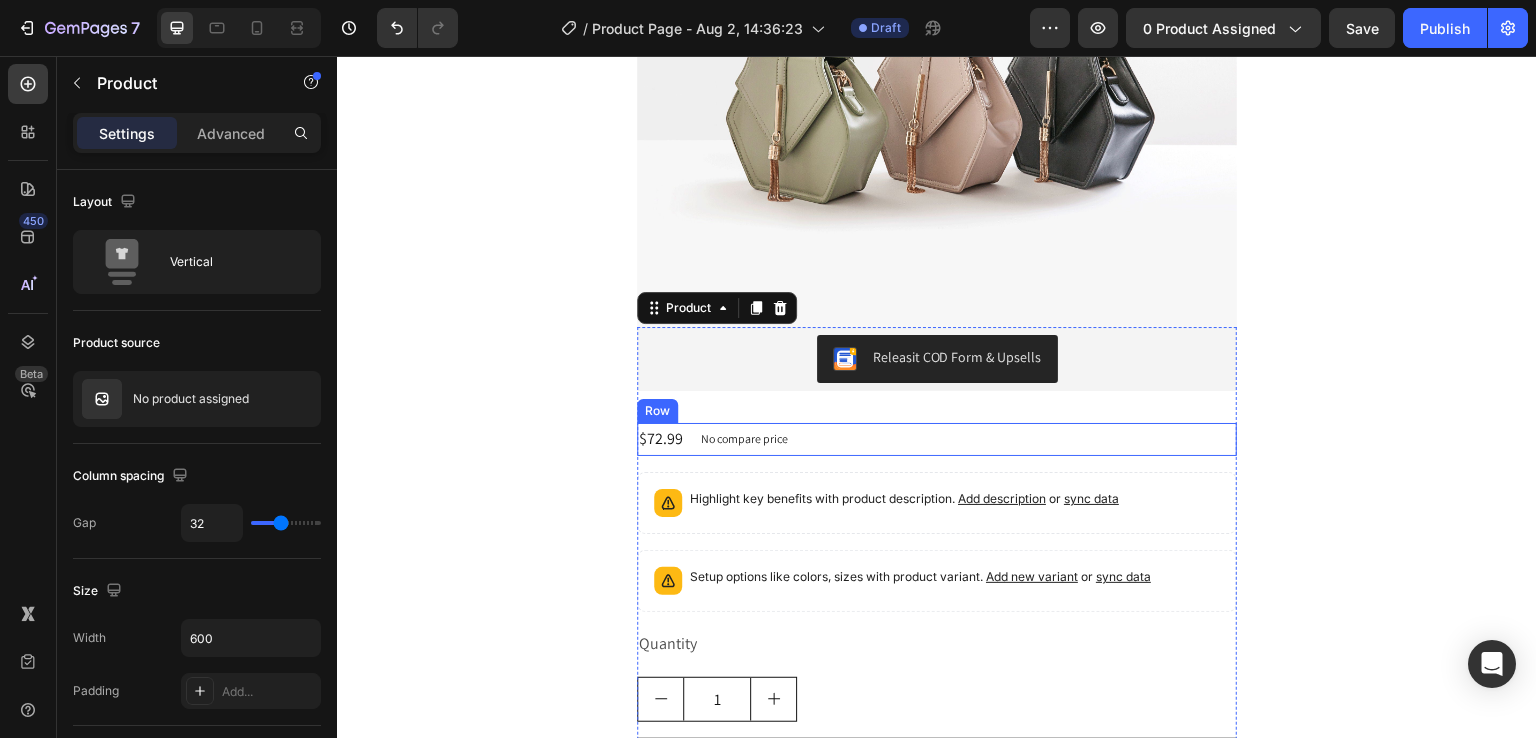 click on "$[PRICE] Product Price Product Price No compare price Product Price Row" at bounding box center (937, 439) 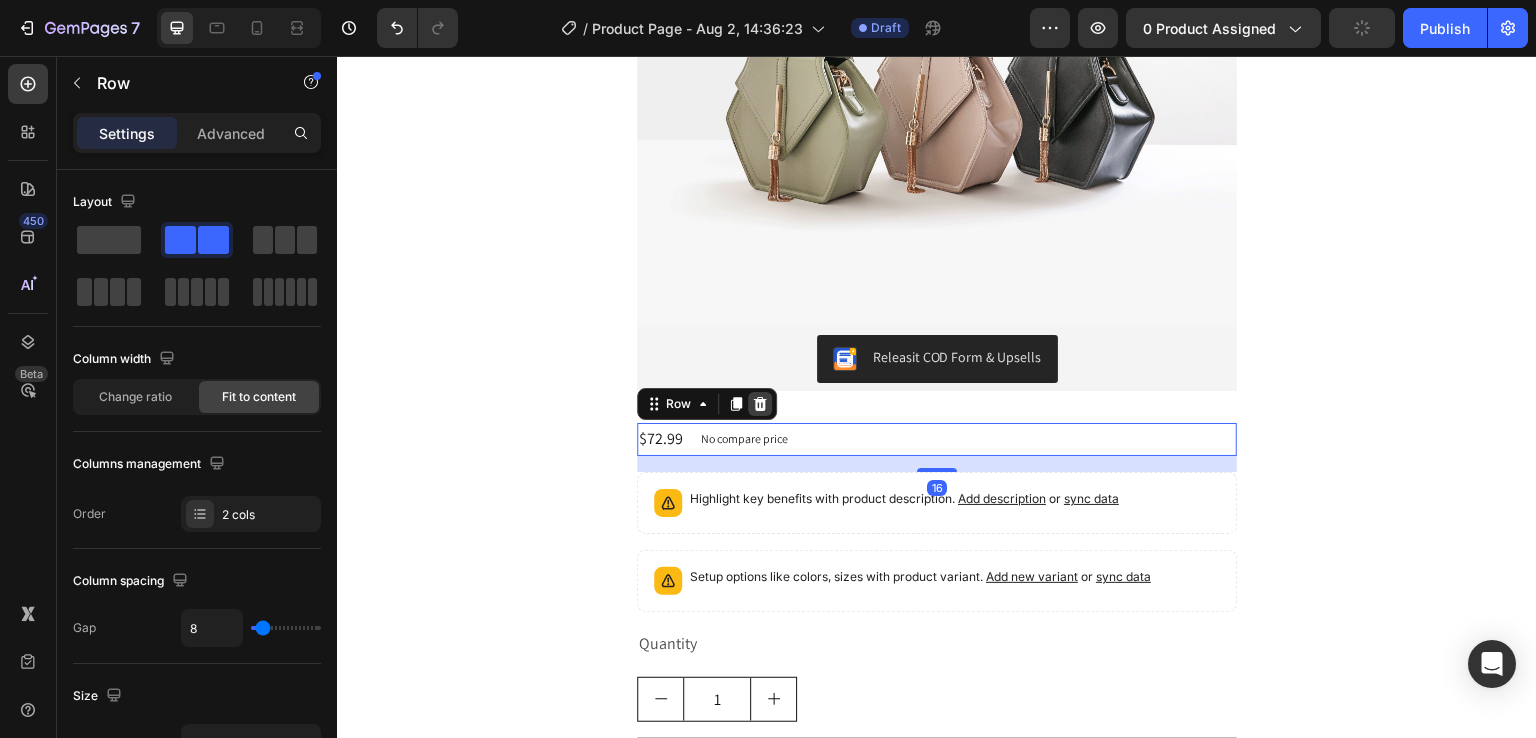 click at bounding box center (760, 404) 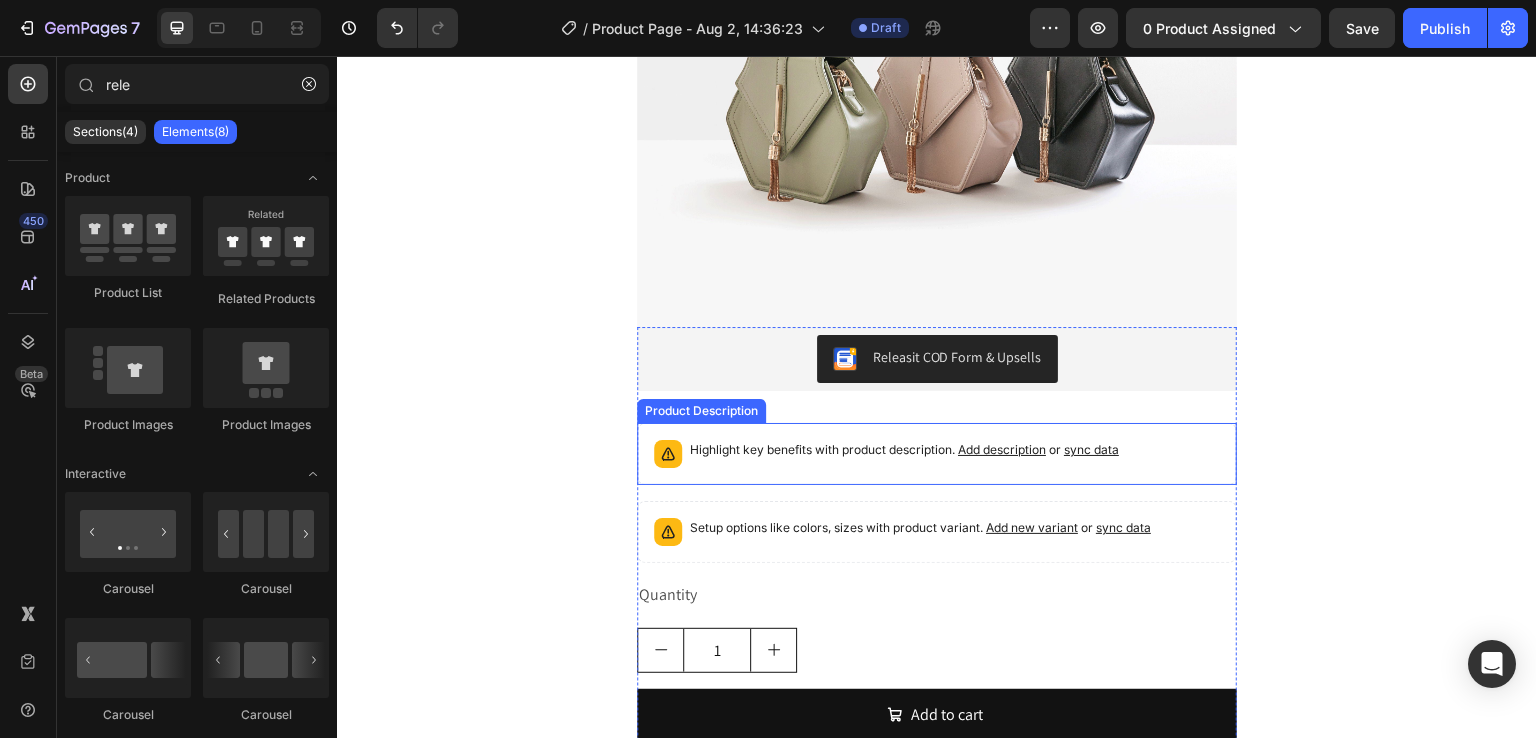 click on "Highlight key benefits with product description.       Add description   or   sync data" at bounding box center [904, 450] 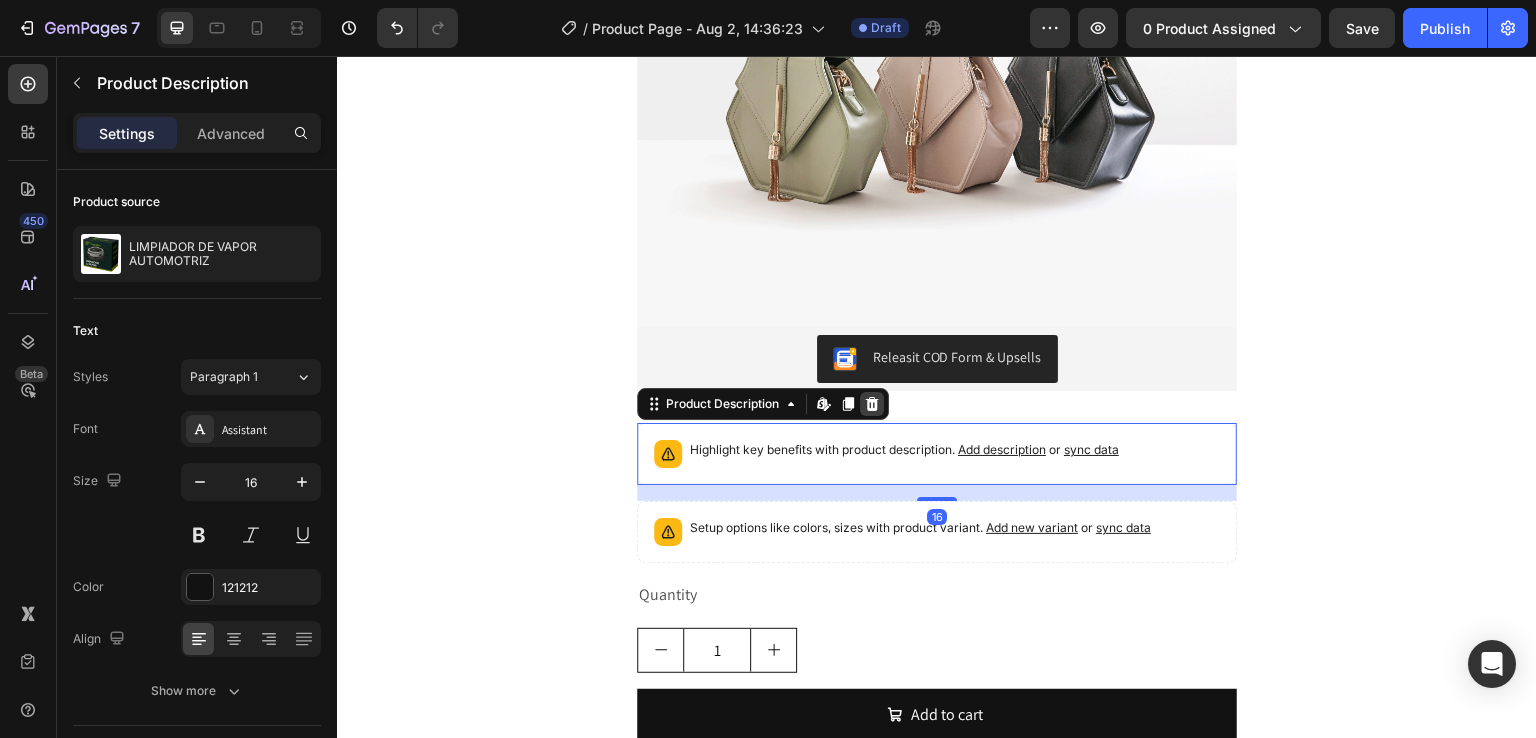 click at bounding box center [872, 404] 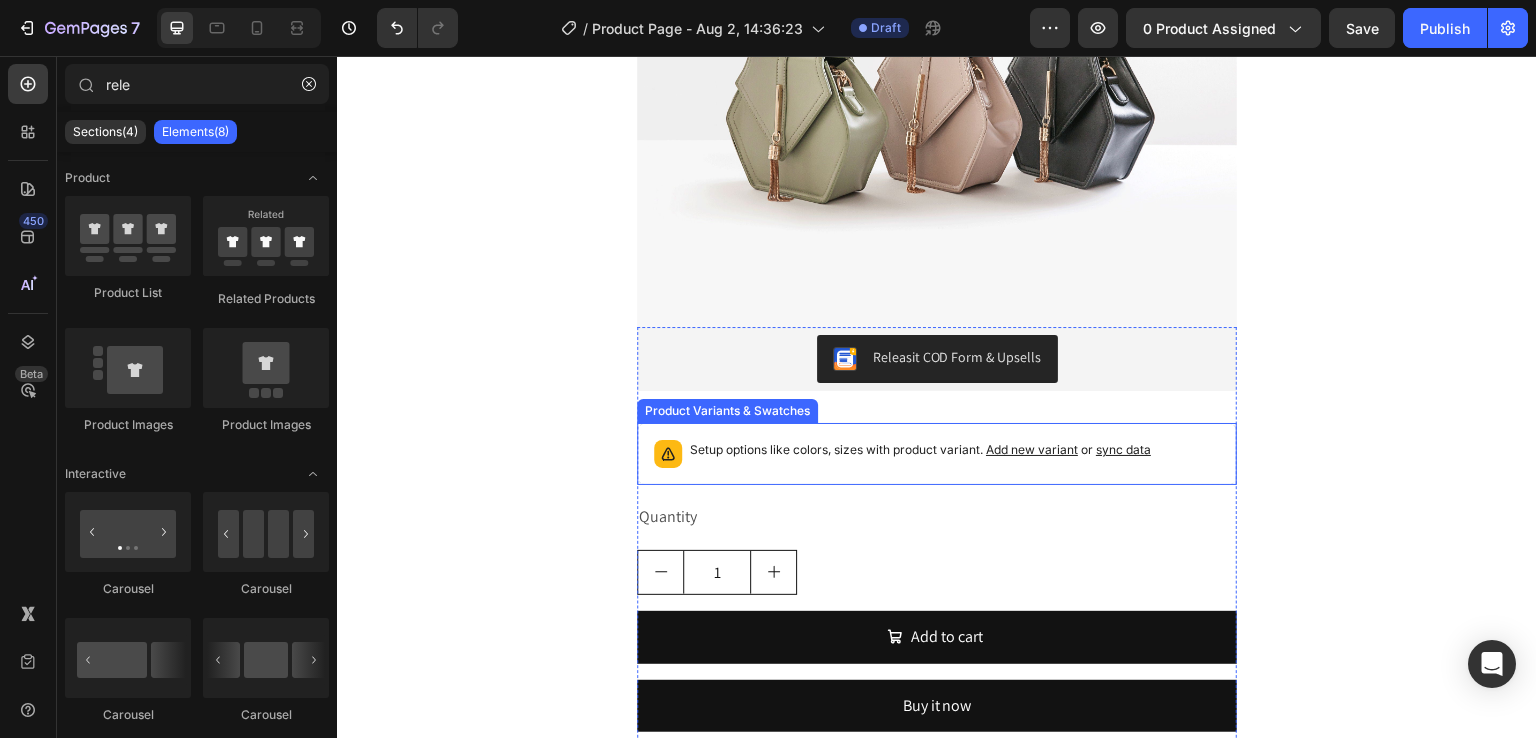 drag, startPoint x: 833, startPoint y: 473, endPoint x: 822, endPoint y: 426, distance: 48.270073 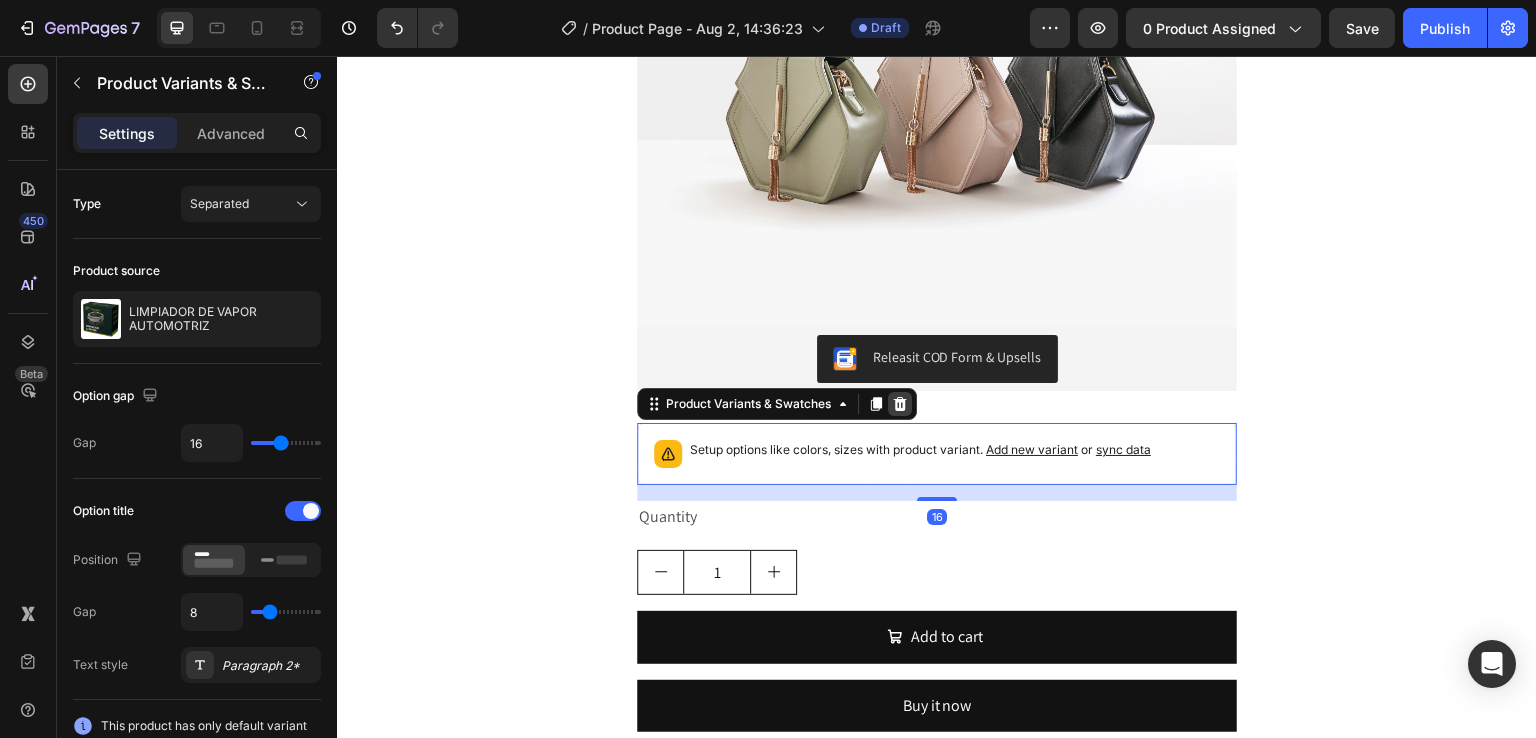 click 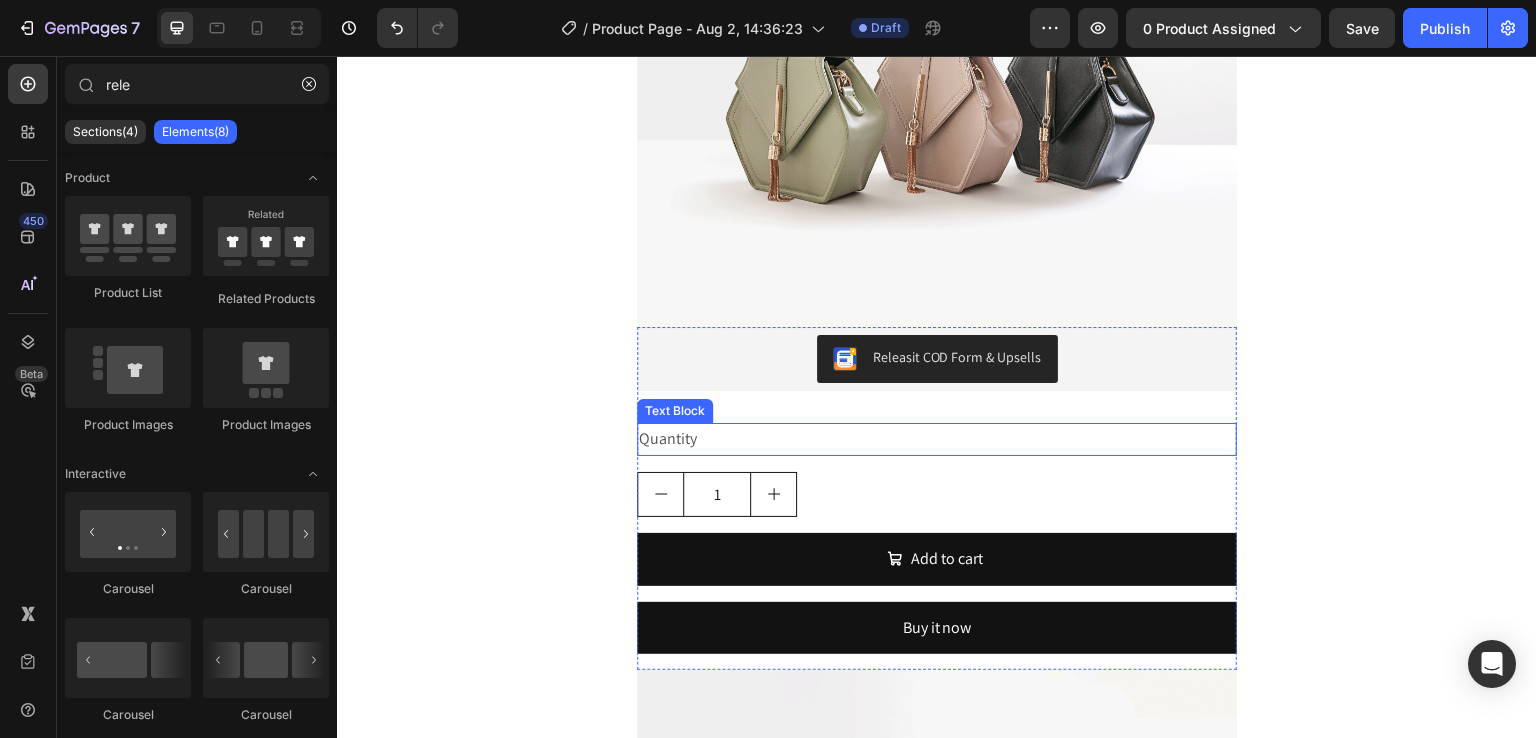 click on "Quantity" at bounding box center [937, 439] 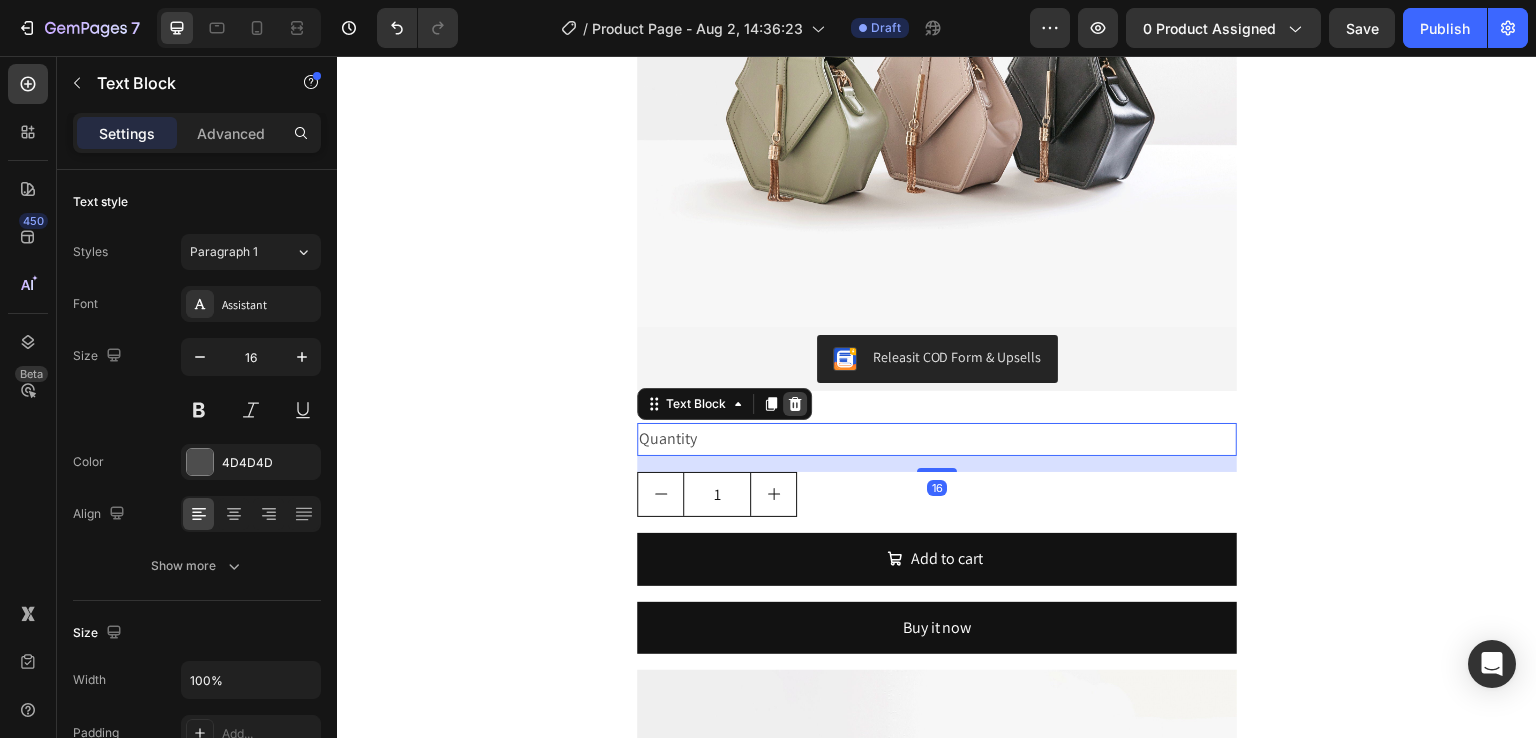 click 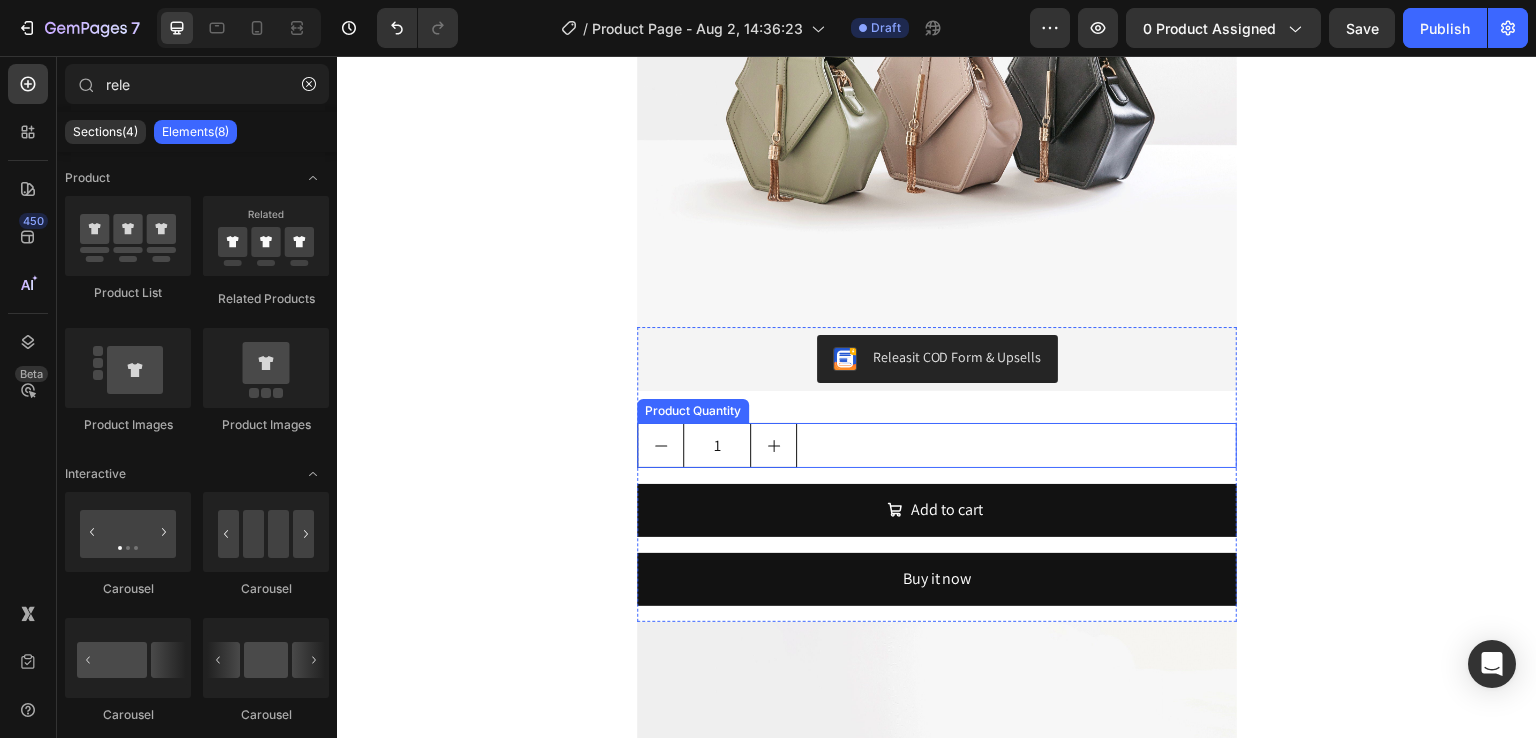 click on "1" at bounding box center (937, 445) 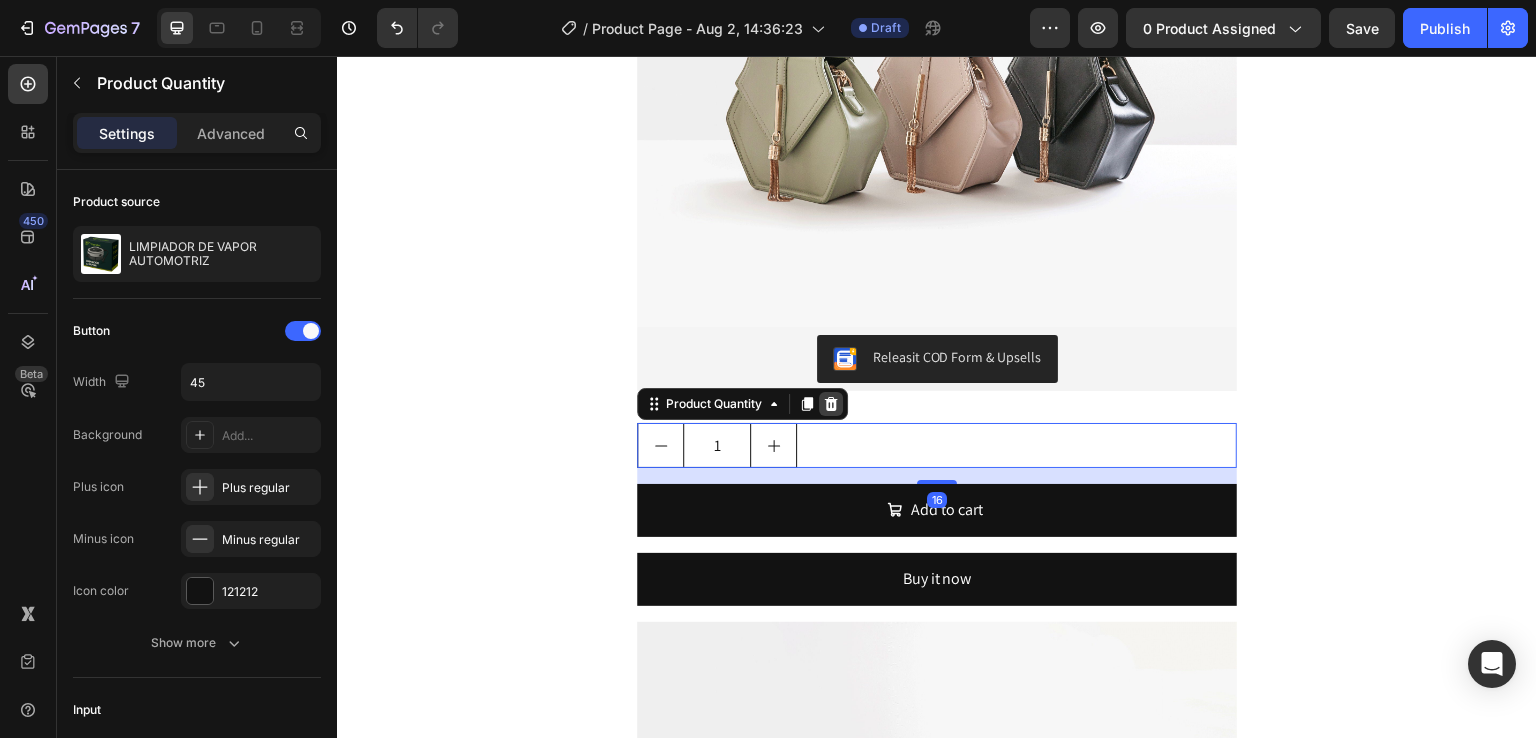 click 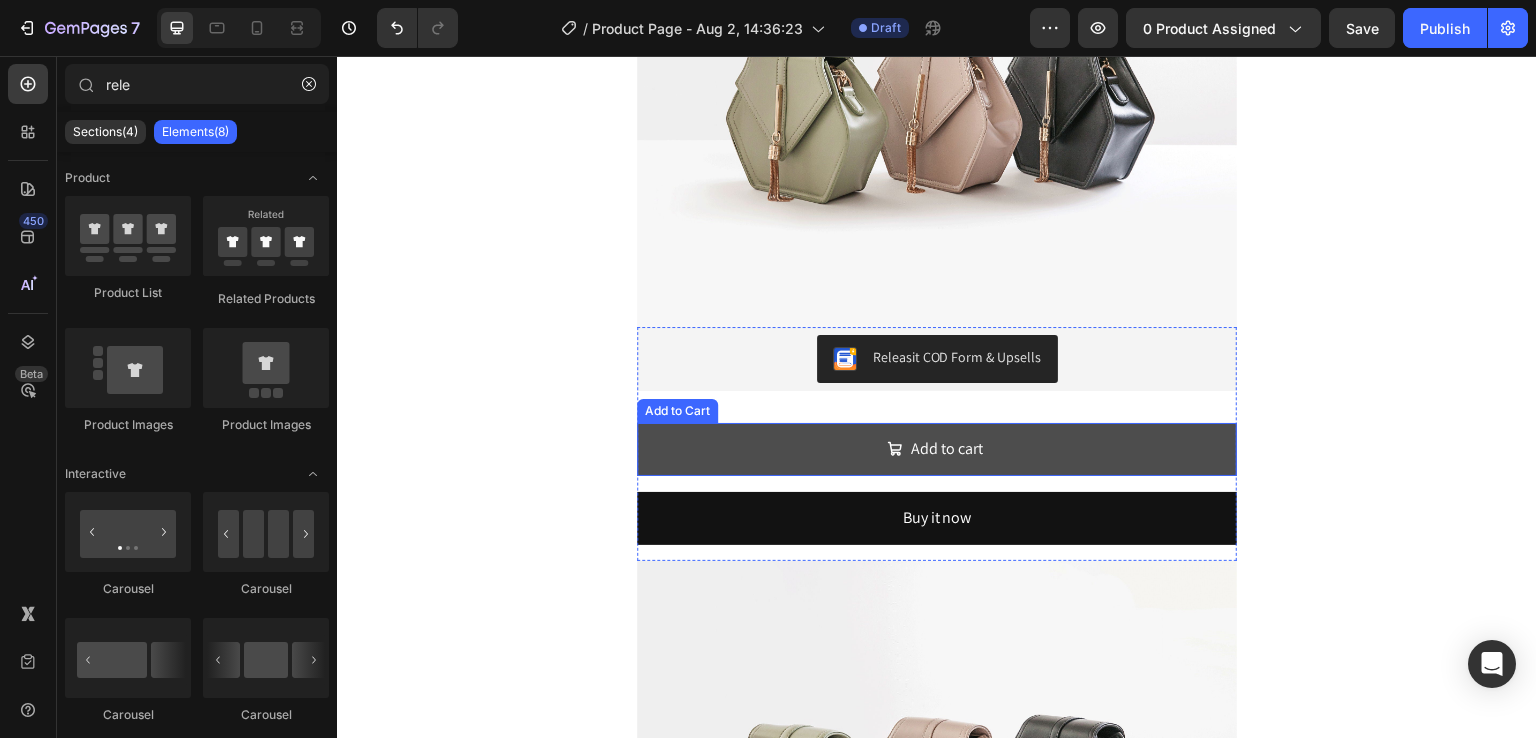 click on "Add to cart" at bounding box center [937, 449] 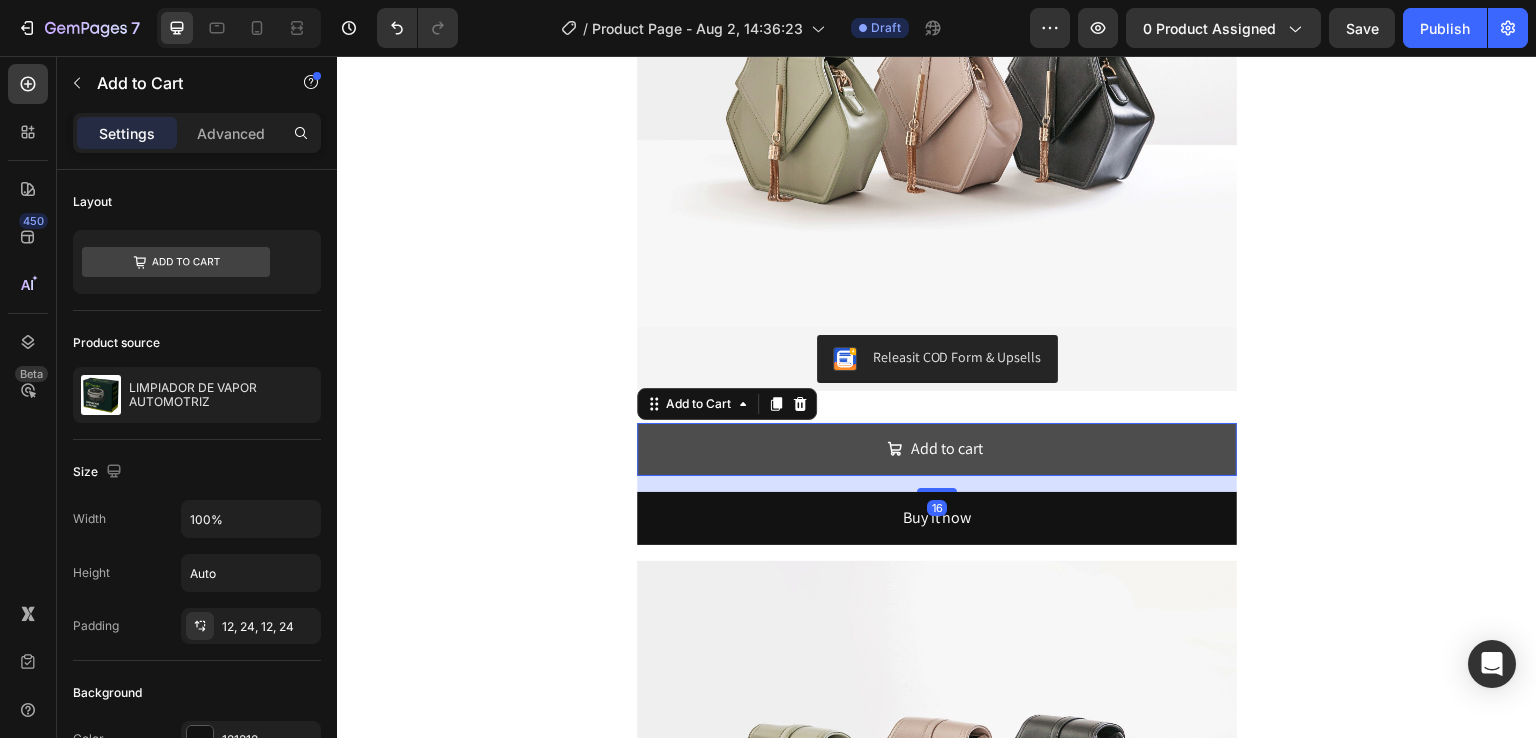 click on "Add to cart" at bounding box center [937, 449] 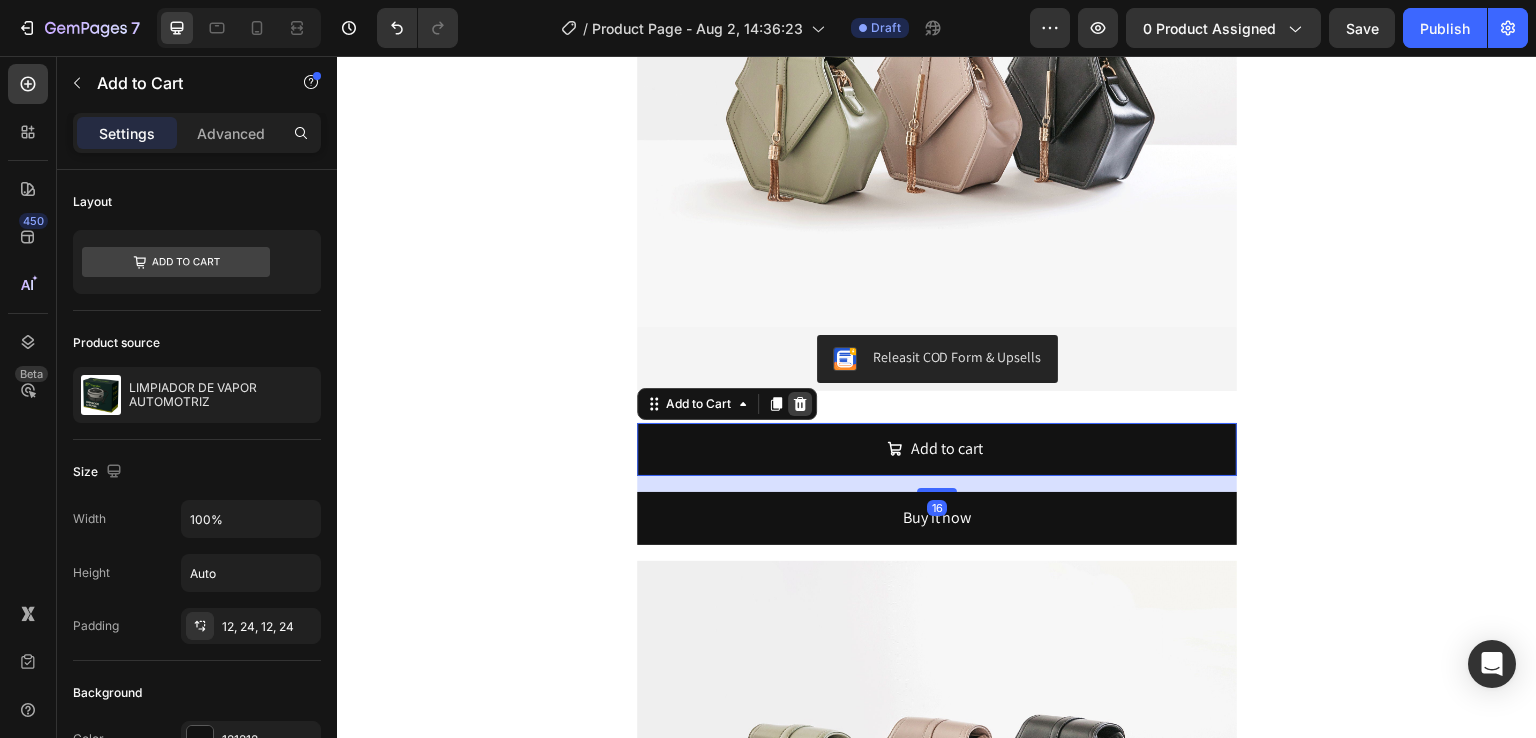 click 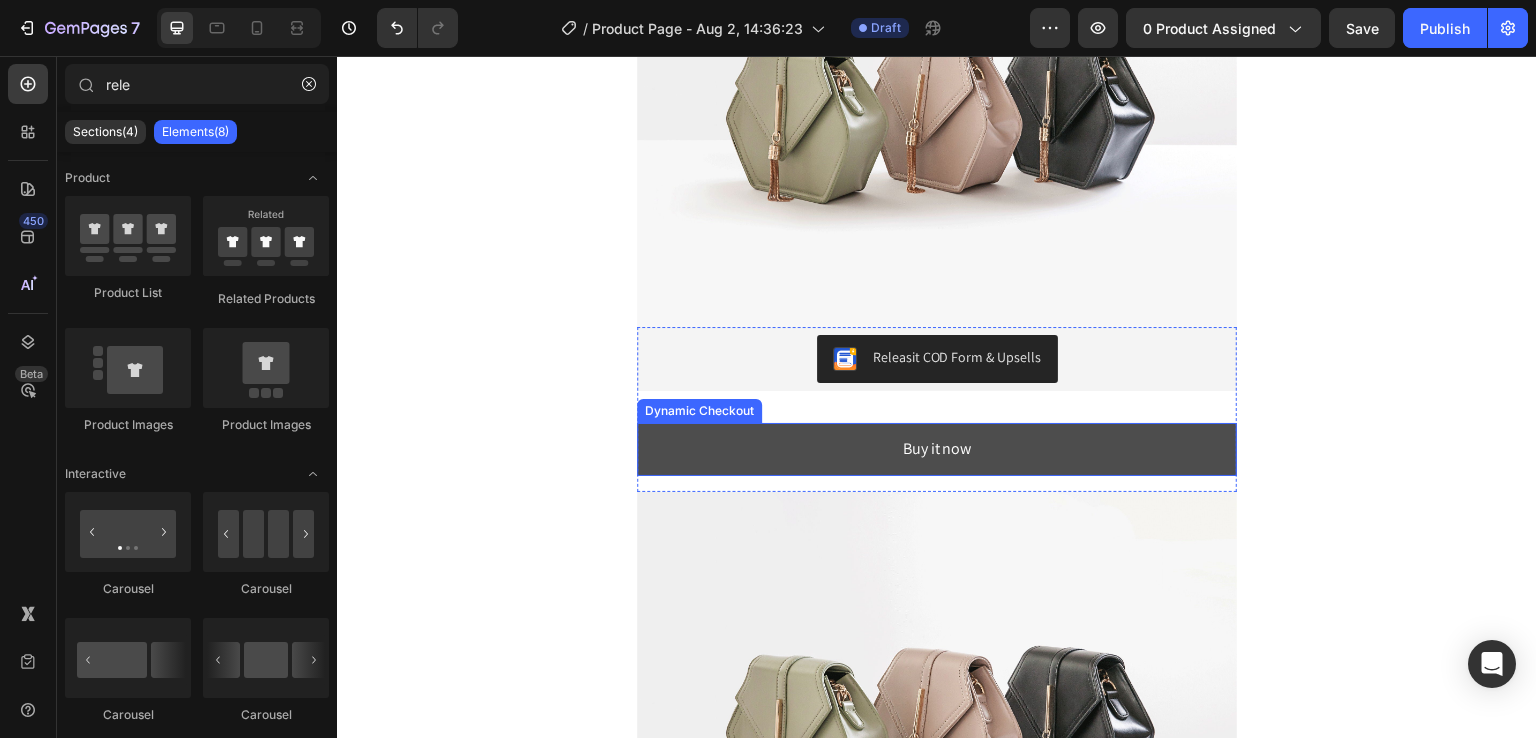 click on "Buy it now" at bounding box center [937, 449] 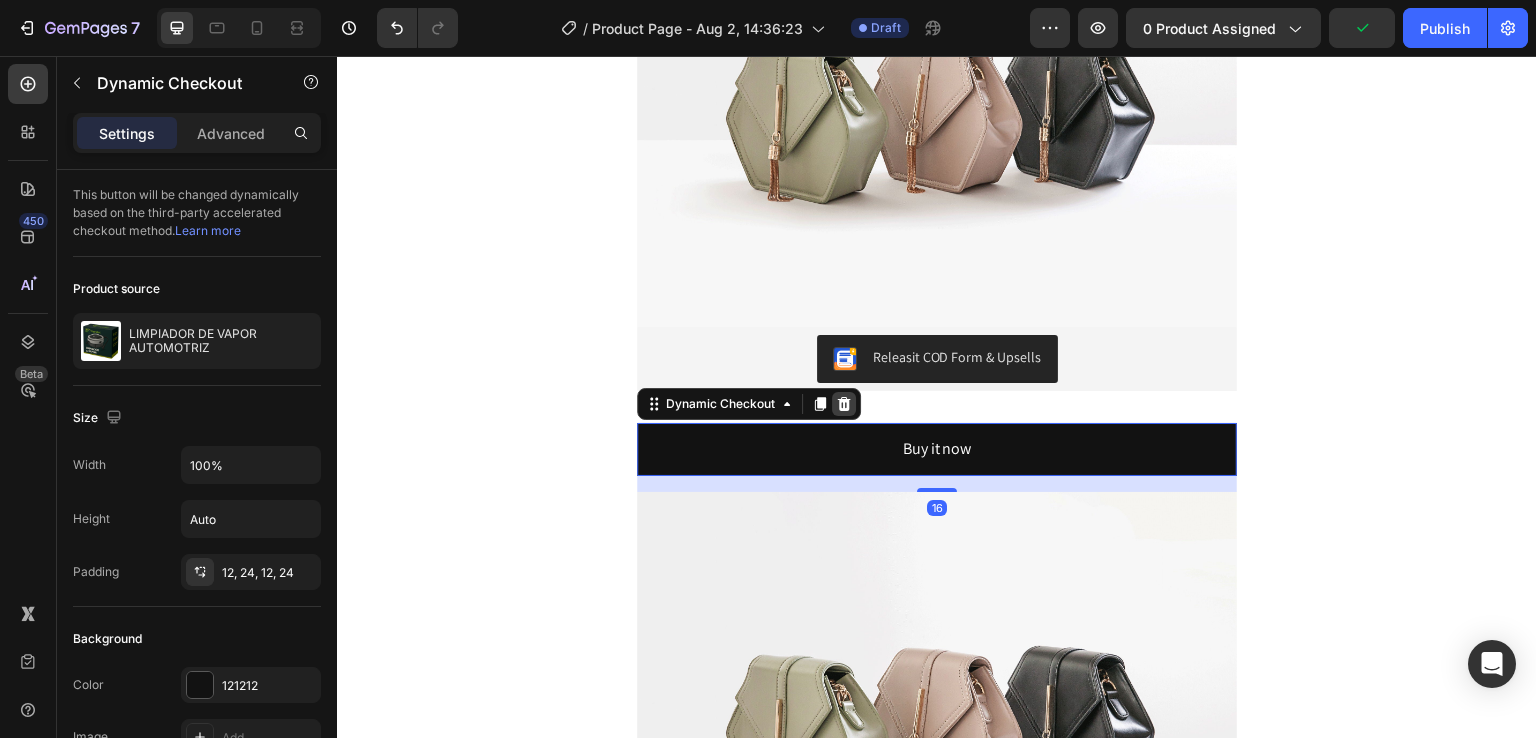 click 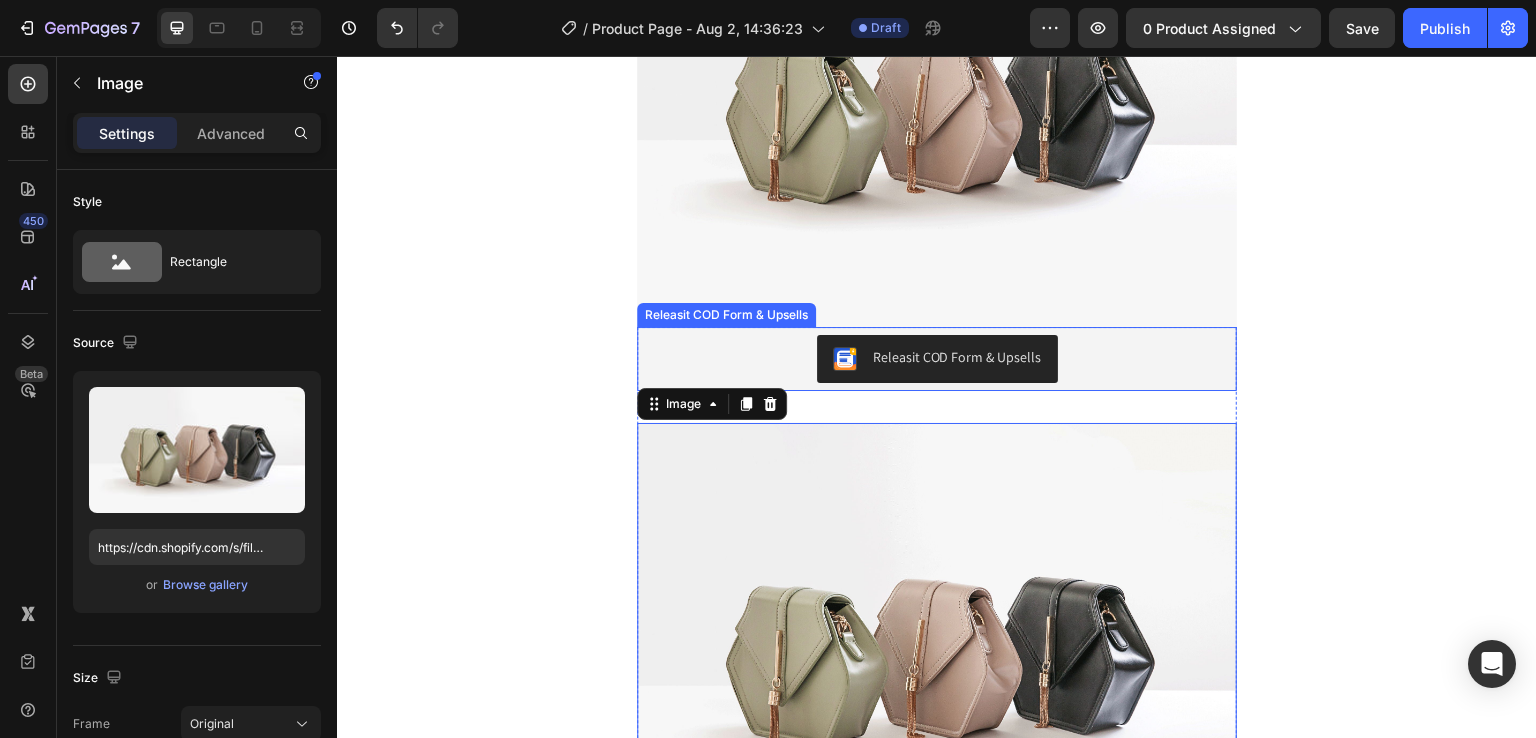 click on "Releasit COD Form & Upsells" at bounding box center (937, 359) 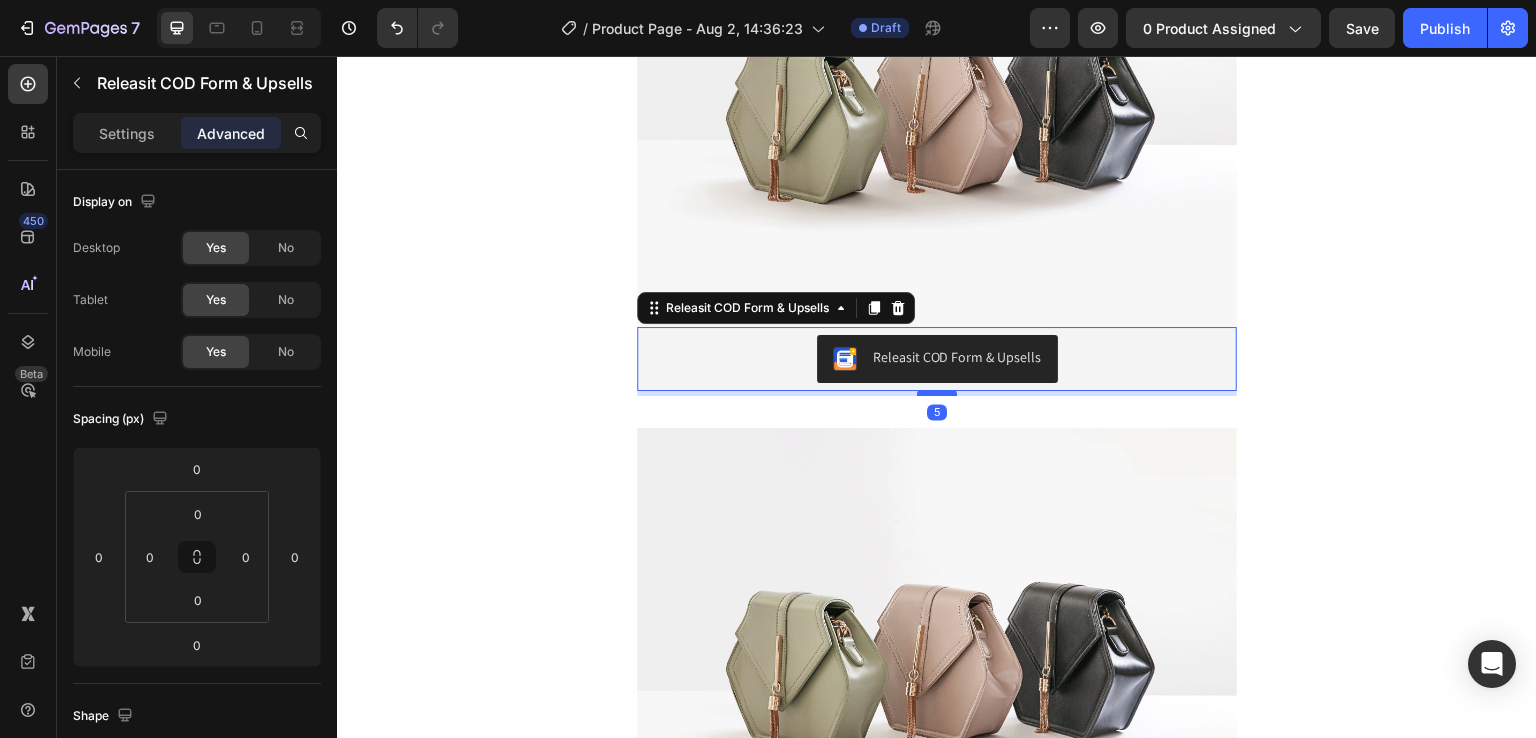 click at bounding box center [937, 393] 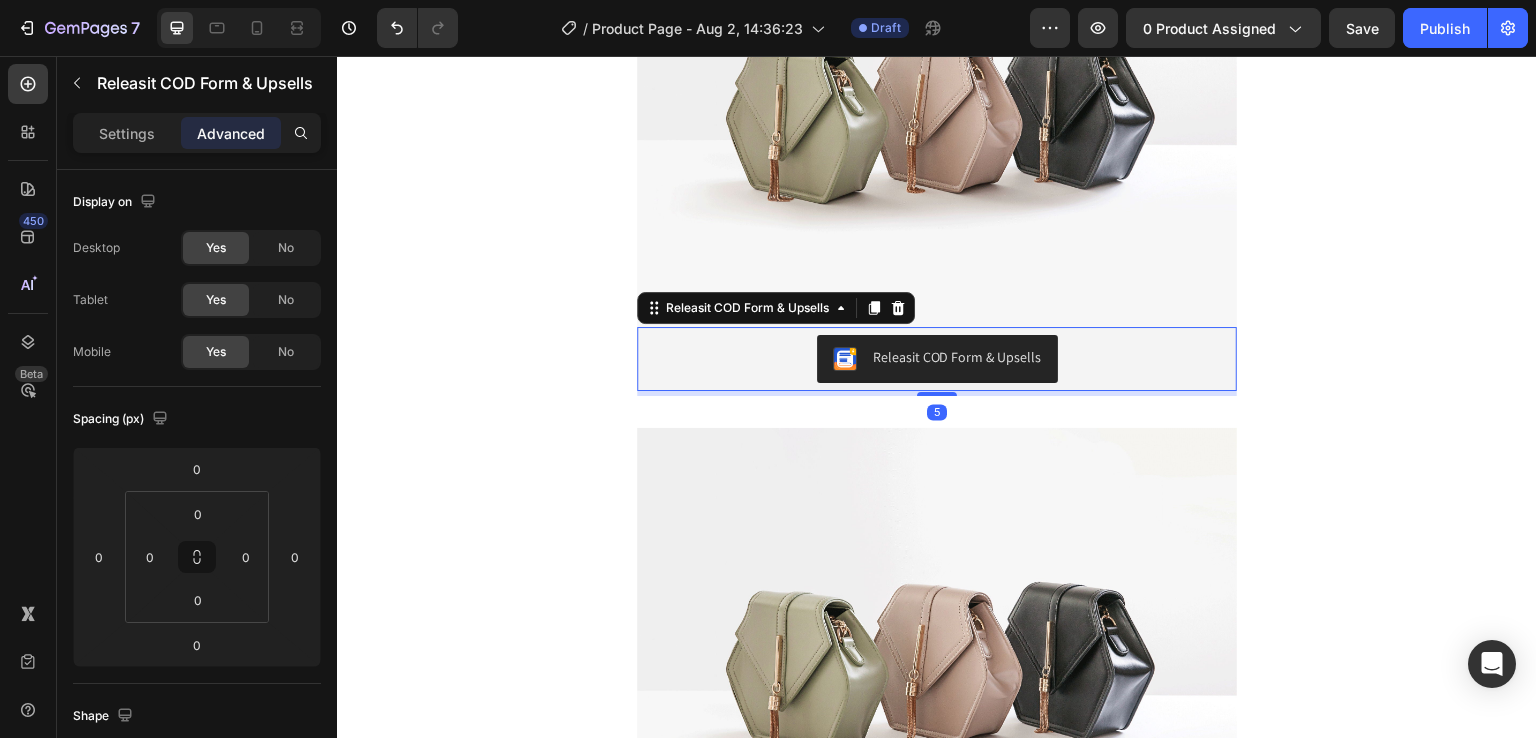 type on "5" 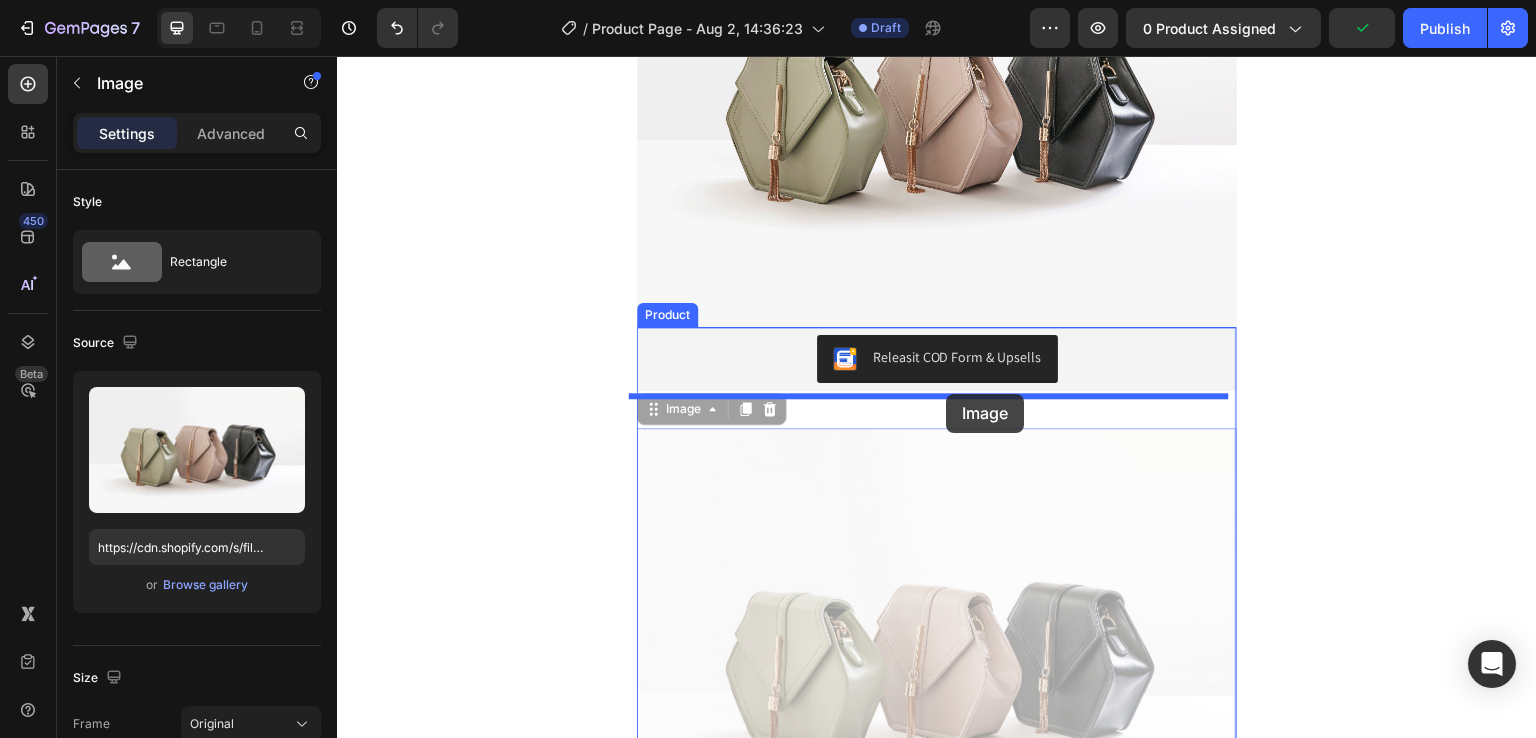 drag, startPoint x: 928, startPoint y: 454, endPoint x: 947, endPoint y: 394, distance: 62.936478 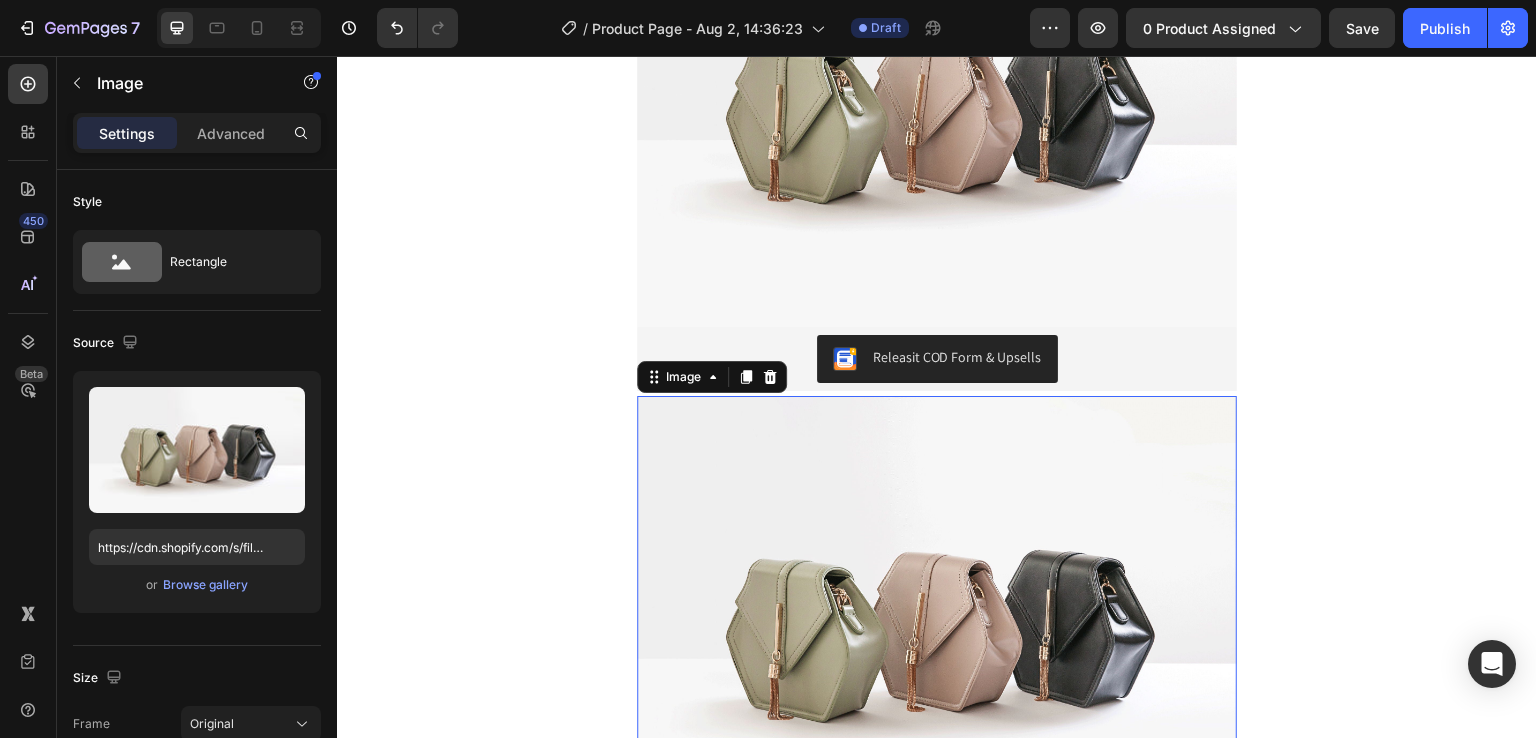 click at bounding box center (937, 621) 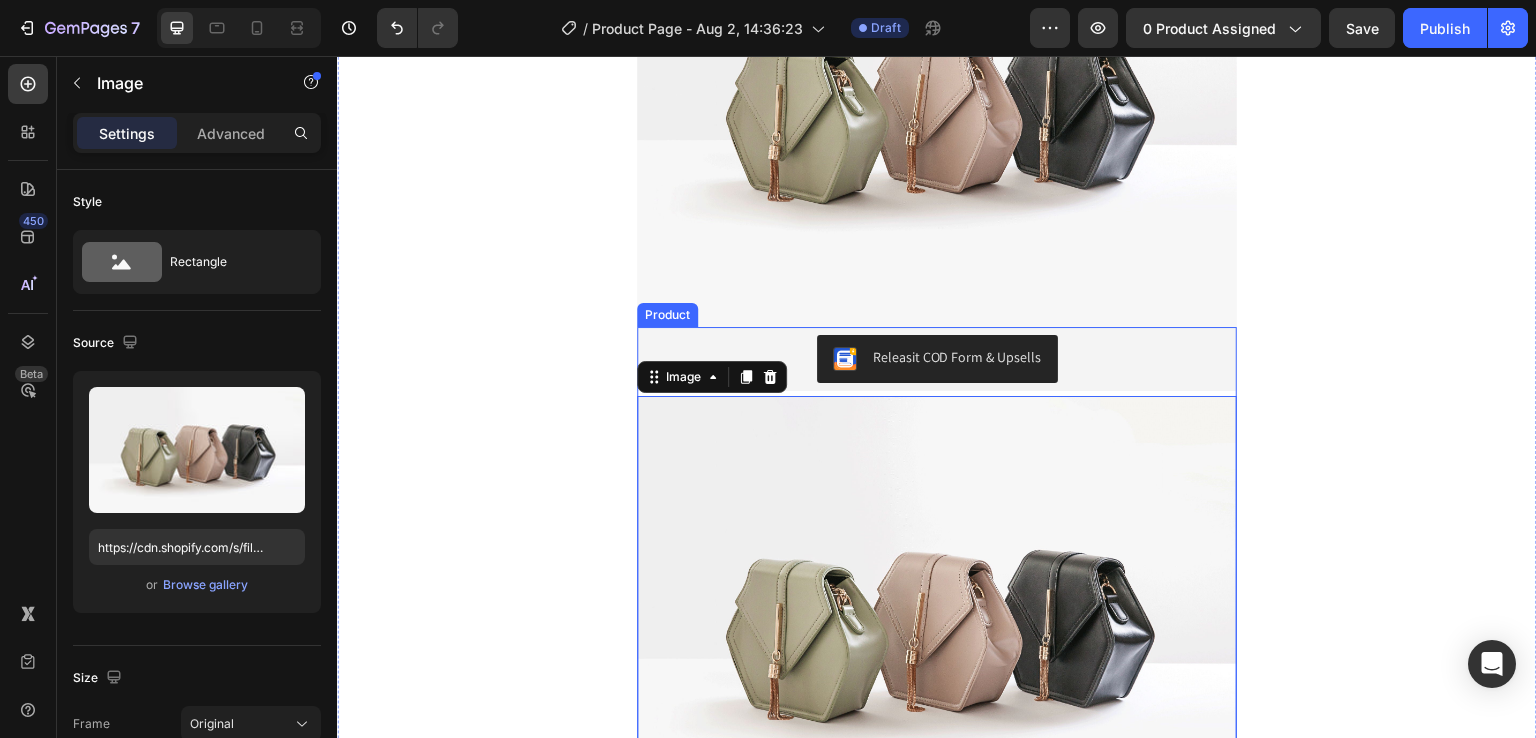 click on "Releasit COD Form & Upsells" at bounding box center [937, 359] 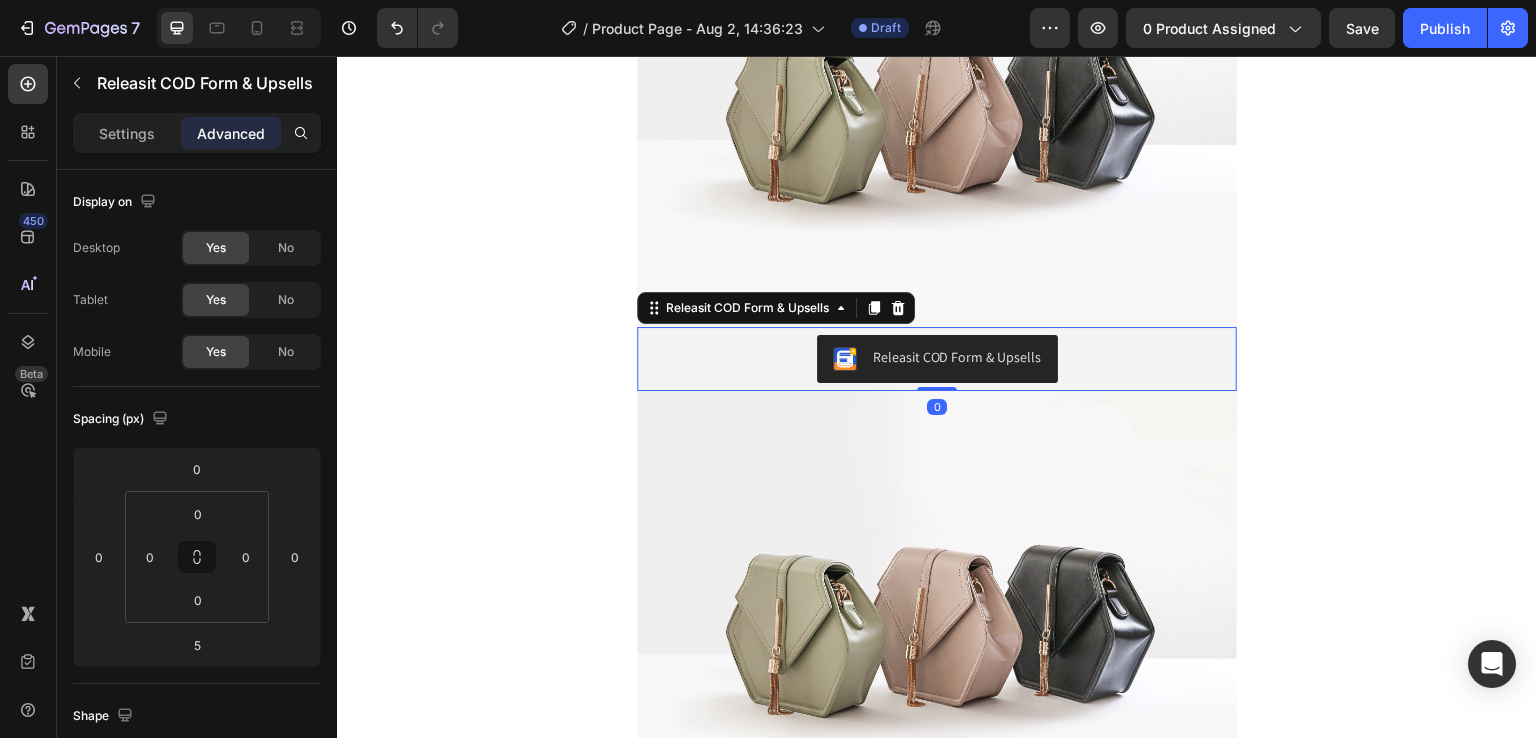 drag, startPoint x: 930, startPoint y: 392, endPoint x: 934, endPoint y: 382, distance: 10.770329 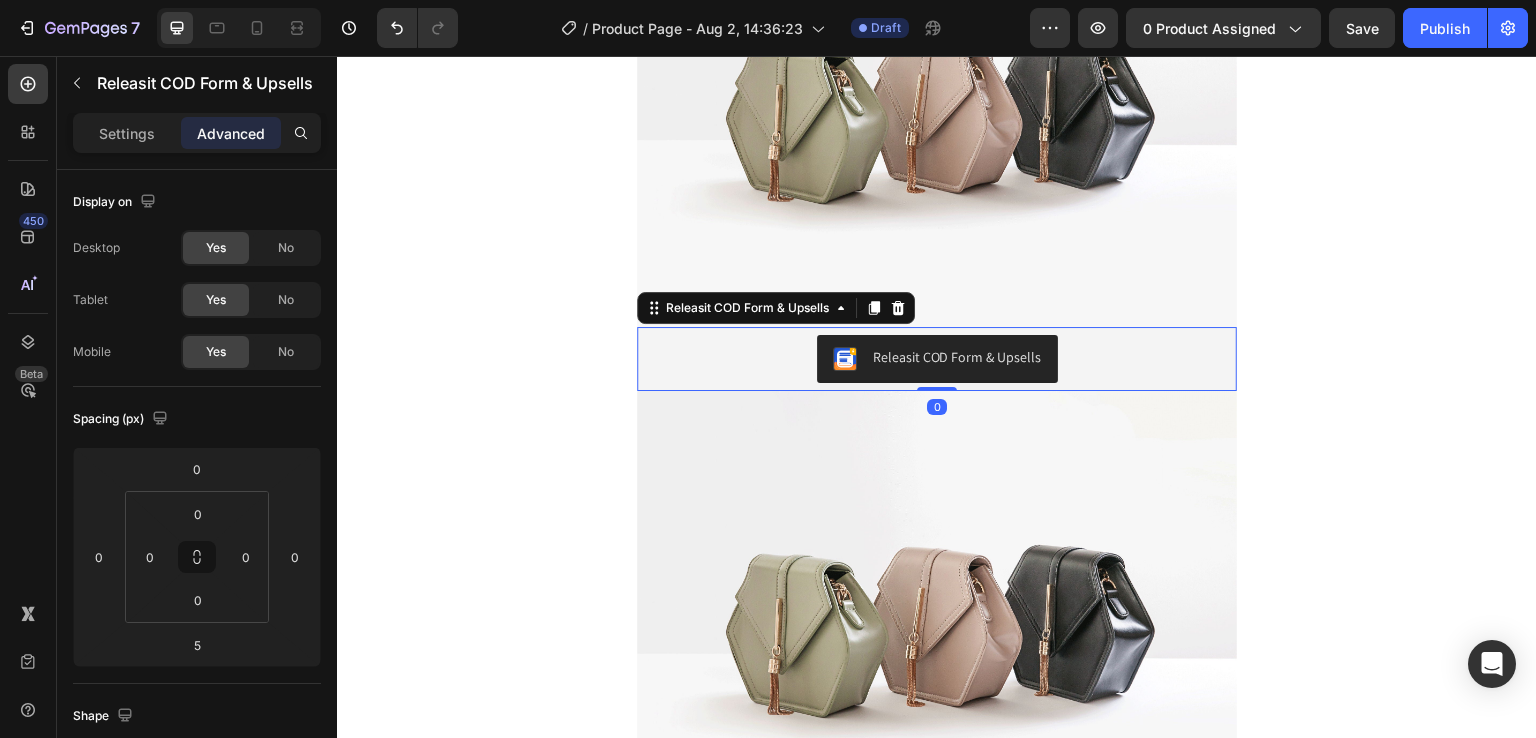 click on "Releasit COD Form & Upsells Releasit COD Form & Upsells   0" at bounding box center [937, 359] 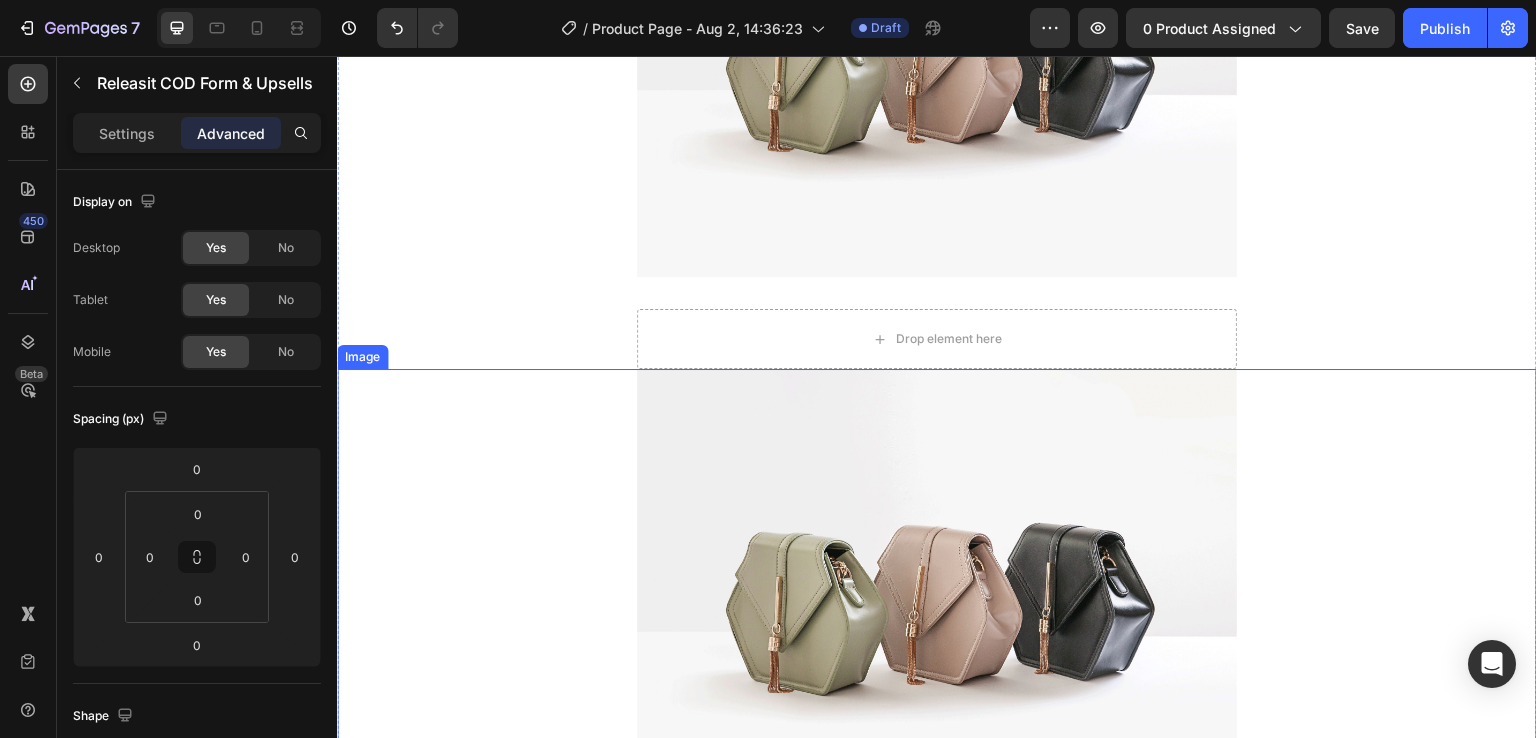 scroll, scrollTop: 1100, scrollLeft: 0, axis: vertical 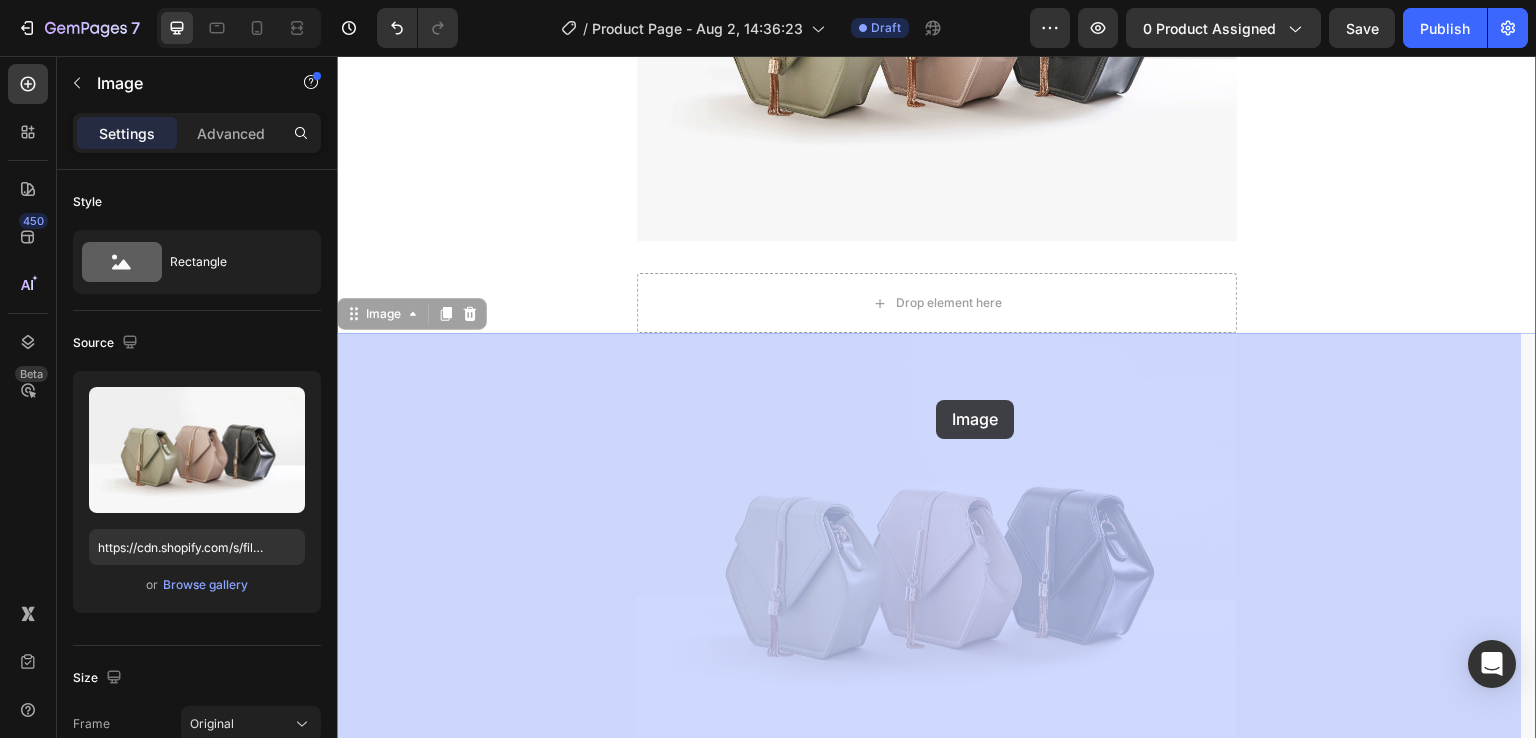 drag, startPoint x: 930, startPoint y: 442, endPoint x: 936, endPoint y: 400, distance: 42.426407 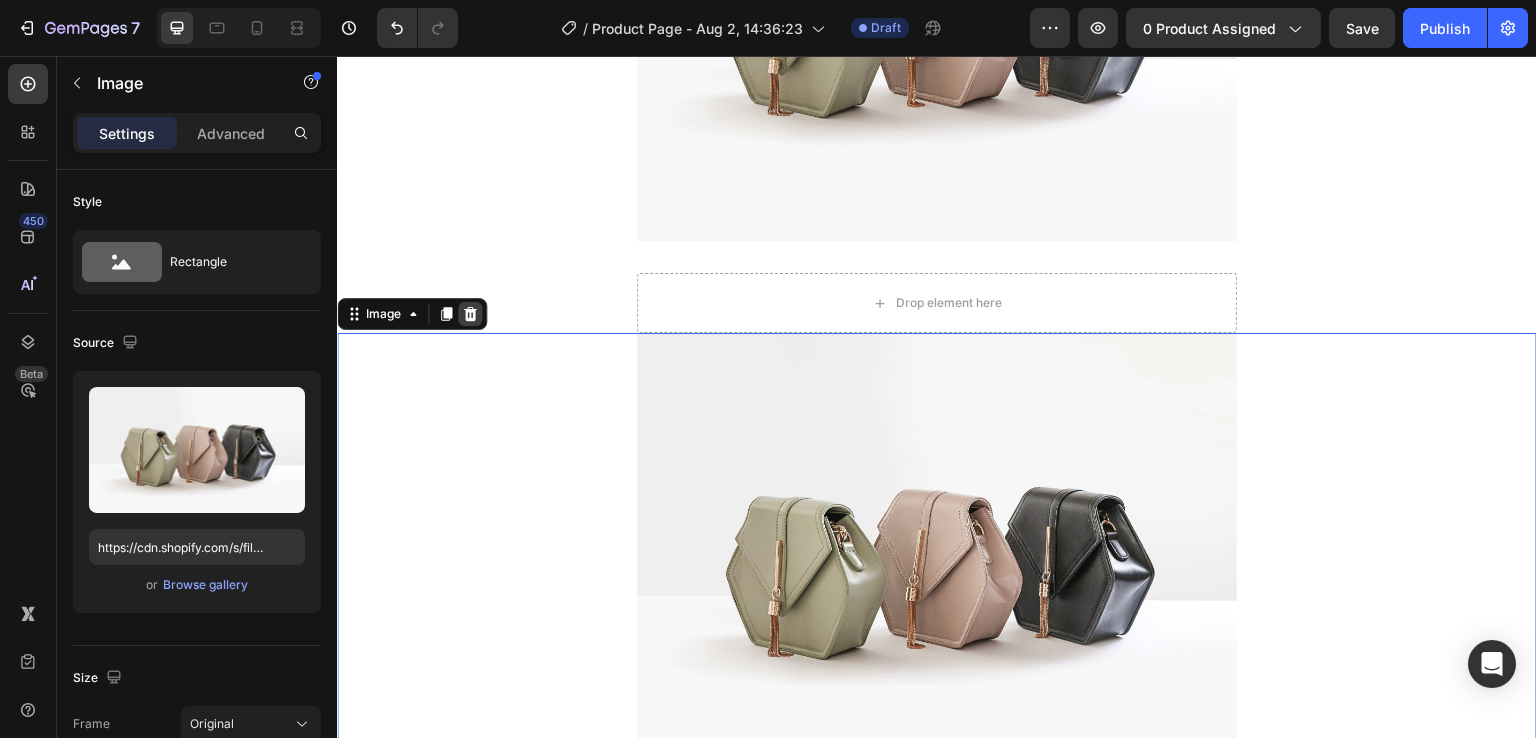 click 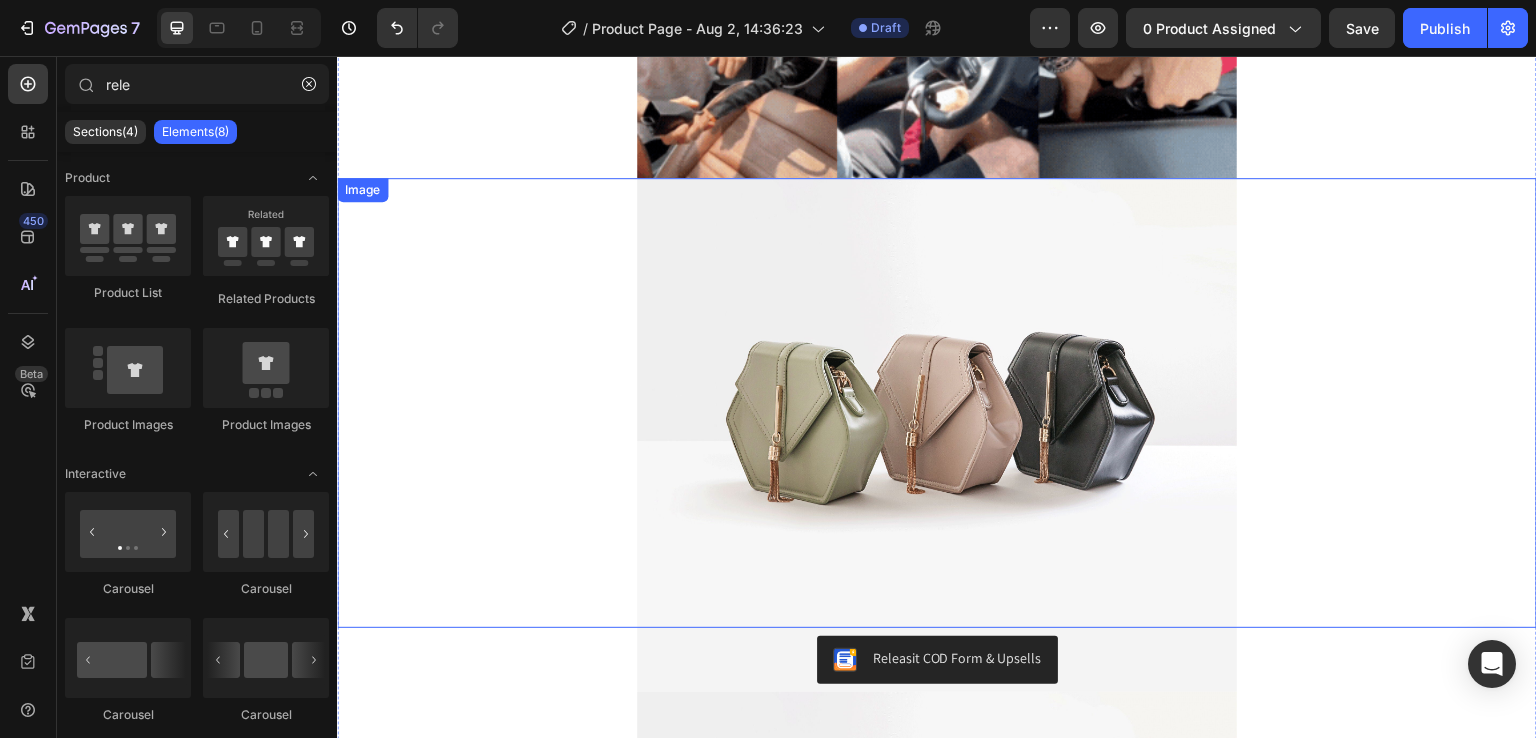 scroll, scrollTop: 481, scrollLeft: 0, axis: vertical 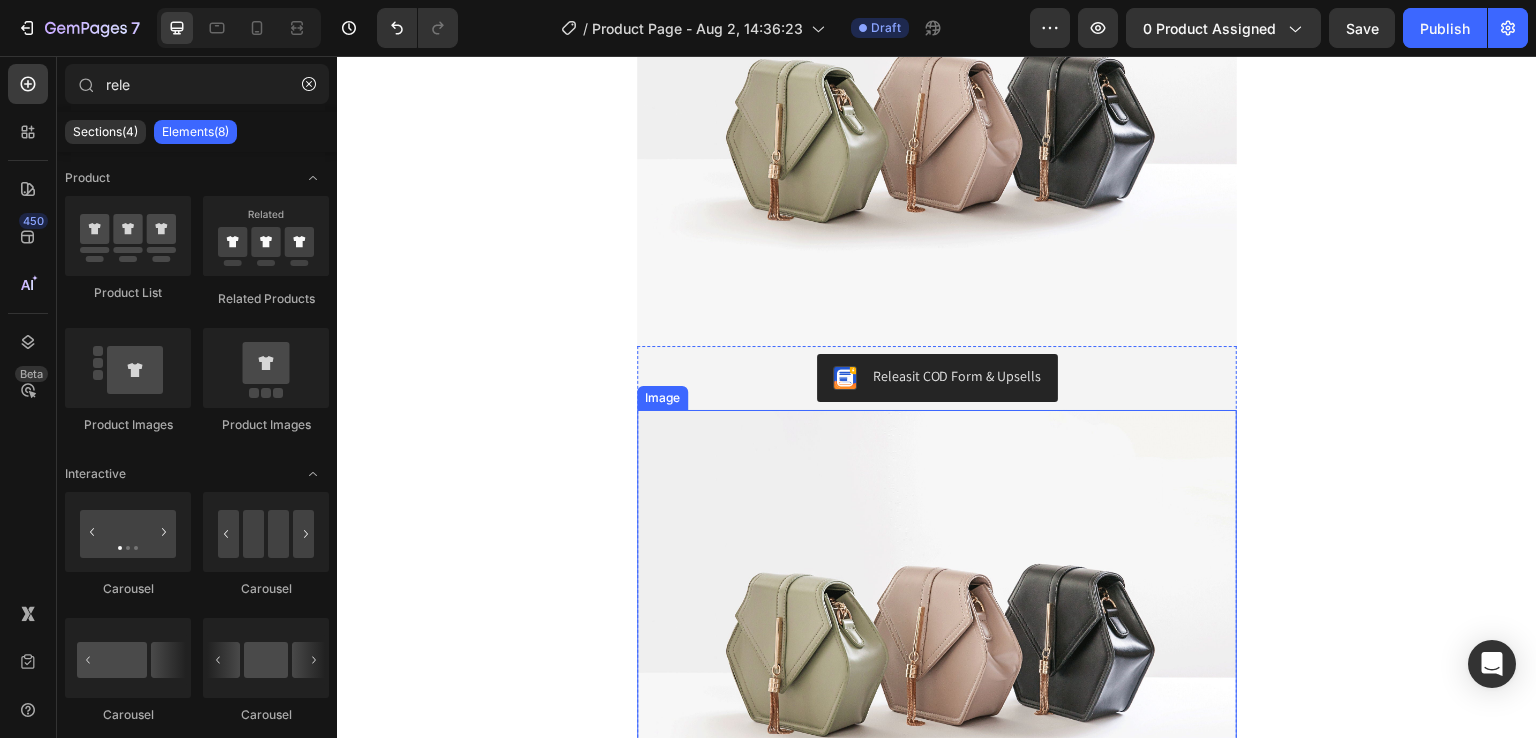 click at bounding box center (937, 635) 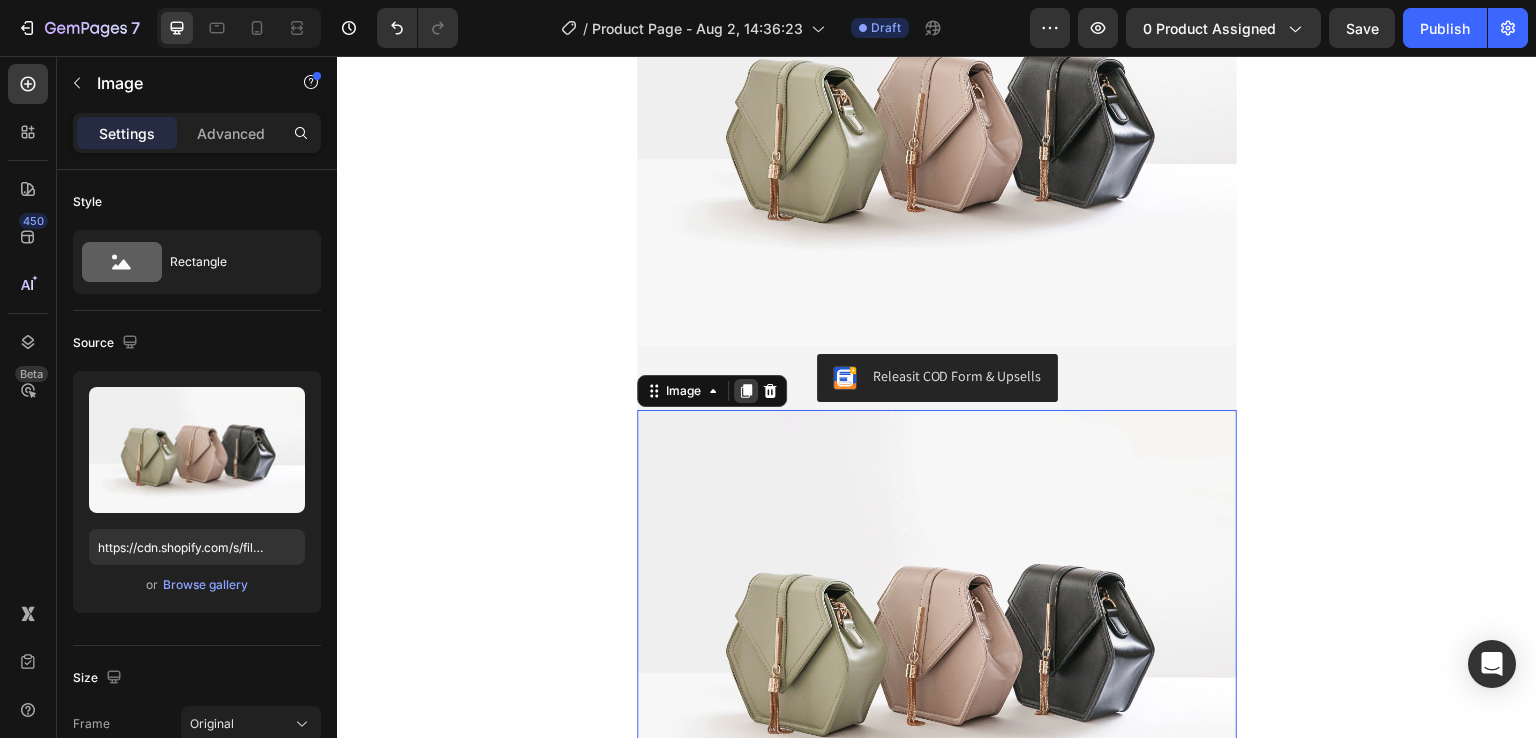 click 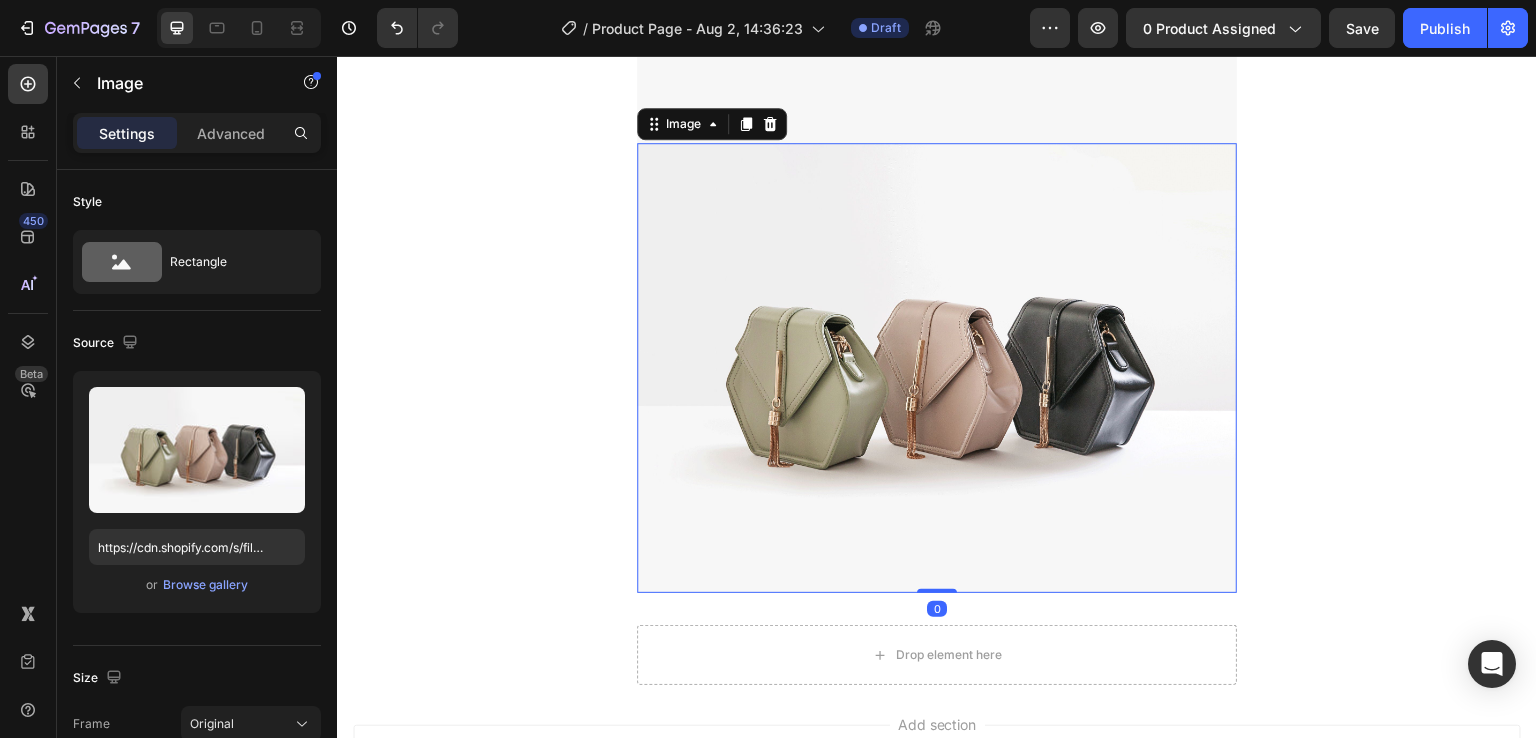 scroll, scrollTop: 1215, scrollLeft: 0, axis: vertical 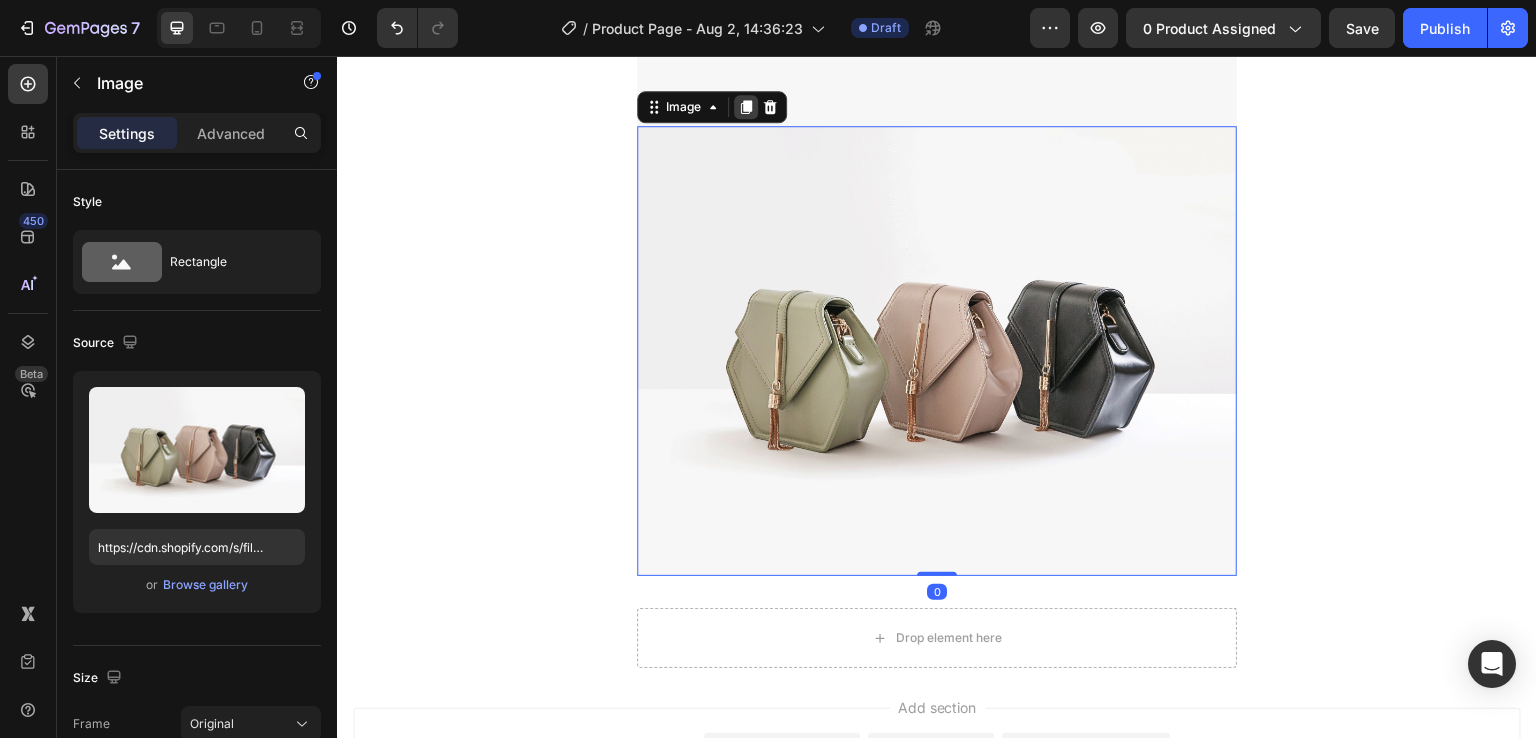click 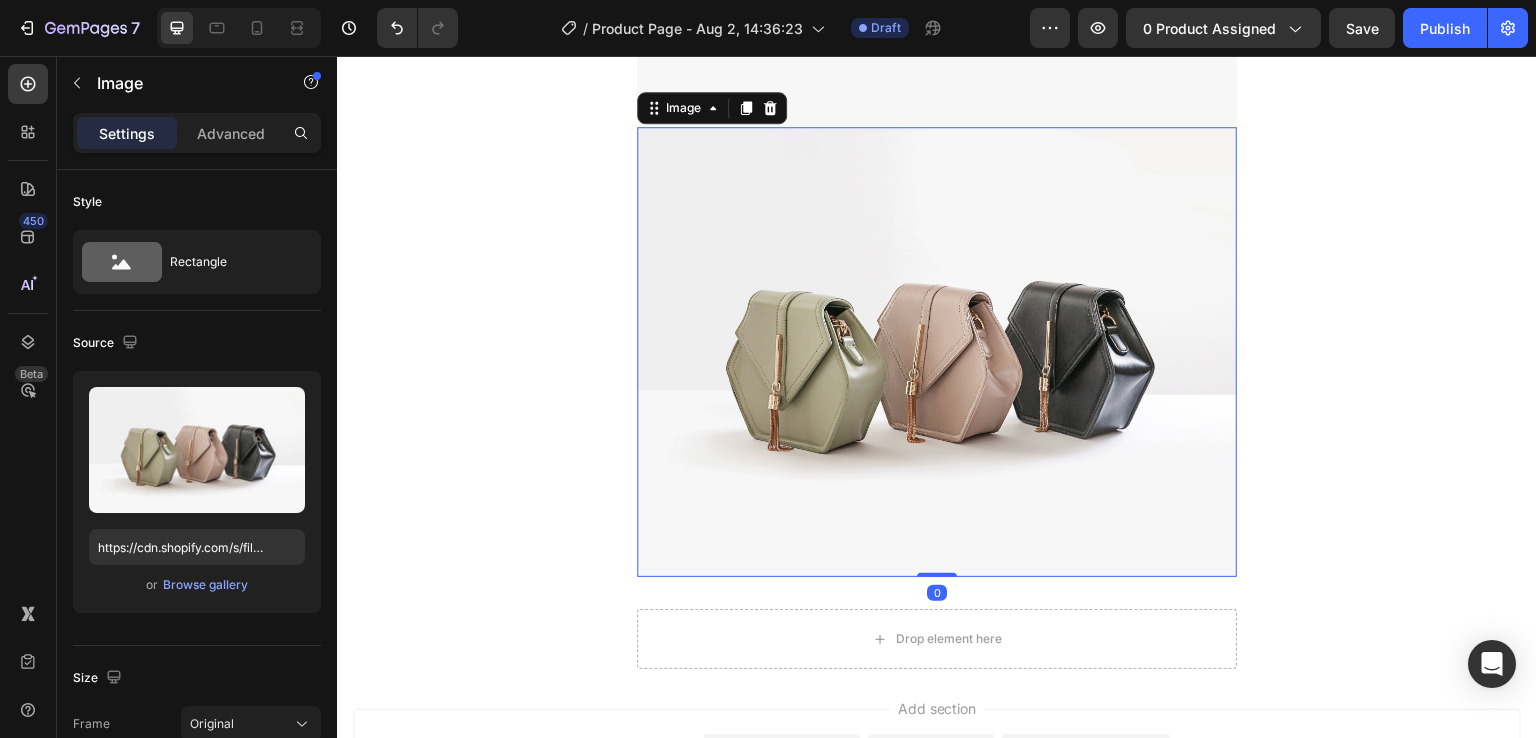 click 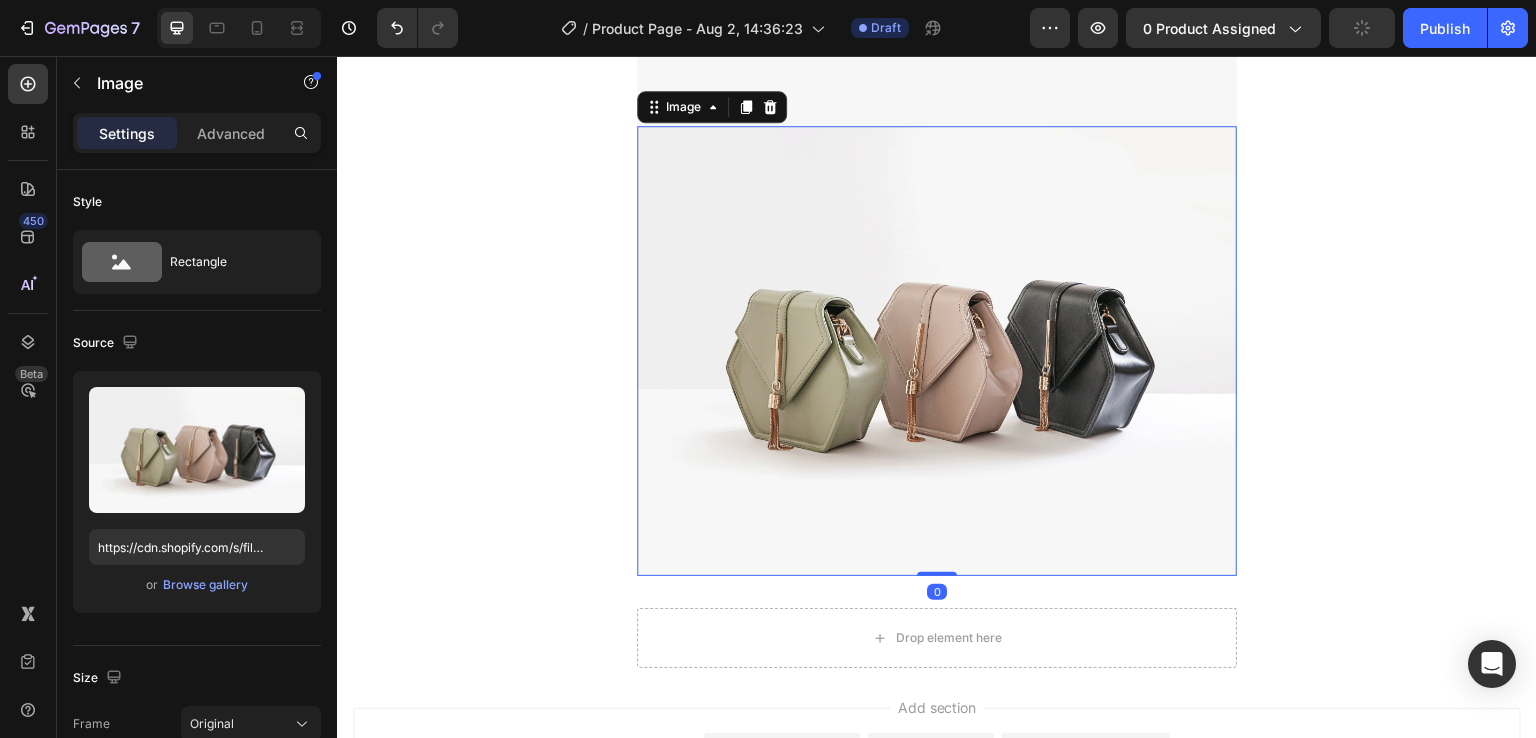click 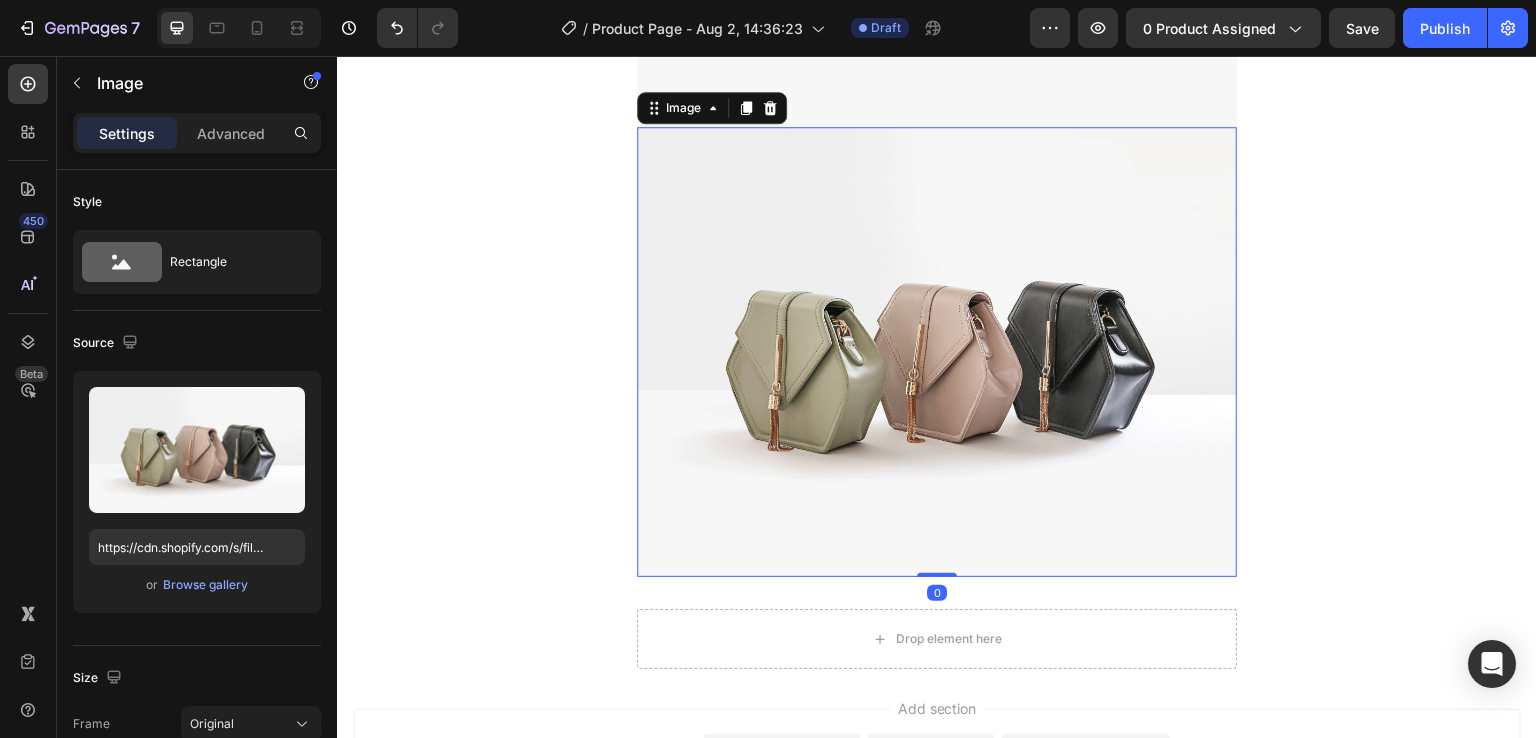click 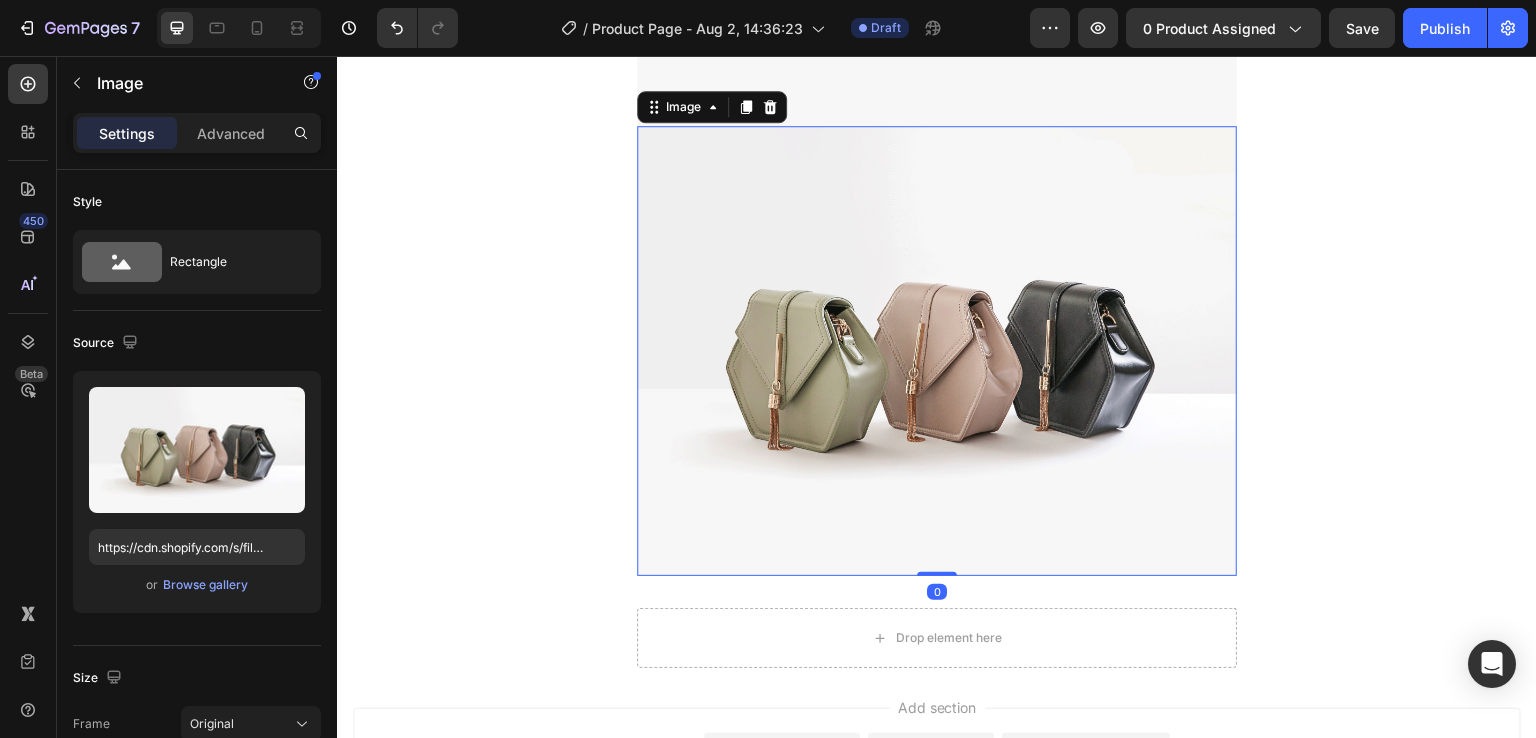 click 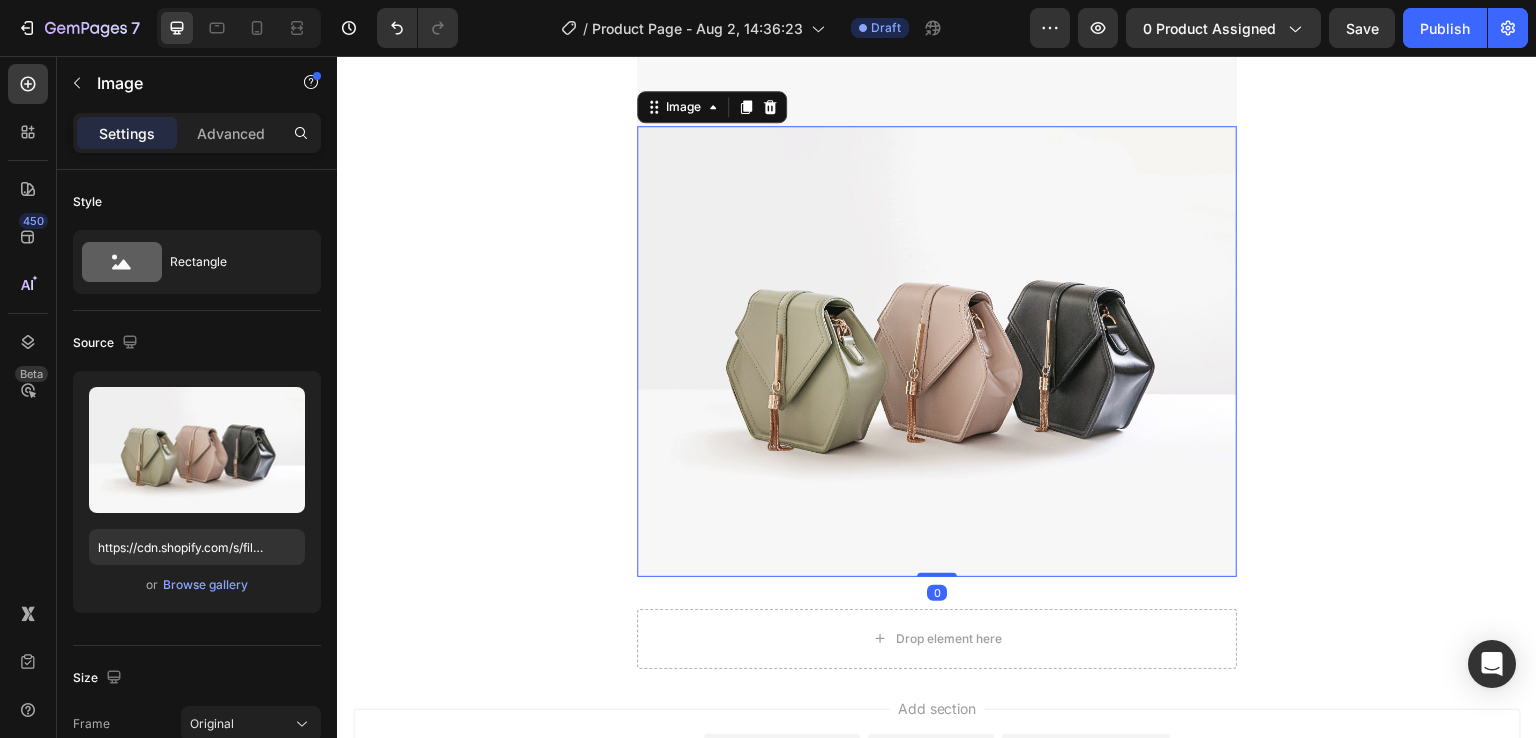 click 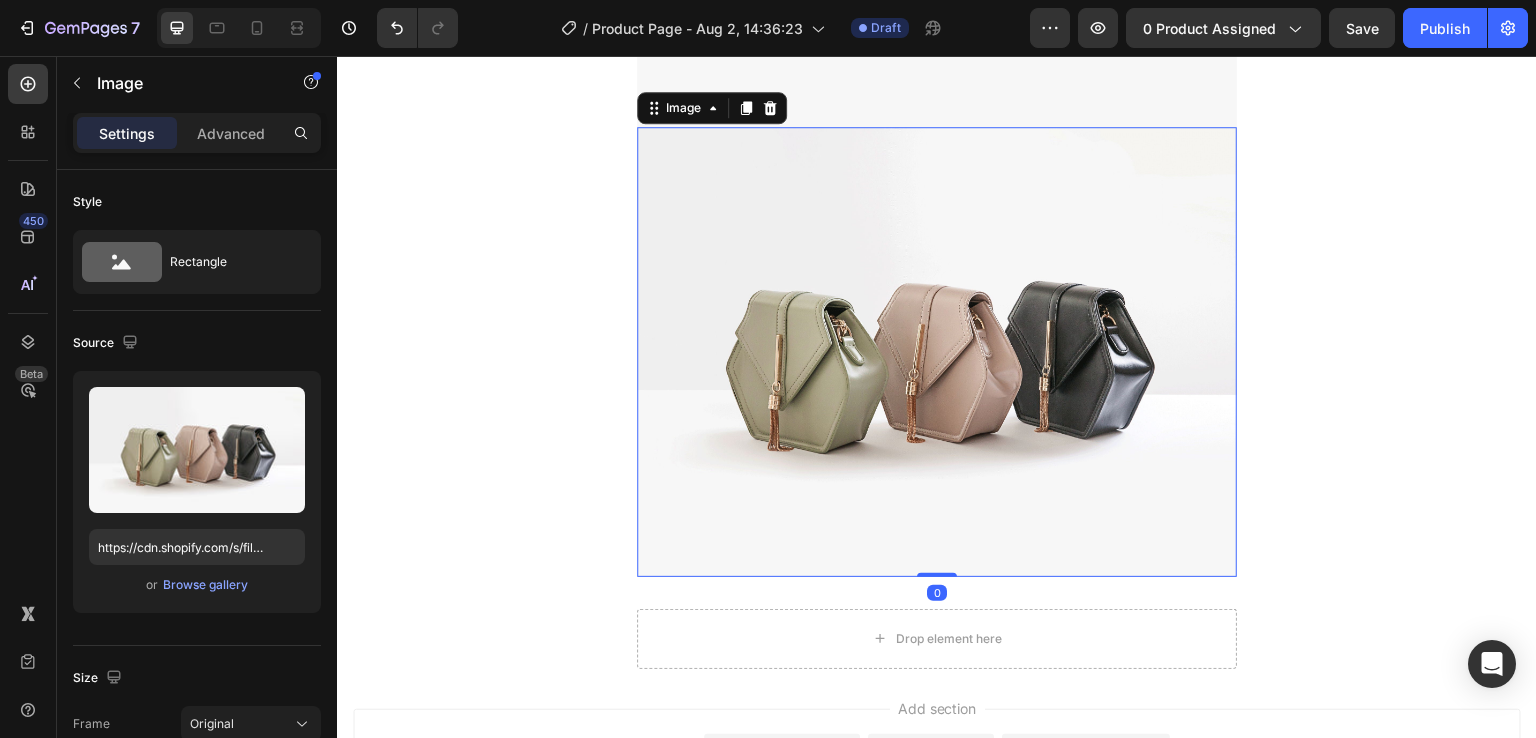 click 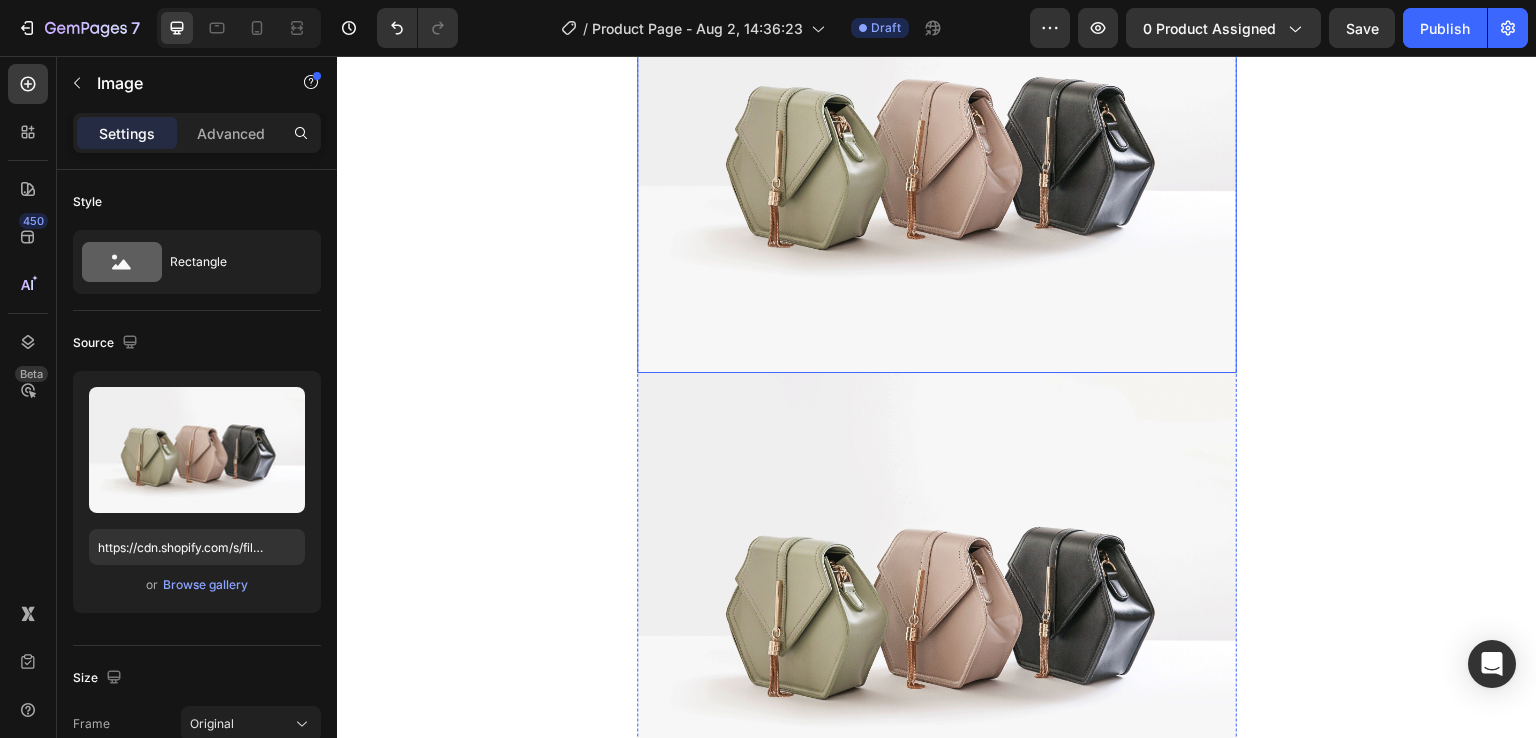 scroll, scrollTop: 1000, scrollLeft: 0, axis: vertical 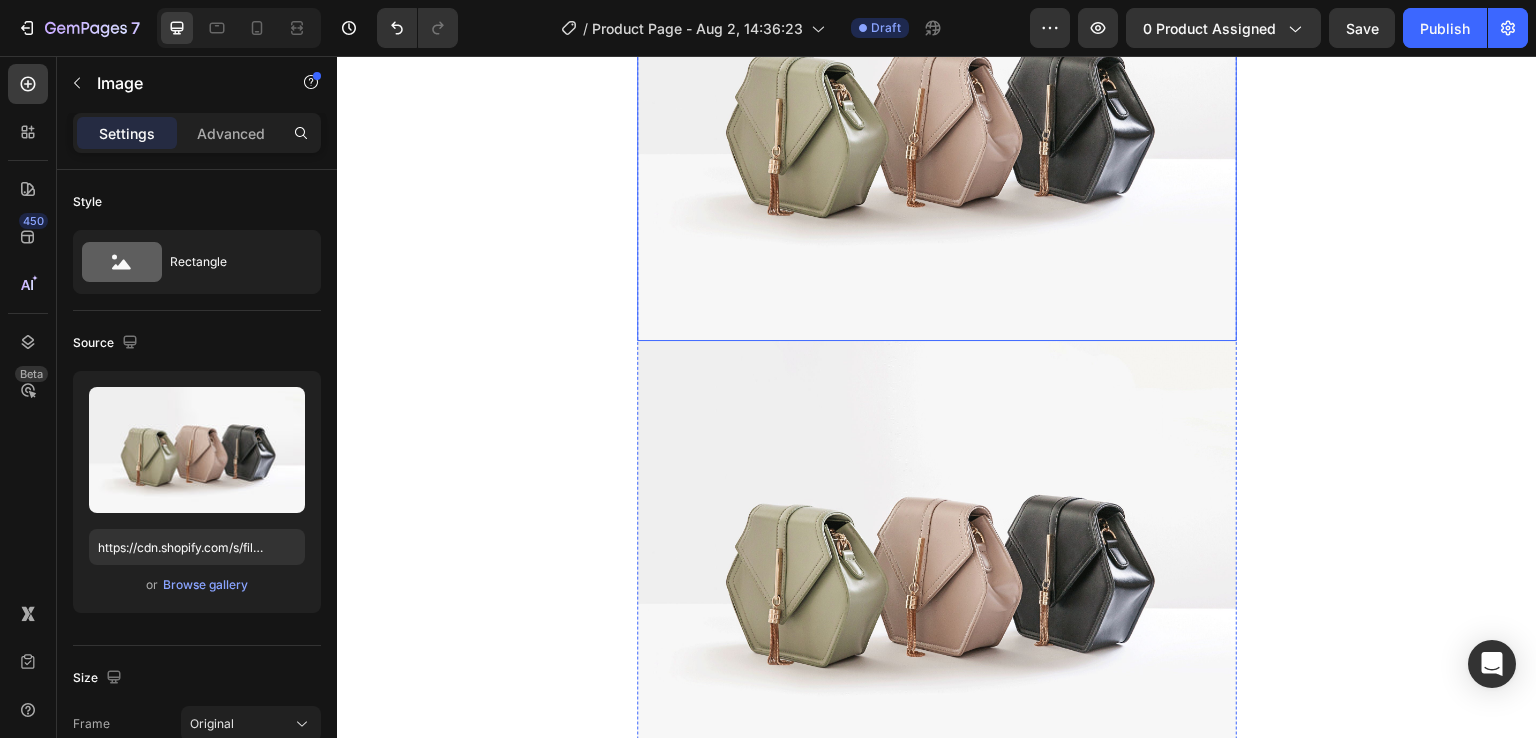 click at bounding box center [937, 566] 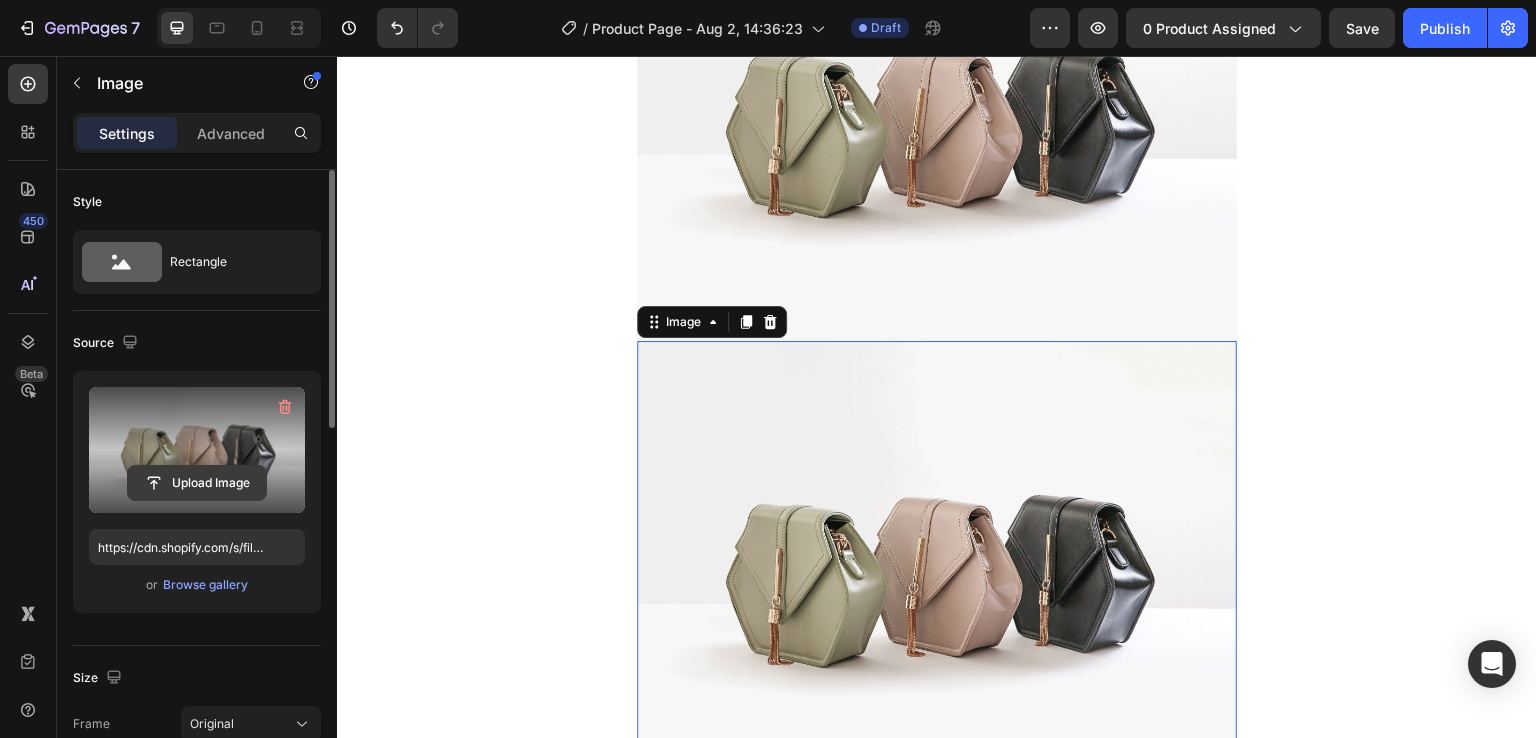 click 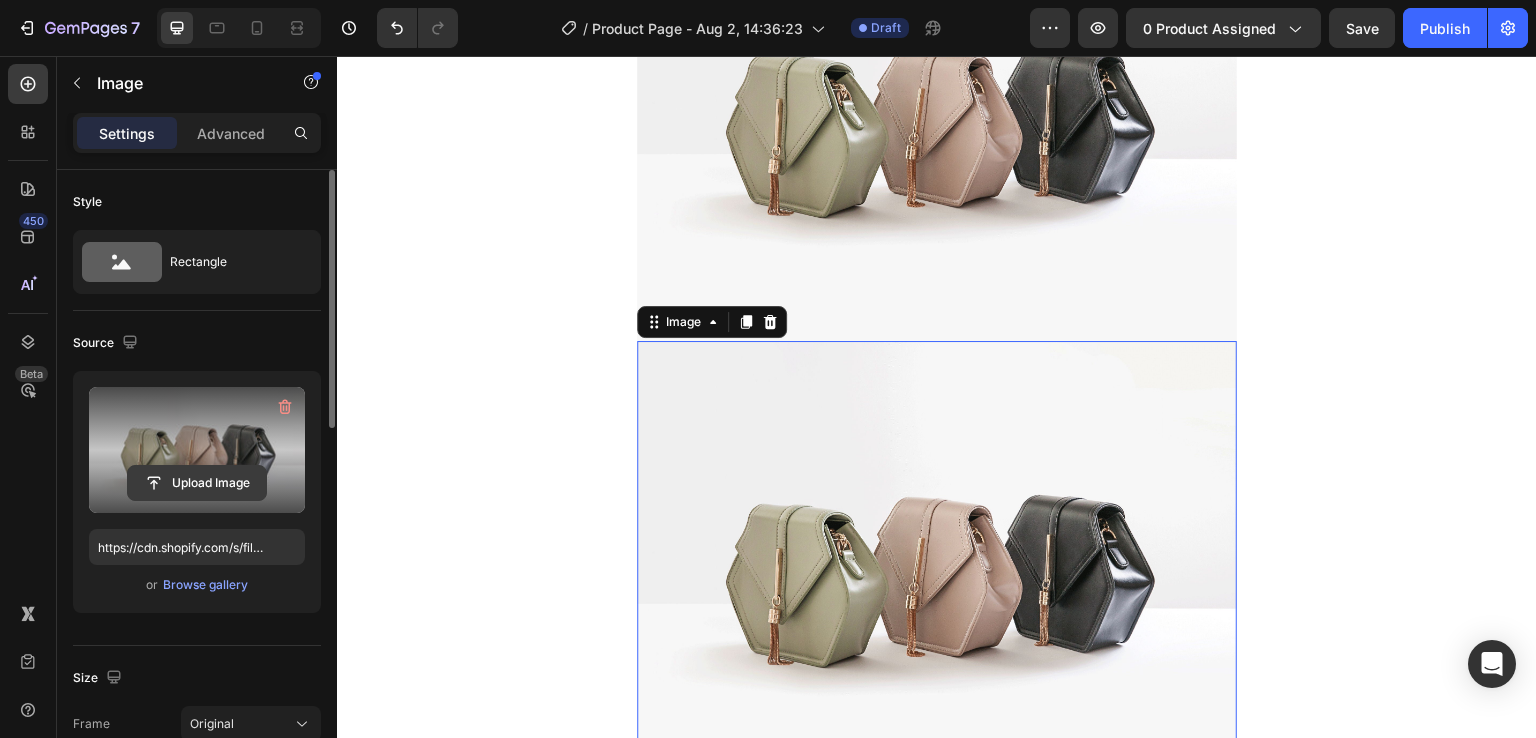 click 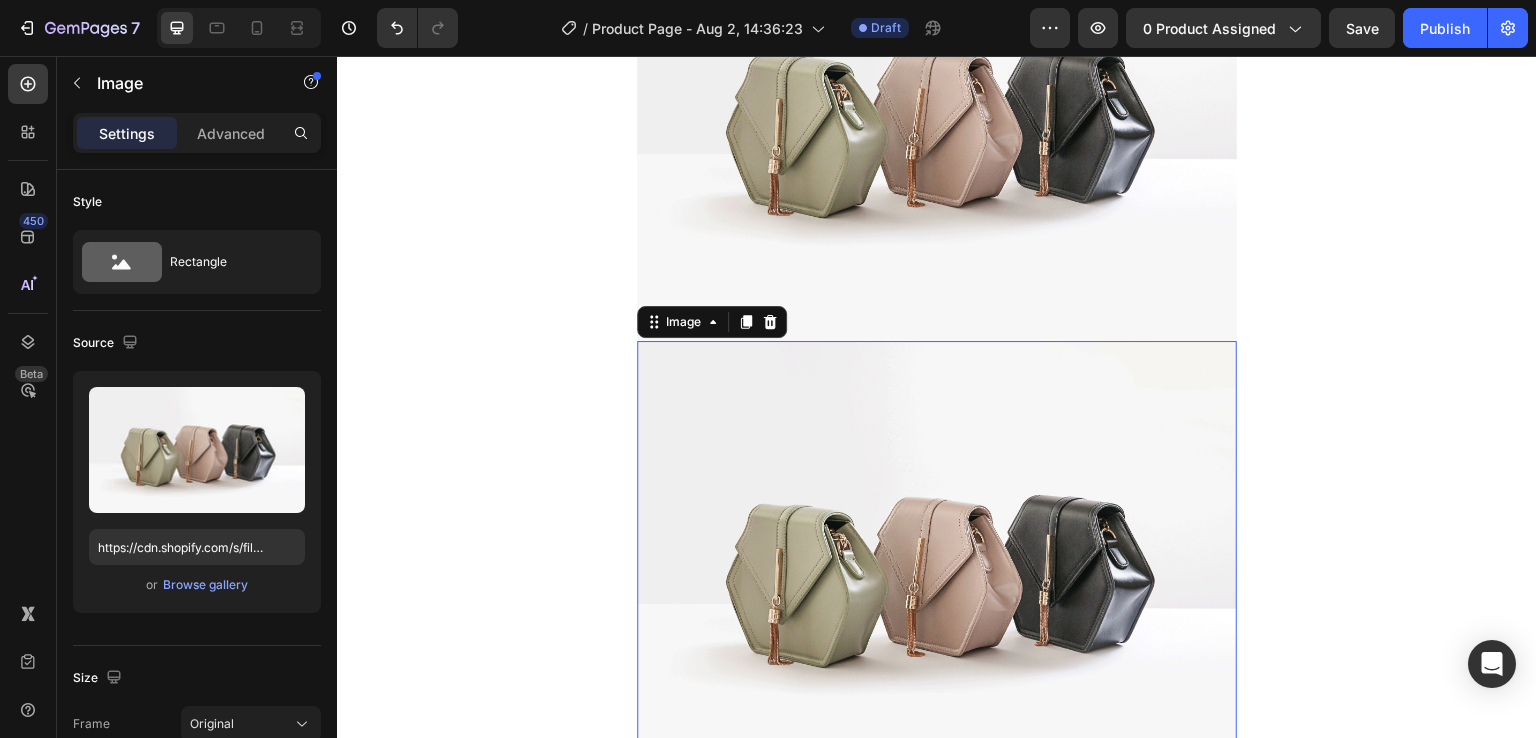 click at bounding box center (937, 566) 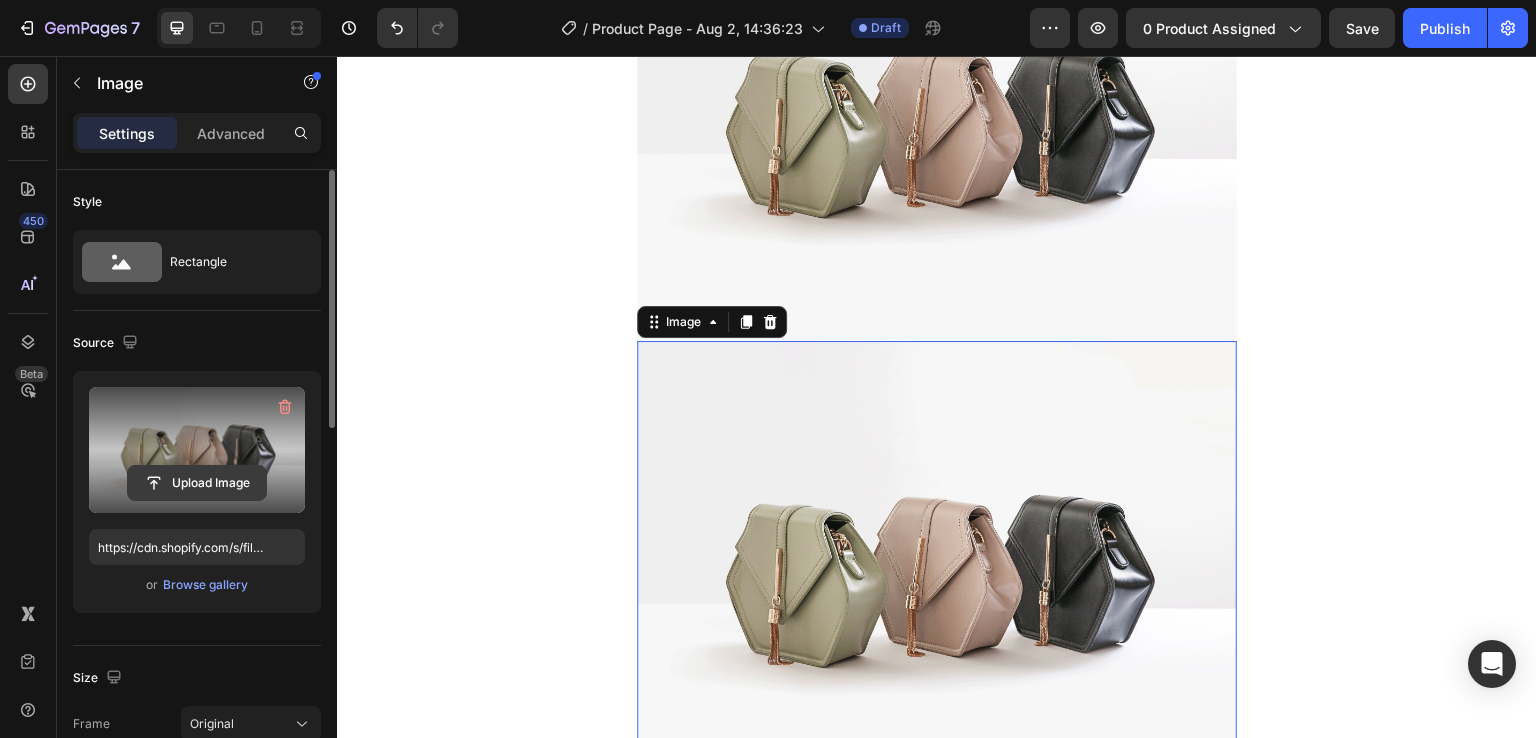 click 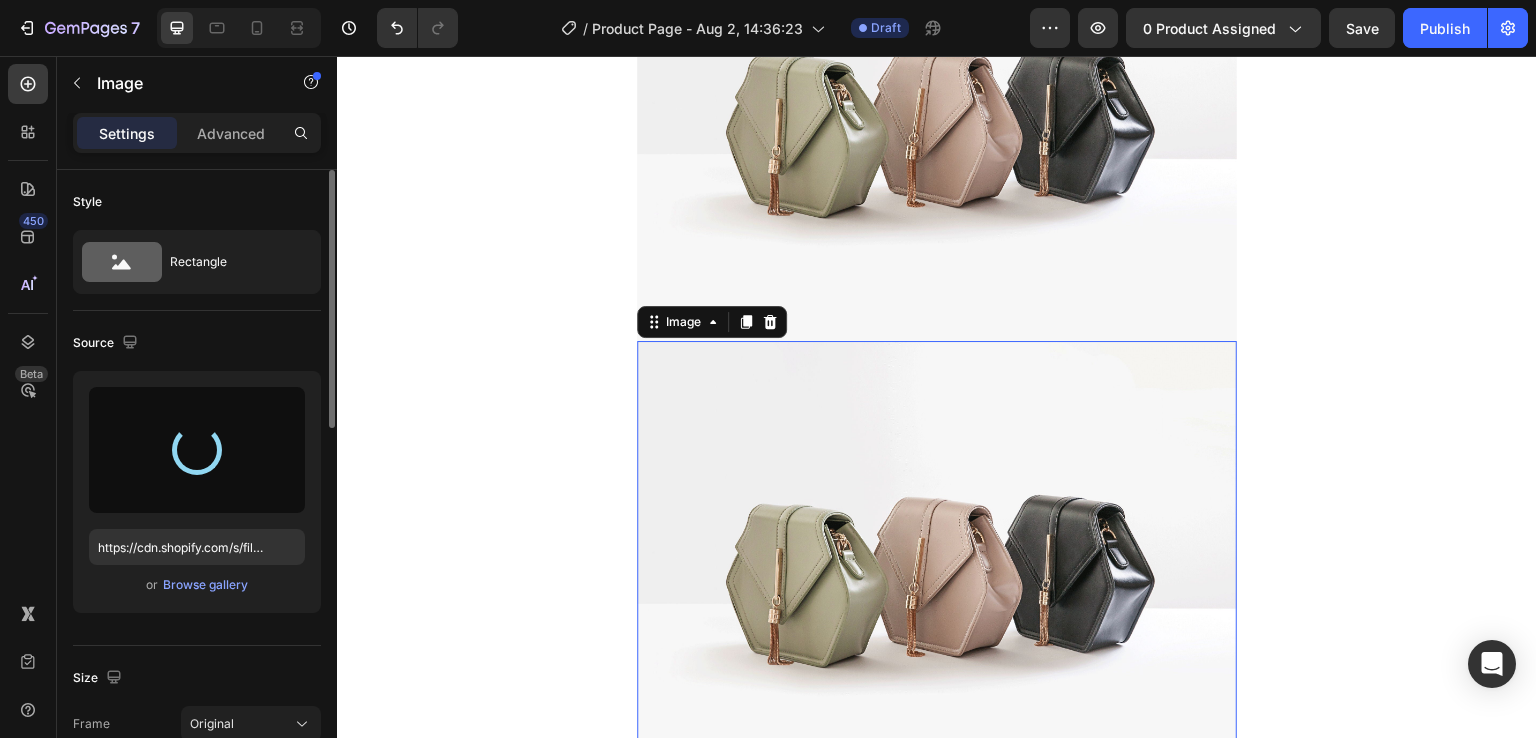 type on "https://cdn.shopify.com/s/files/1/0631/7883/4106/files/gempages_484857481676194700-ca401ea0-e3a3-4e85-8650-b1bc3ab6f162.gif" 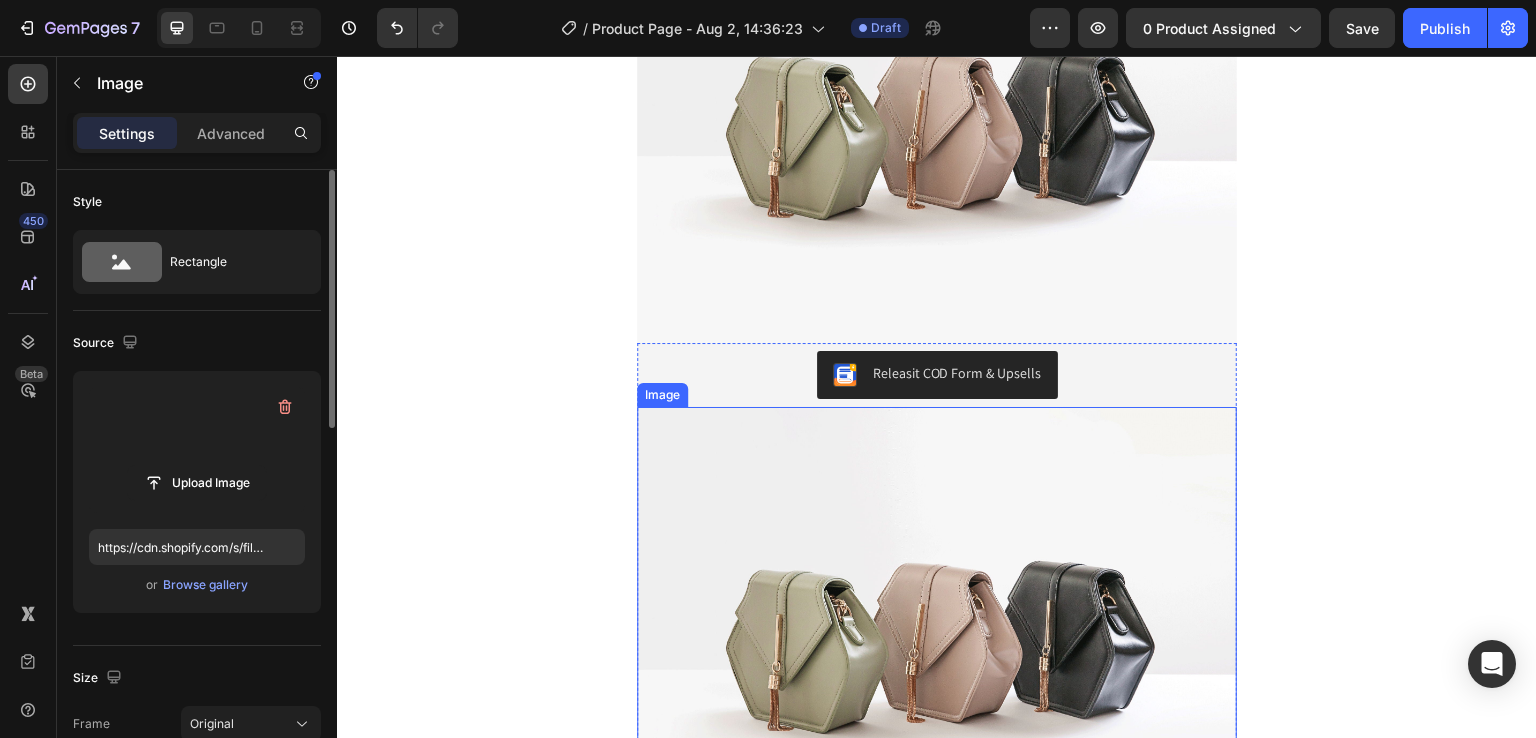 scroll, scrollTop: 300, scrollLeft: 0, axis: vertical 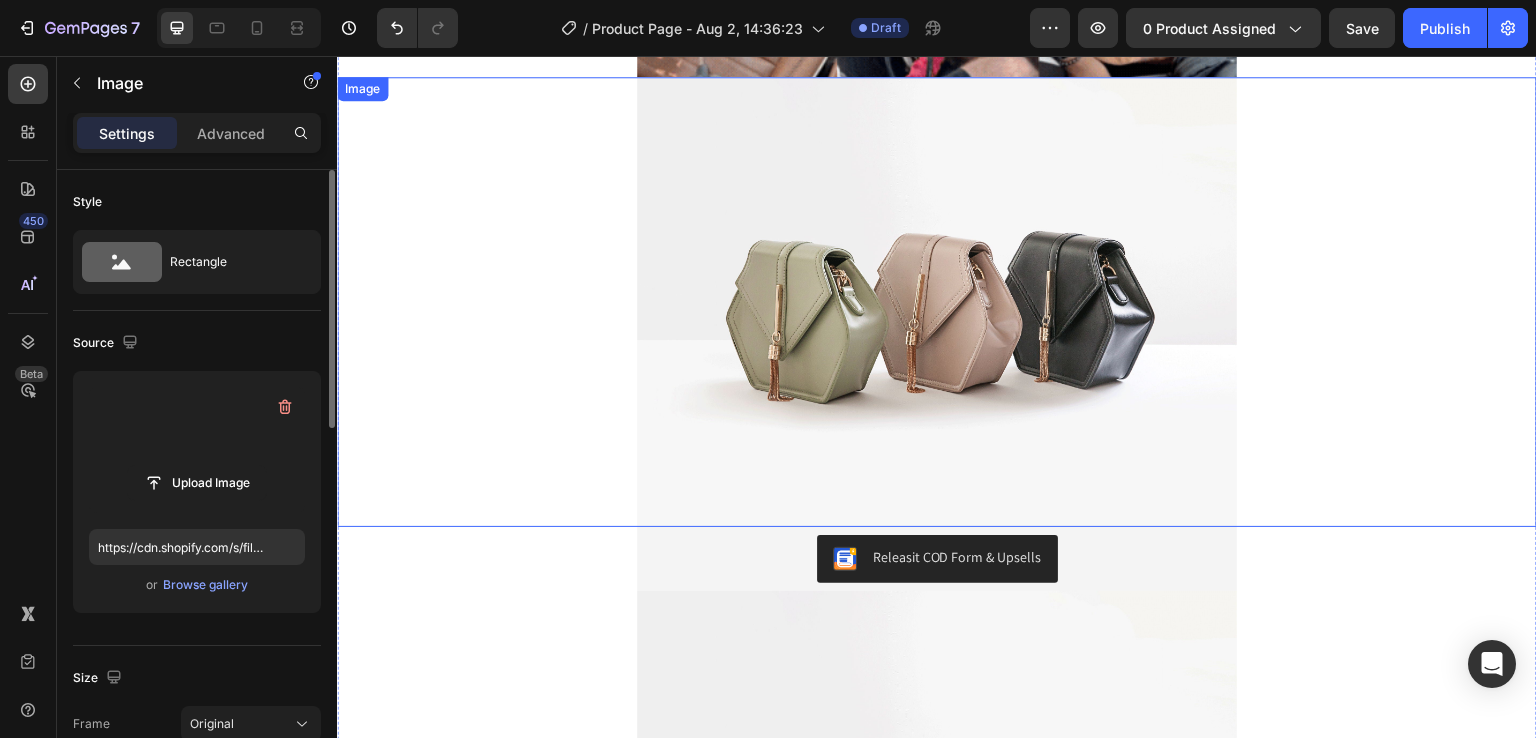 click at bounding box center [937, 302] 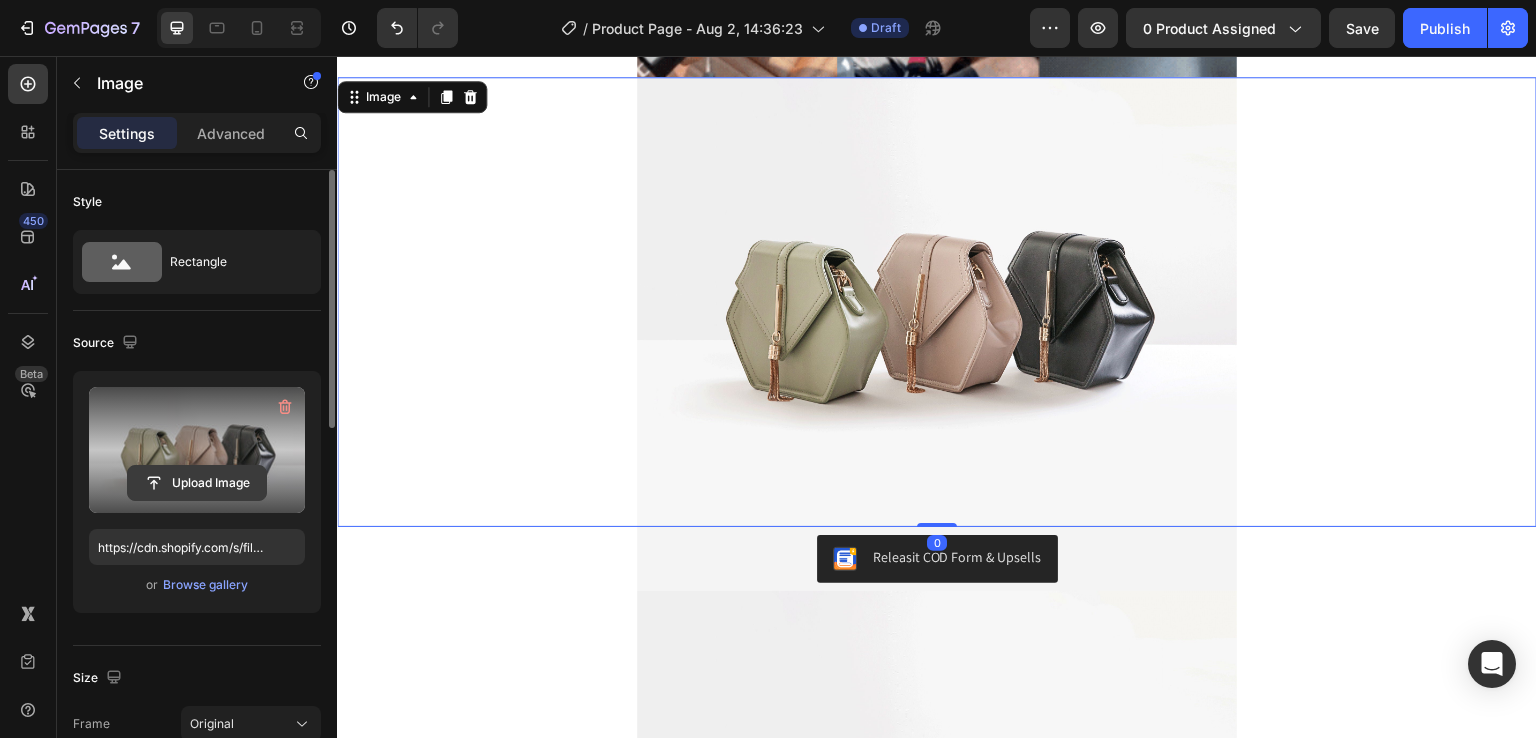click 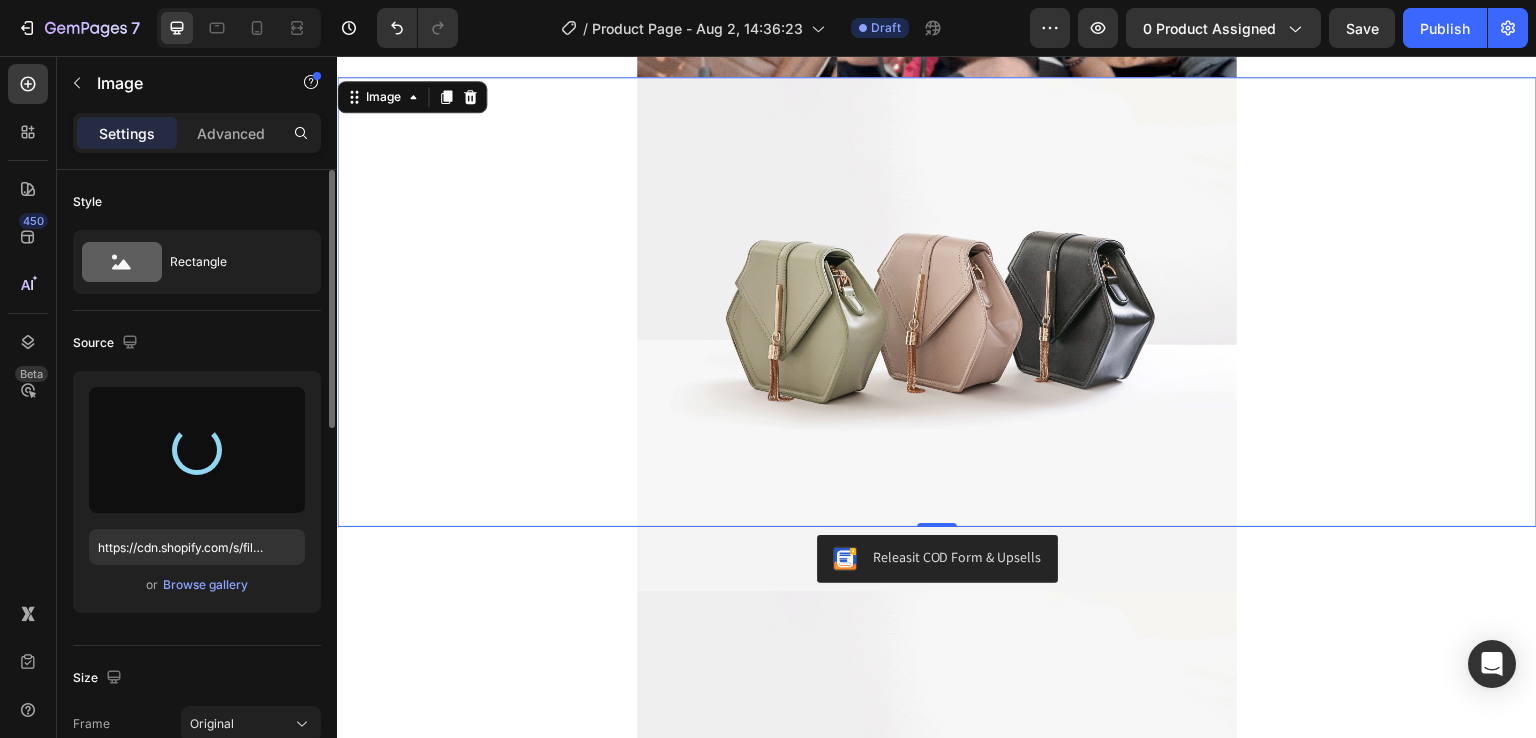 type on "https://cdn.shopify.com/s/files/1/0631/7883/4106/files/gempages_484857481676194700-9694b6a9-7957-412d-b544-660b68268c2a.png" 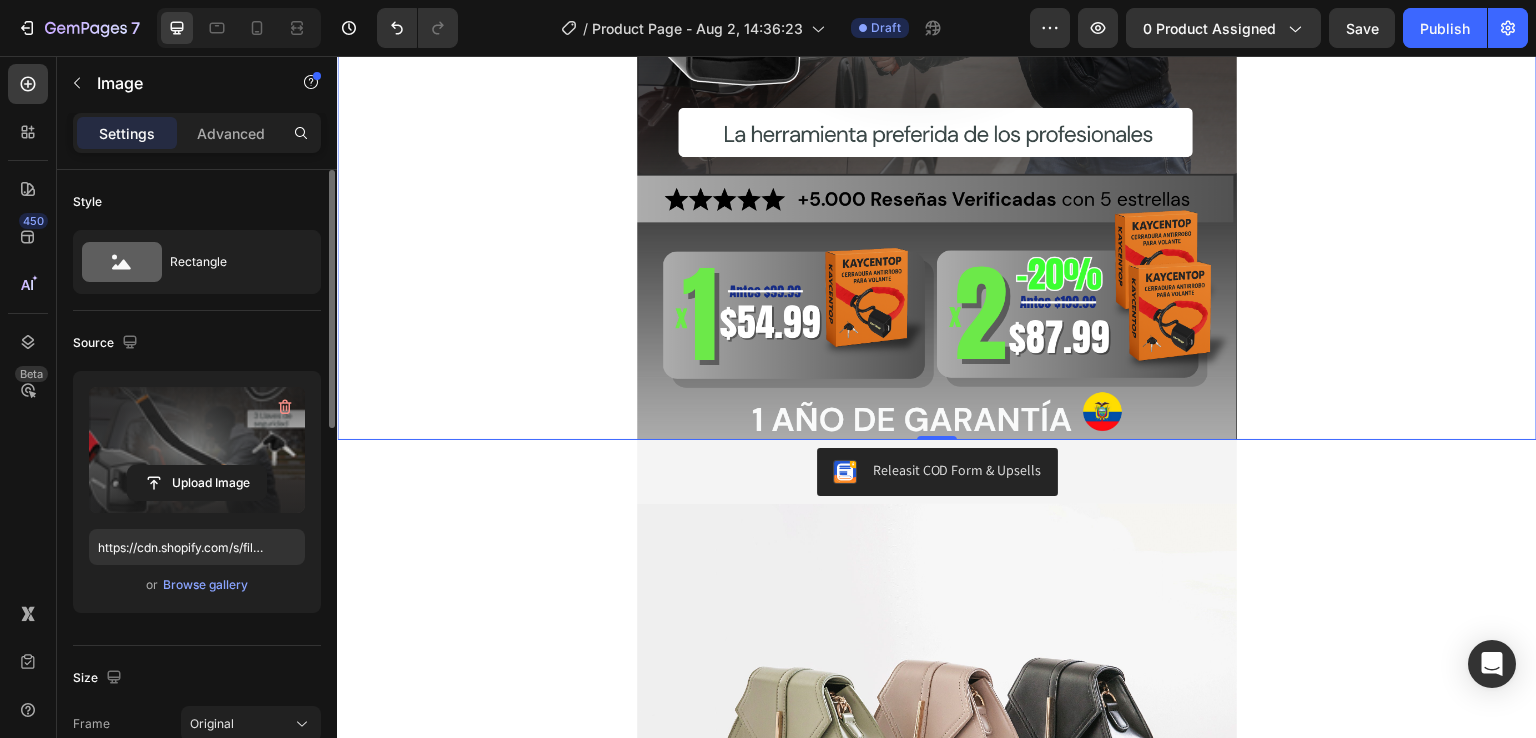 scroll, scrollTop: 1100, scrollLeft: 0, axis: vertical 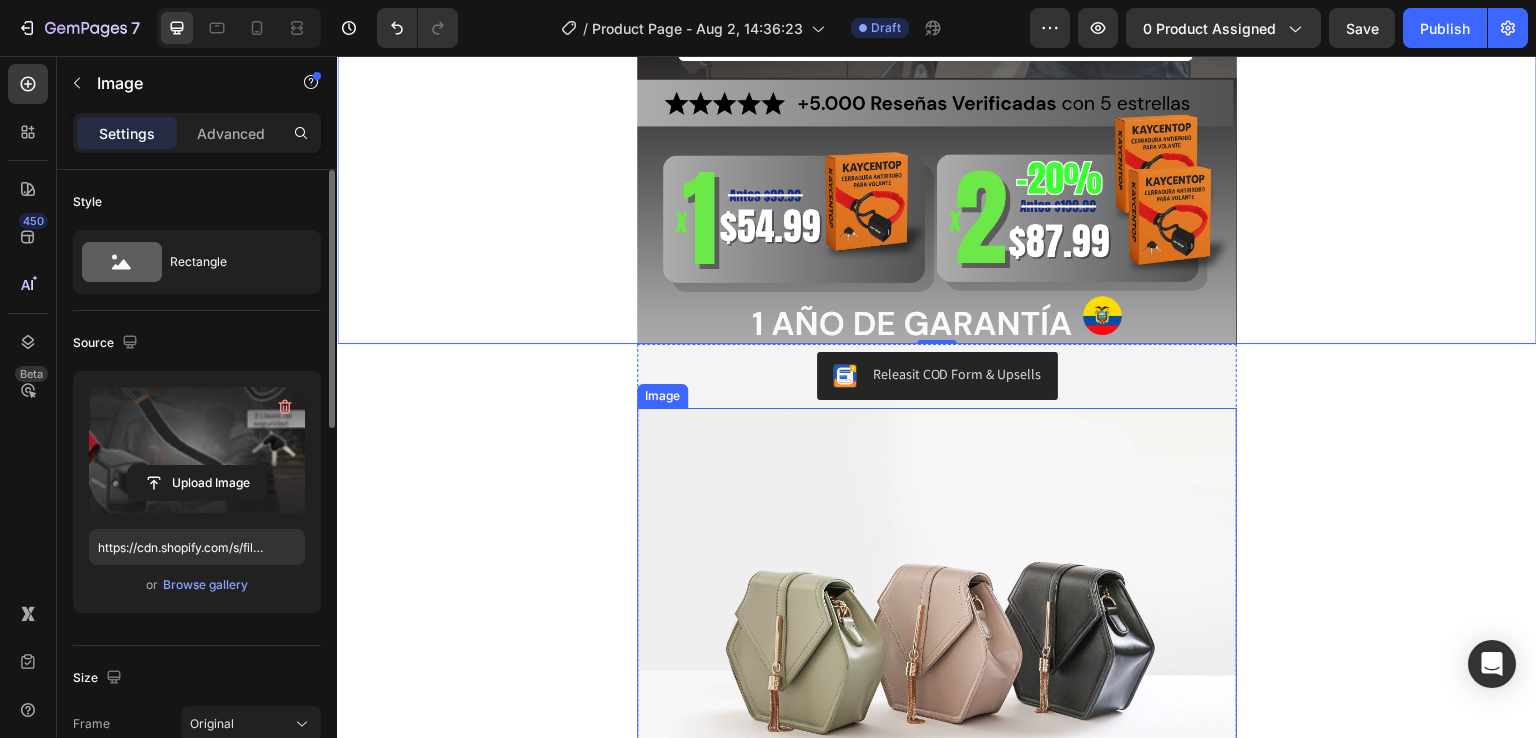 click at bounding box center [937, 633] 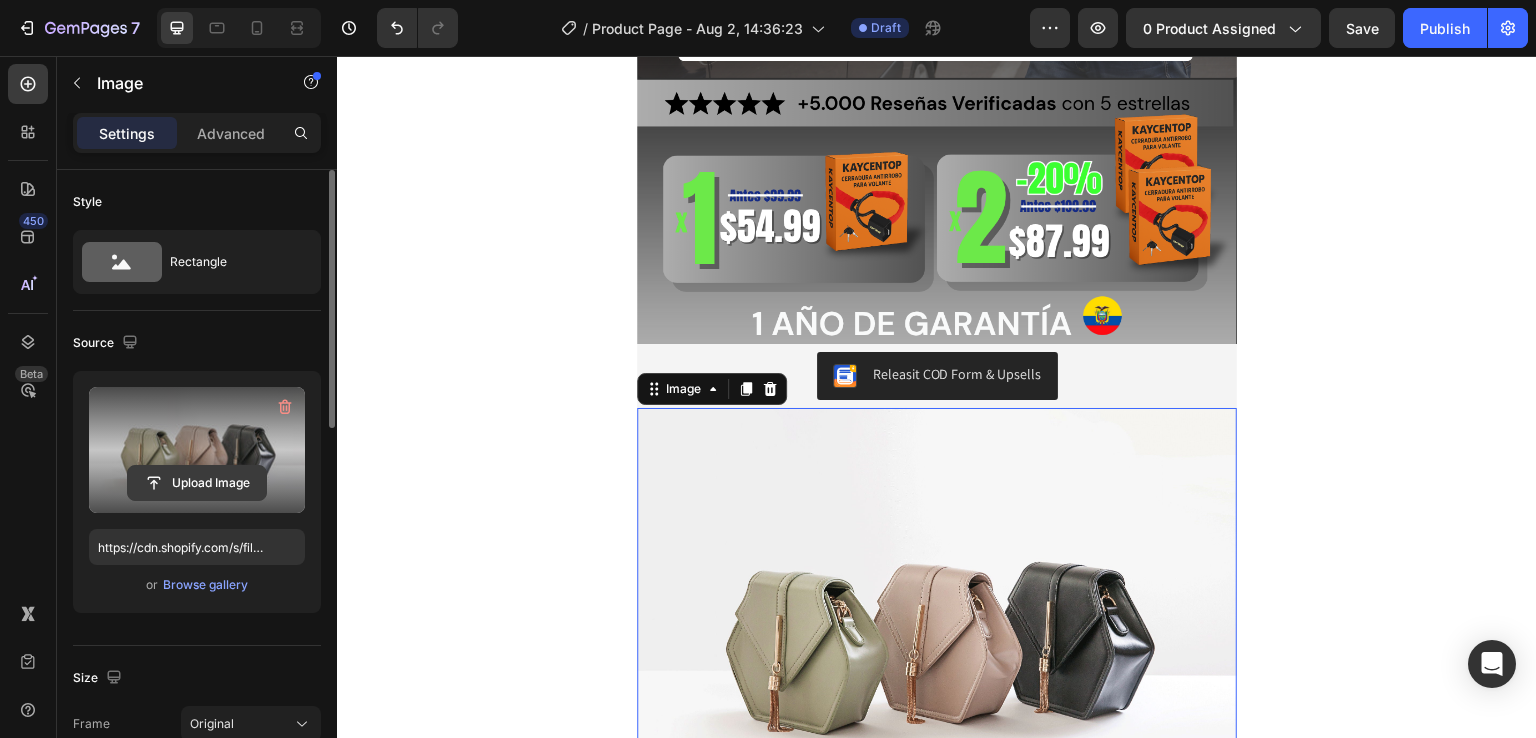 click 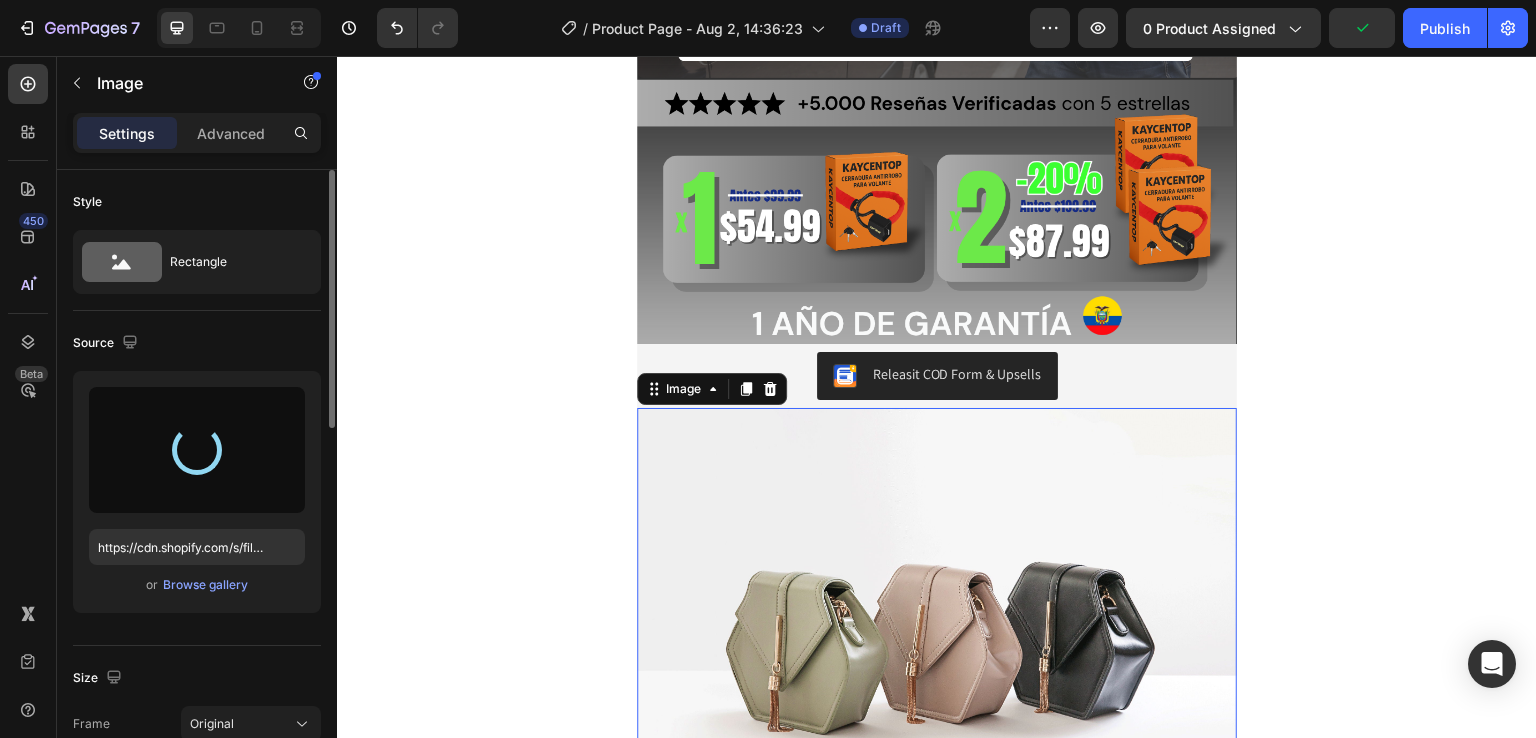 type on "https://cdn.shopify.com/s/files/1/0631/7883/4106/files/gempages_484857481676194700-33be229c-b2c1-4fed-af79-e6bbddaf4019.png" 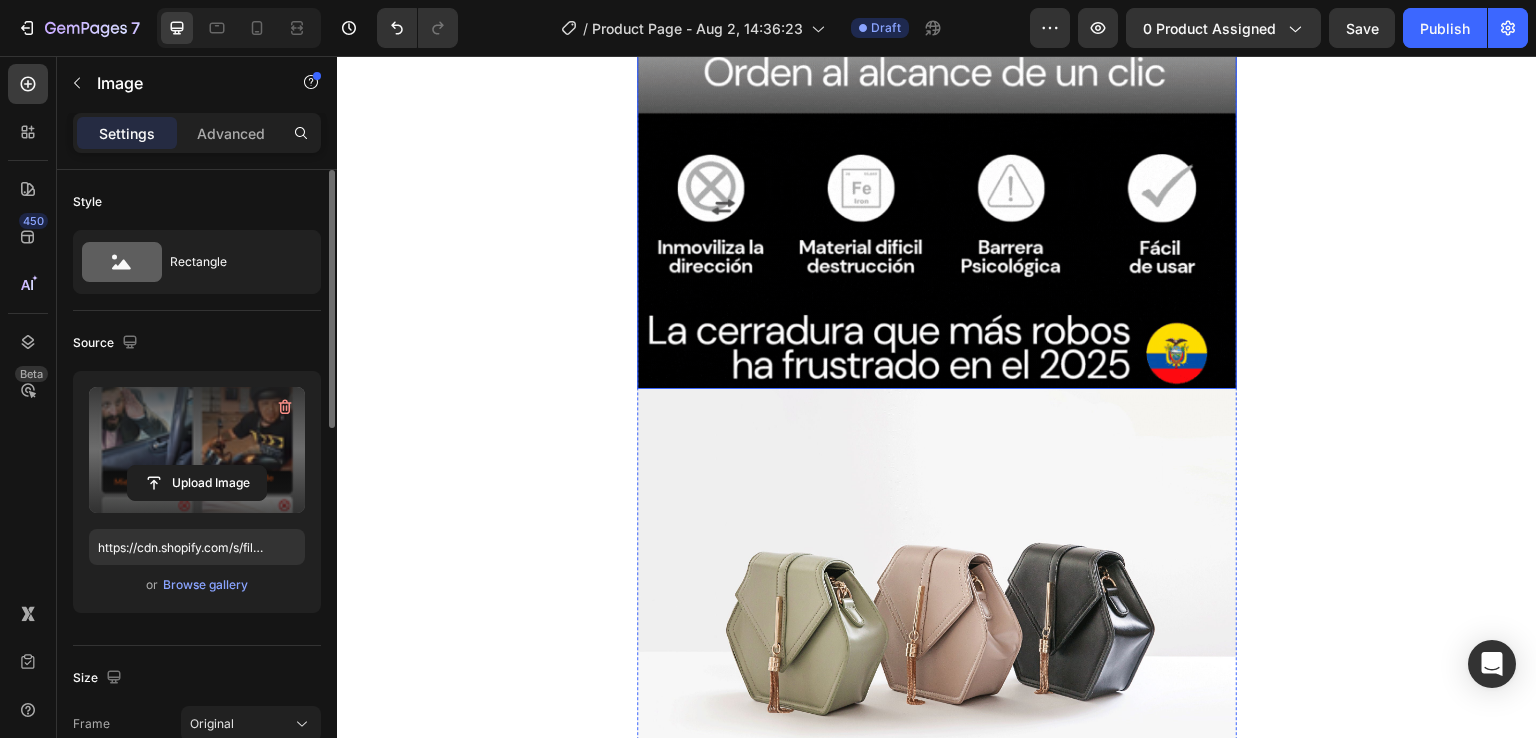 scroll, scrollTop: 3300, scrollLeft: 0, axis: vertical 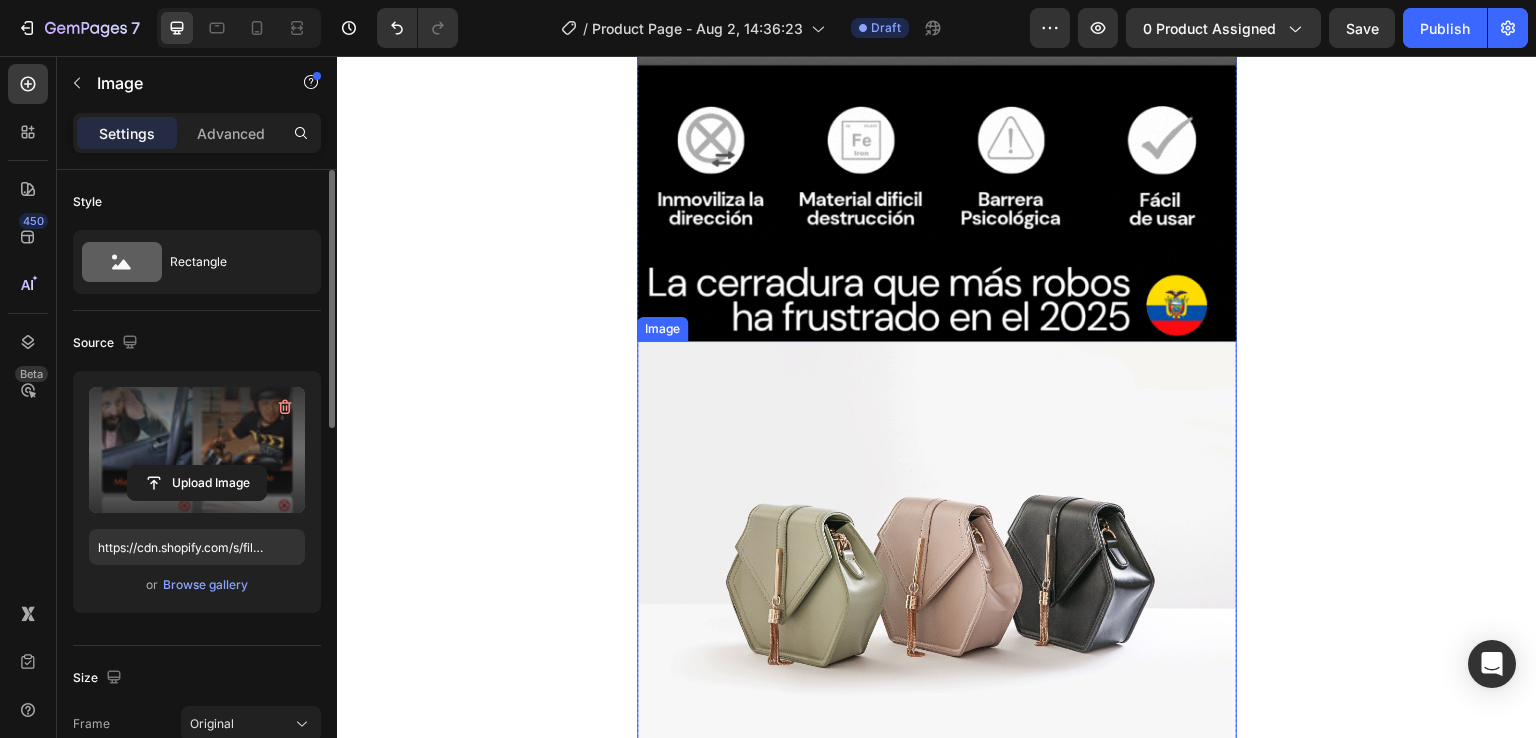 click at bounding box center [937, 566] 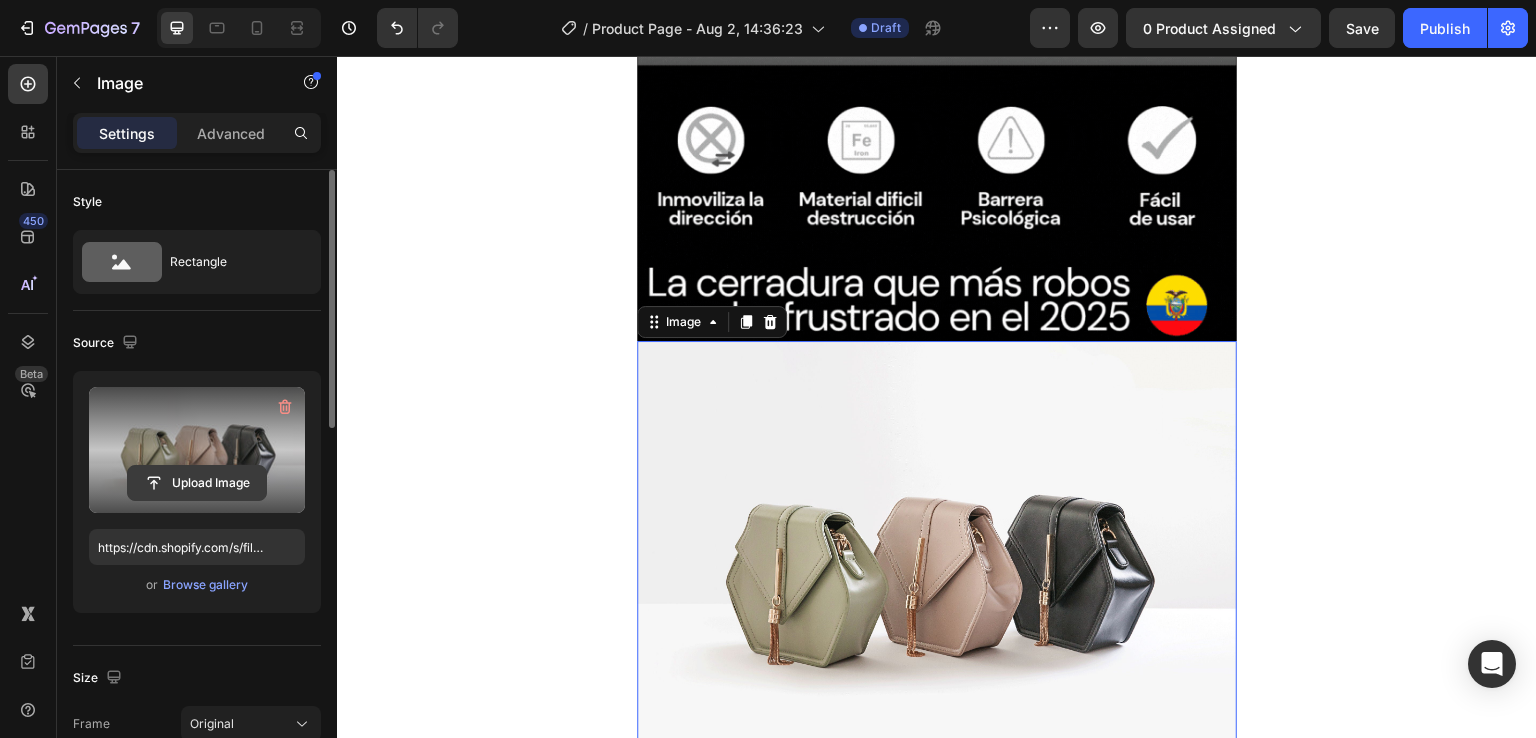 click 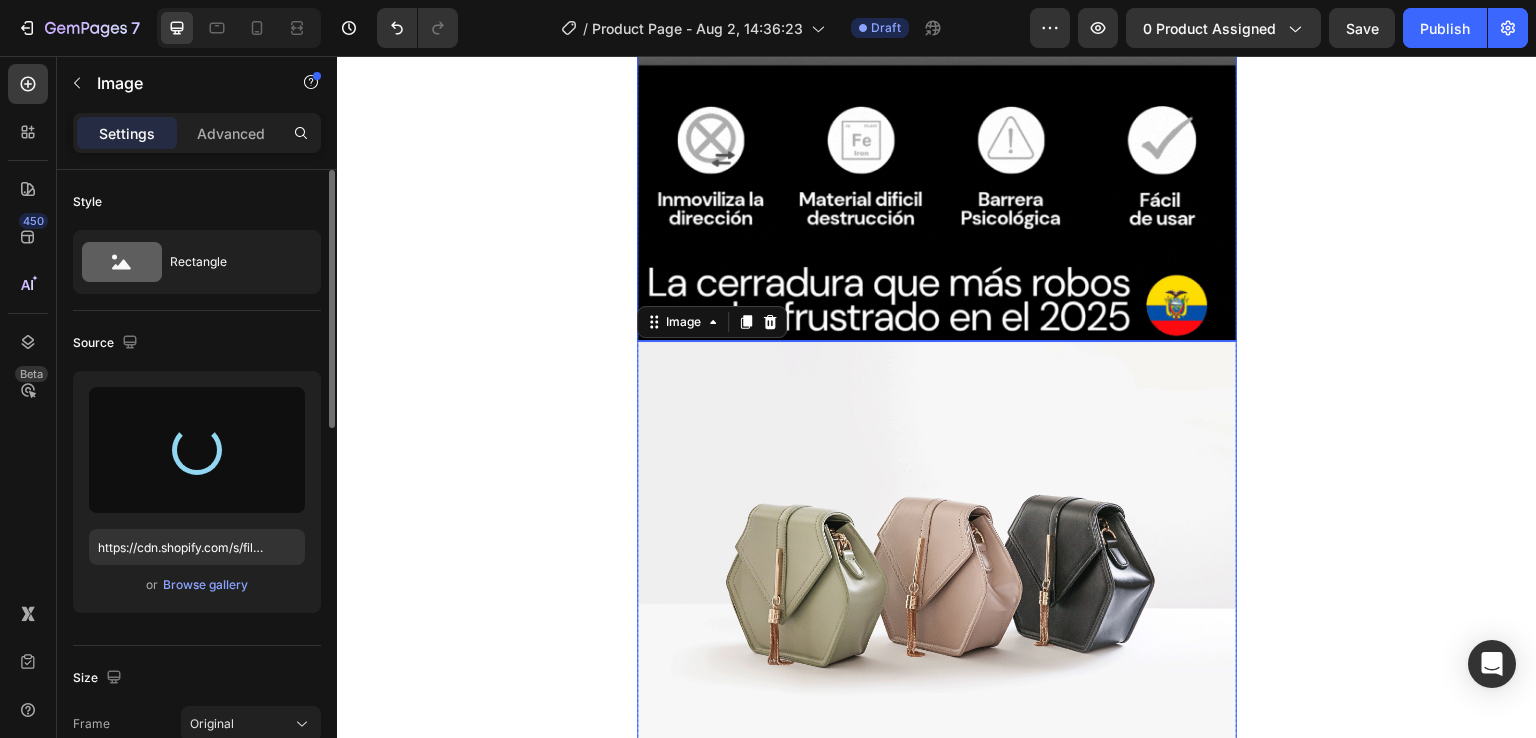 type on "https://cdn.shopify.com/s/files/1/0631/7883/4106/files/gempages_484857481676194700-8b85ba63-6919-47bd-84e0-3a249e177ec0.png" 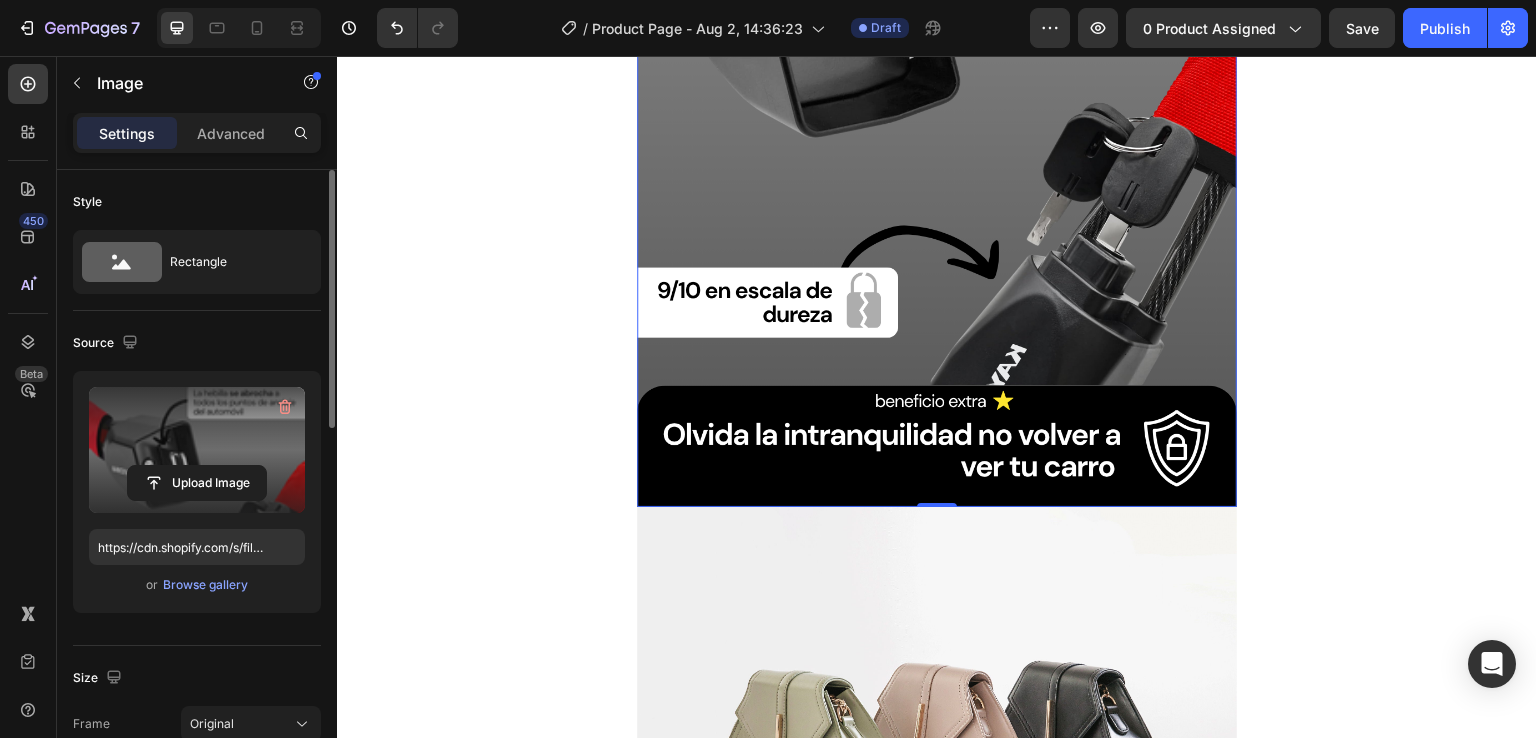 scroll, scrollTop: 4400, scrollLeft: 0, axis: vertical 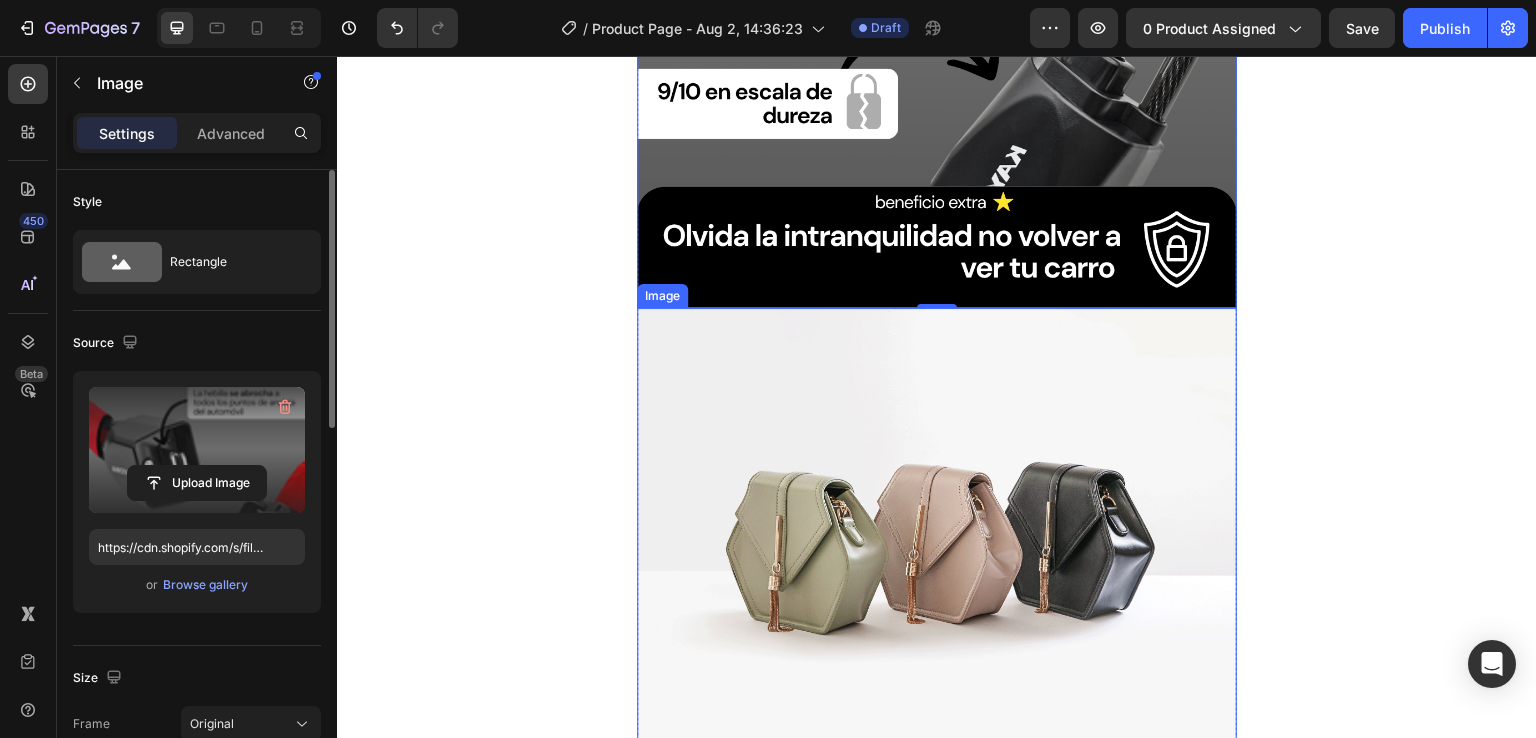 click at bounding box center [937, 533] 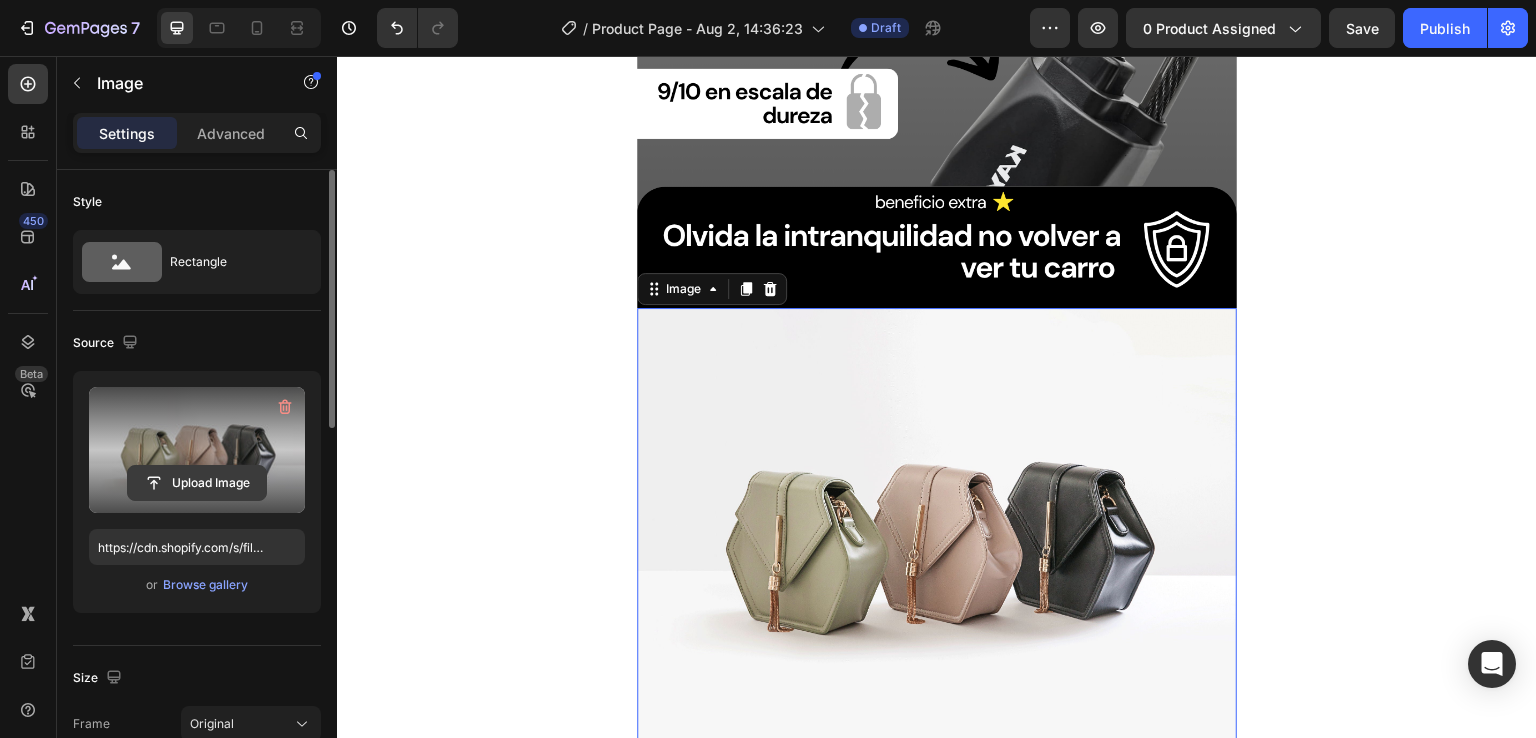 click 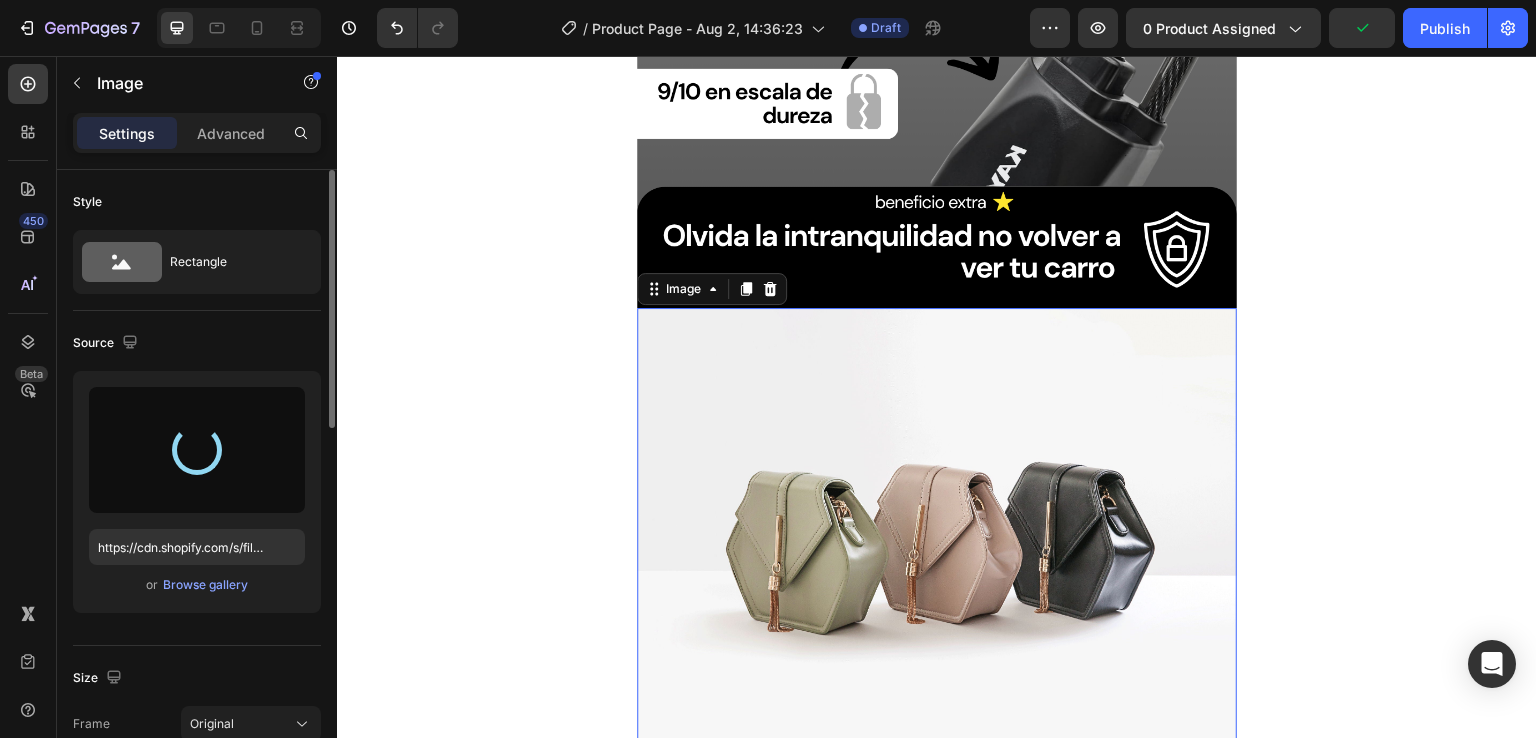 type on "https://cdn.shopify.com/s/files/1/0631/7883/4106/files/gempages_484857481676194700-04e2e520-1ea5-4cee-b0a4-8af33c4d8b64.png" 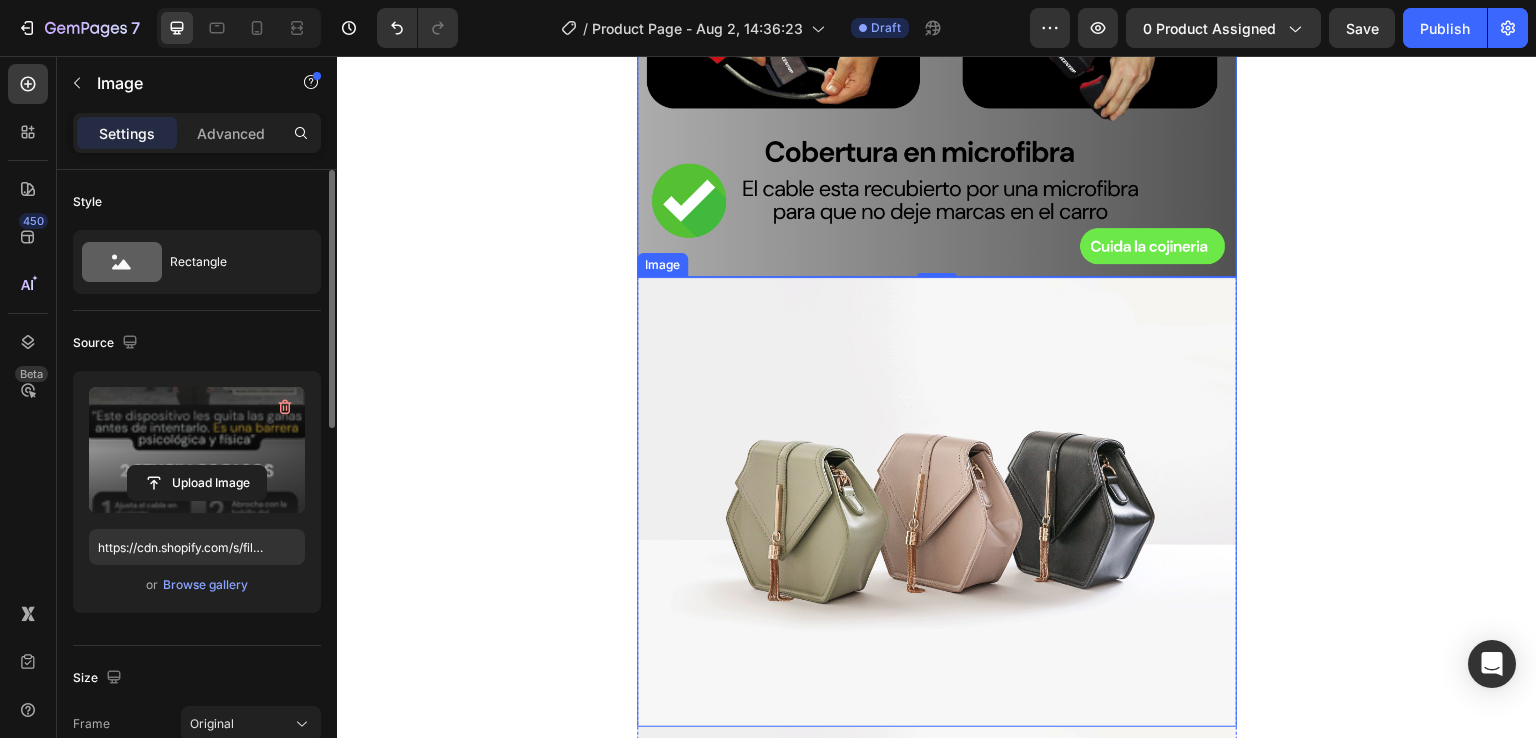scroll, scrollTop: 5500, scrollLeft: 0, axis: vertical 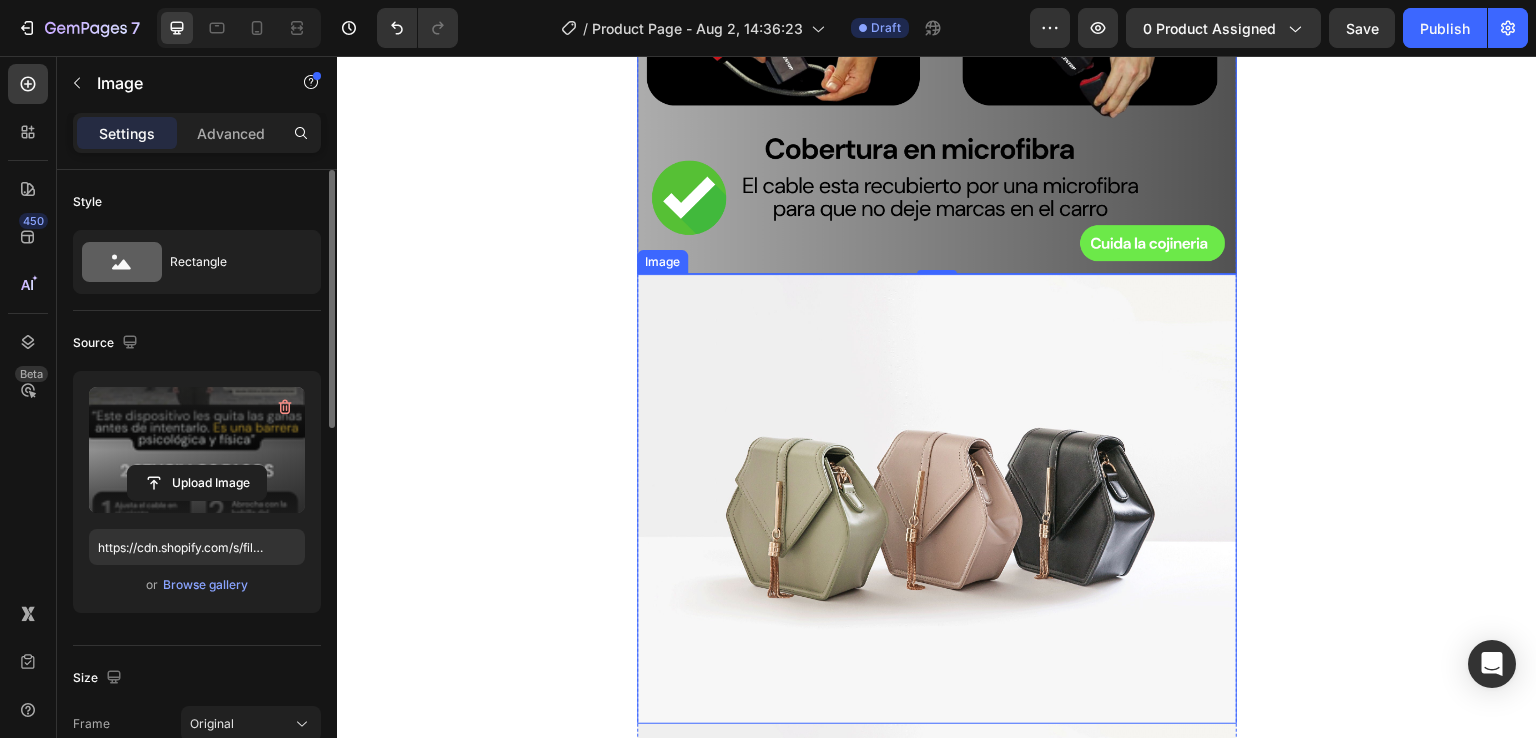 click at bounding box center [937, 499] 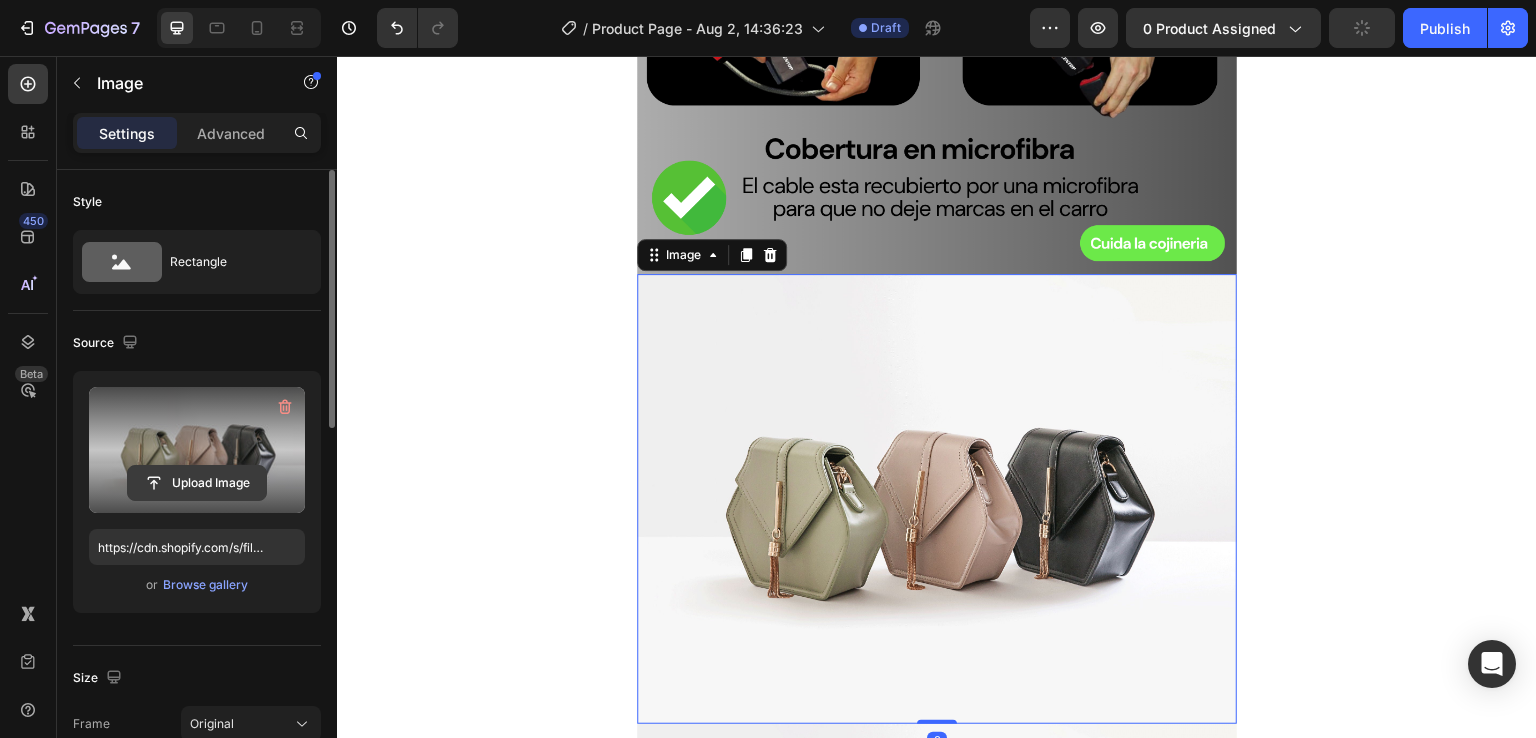 click 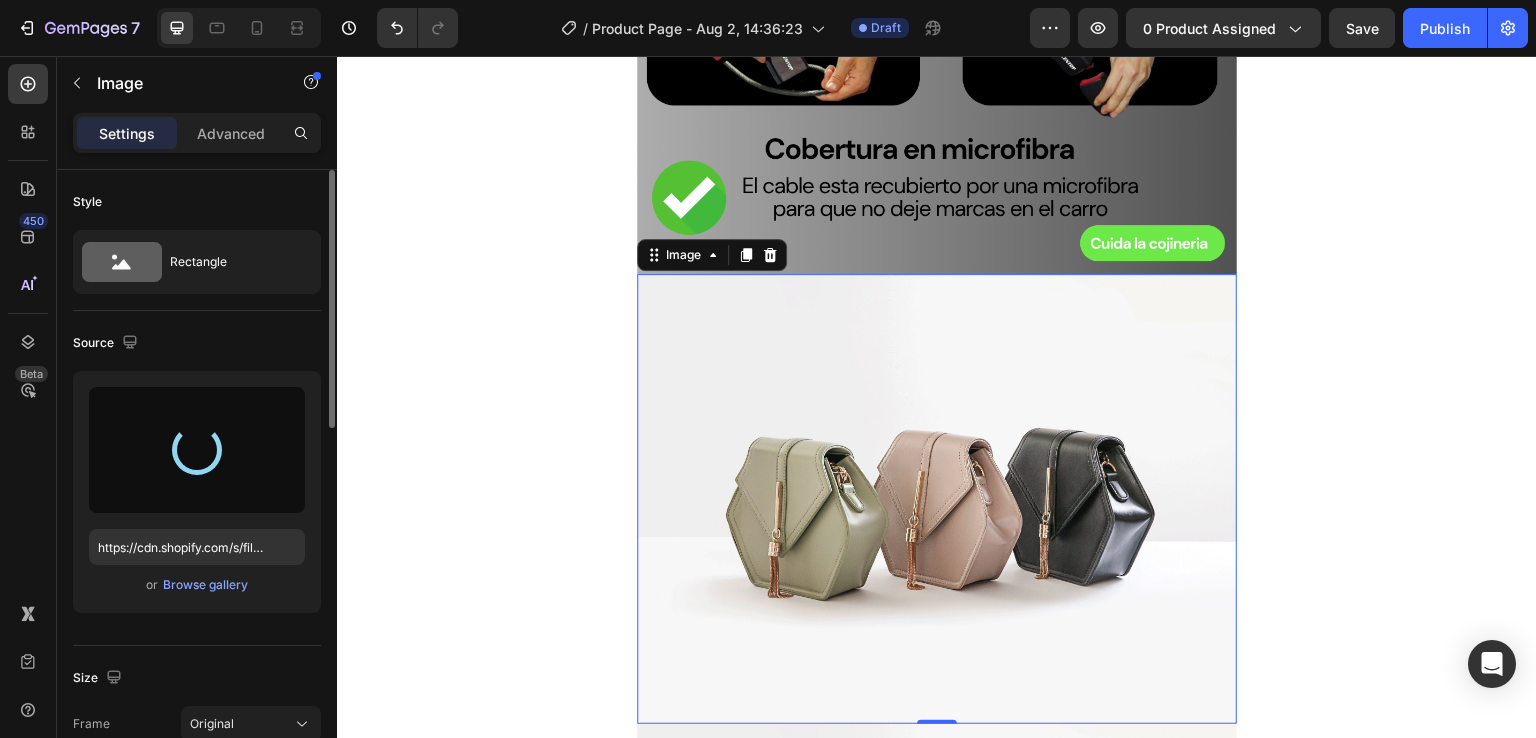 type on "https://cdn.shopify.com/s/files/1/0631/7883/4106/files/gempages_484857481676194700-057de01b-2b39-411b-9db3-94f40b88e85e.png" 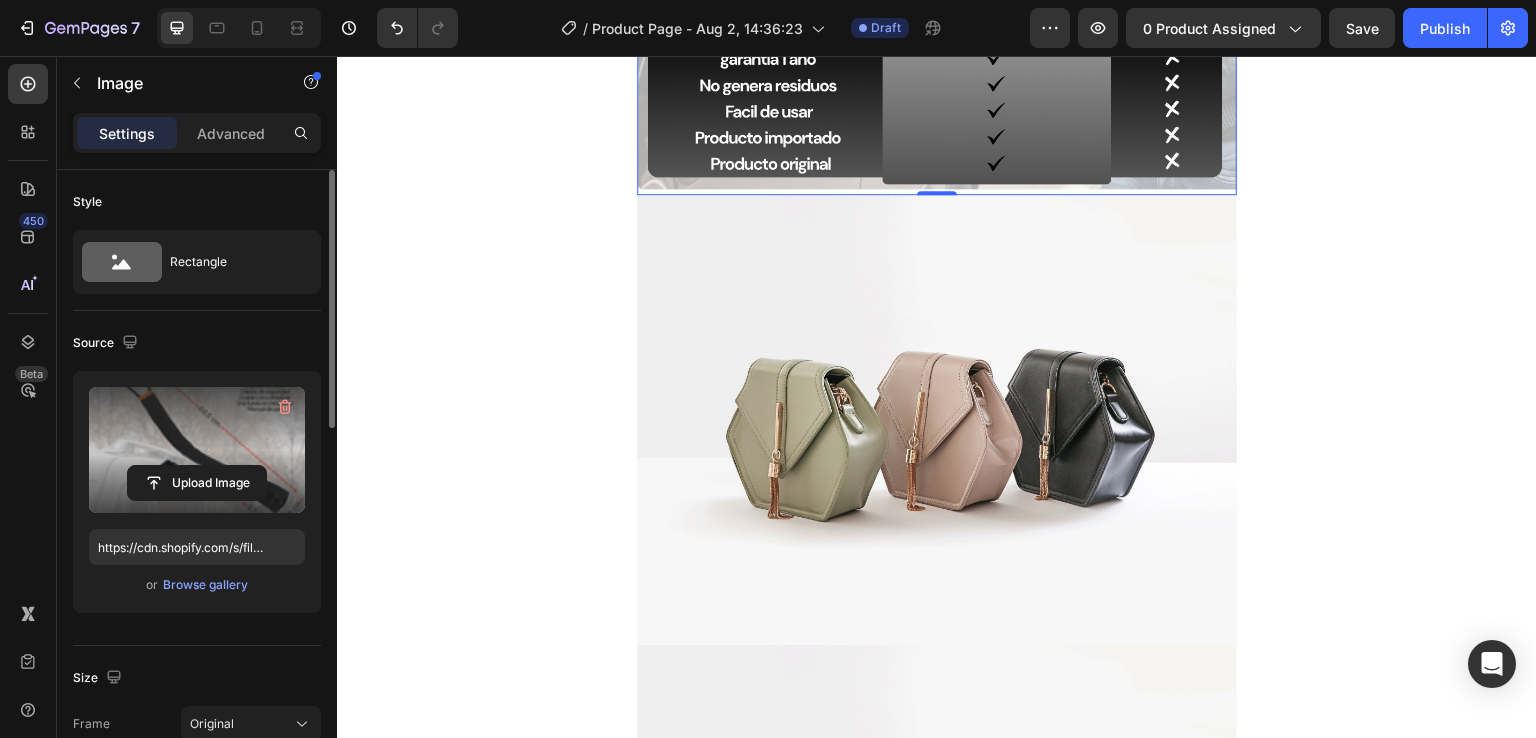 scroll, scrollTop: 6700, scrollLeft: 0, axis: vertical 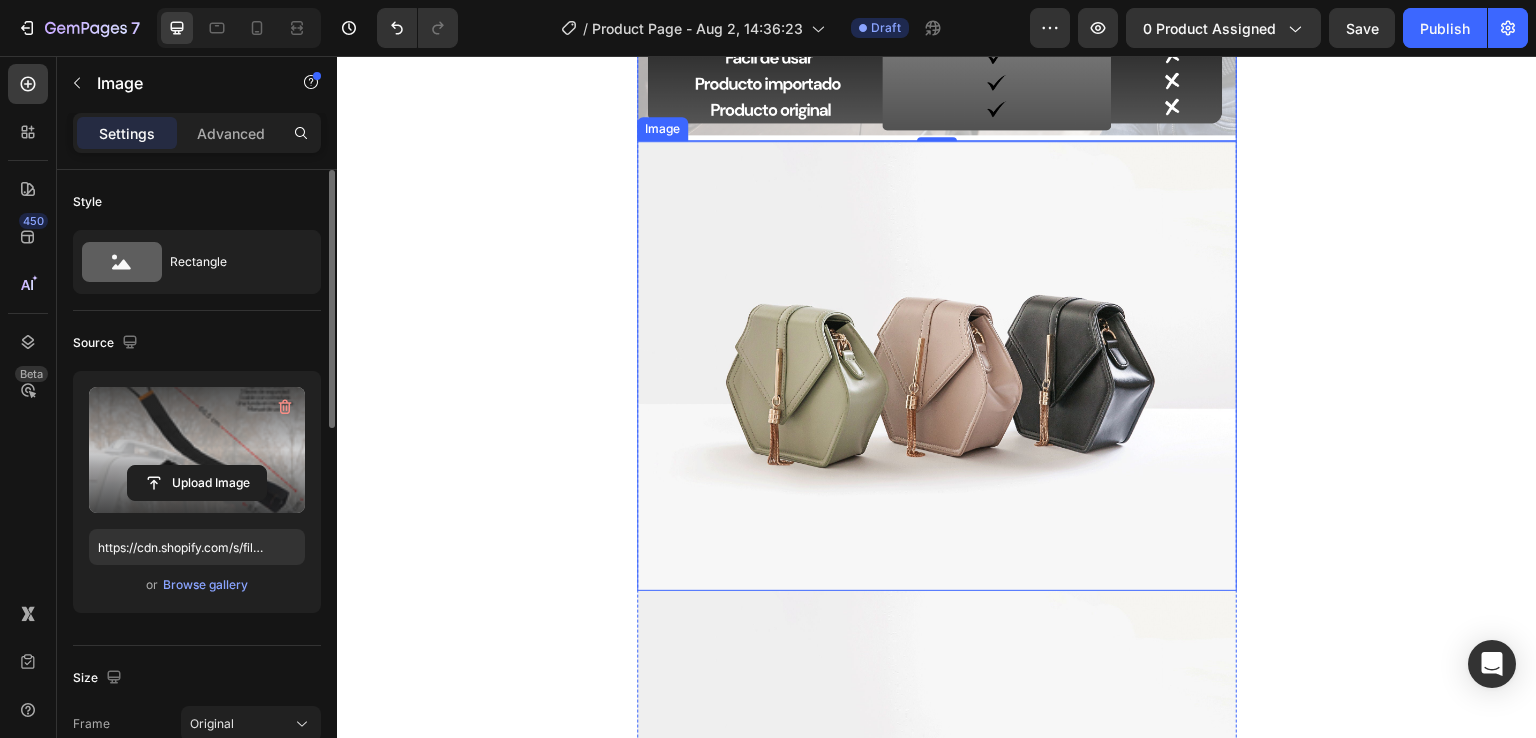 click at bounding box center (937, 366) 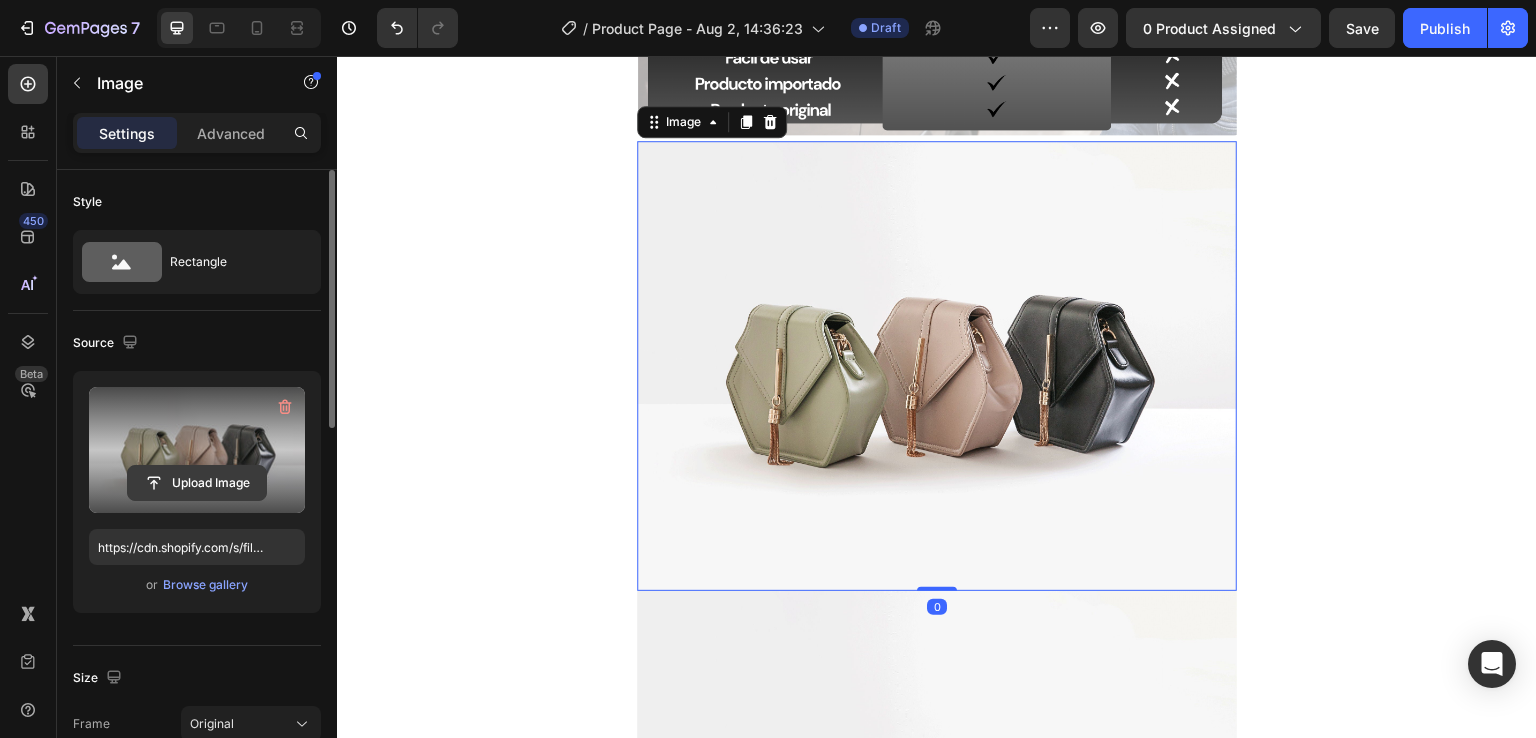 click 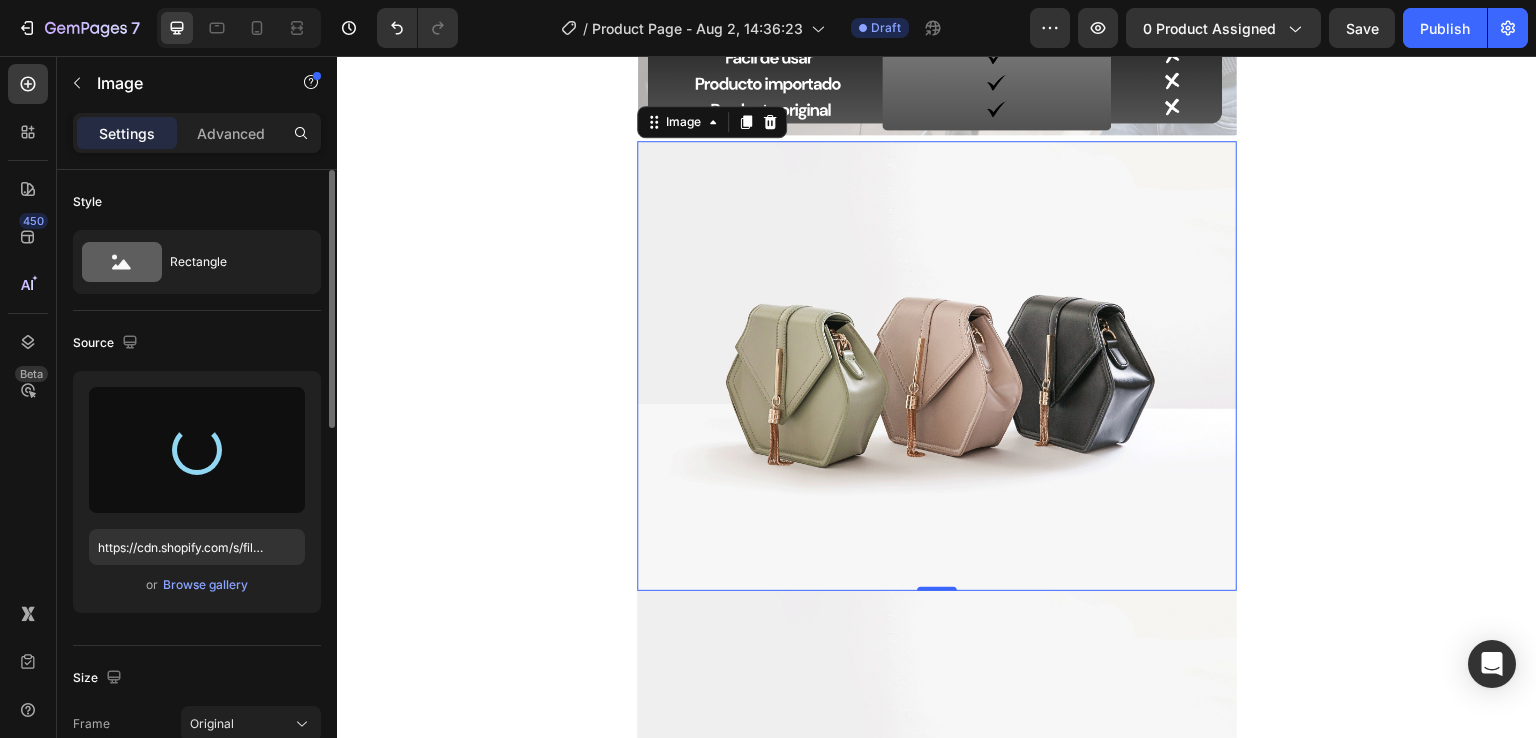 type on "https://cdn.shopify.com/s/files/1/0631/7883/4106/files/gempages_484857481676194700-7f18198d-5f5e-4c94-9f8d-8b06ffd60d8f.png" 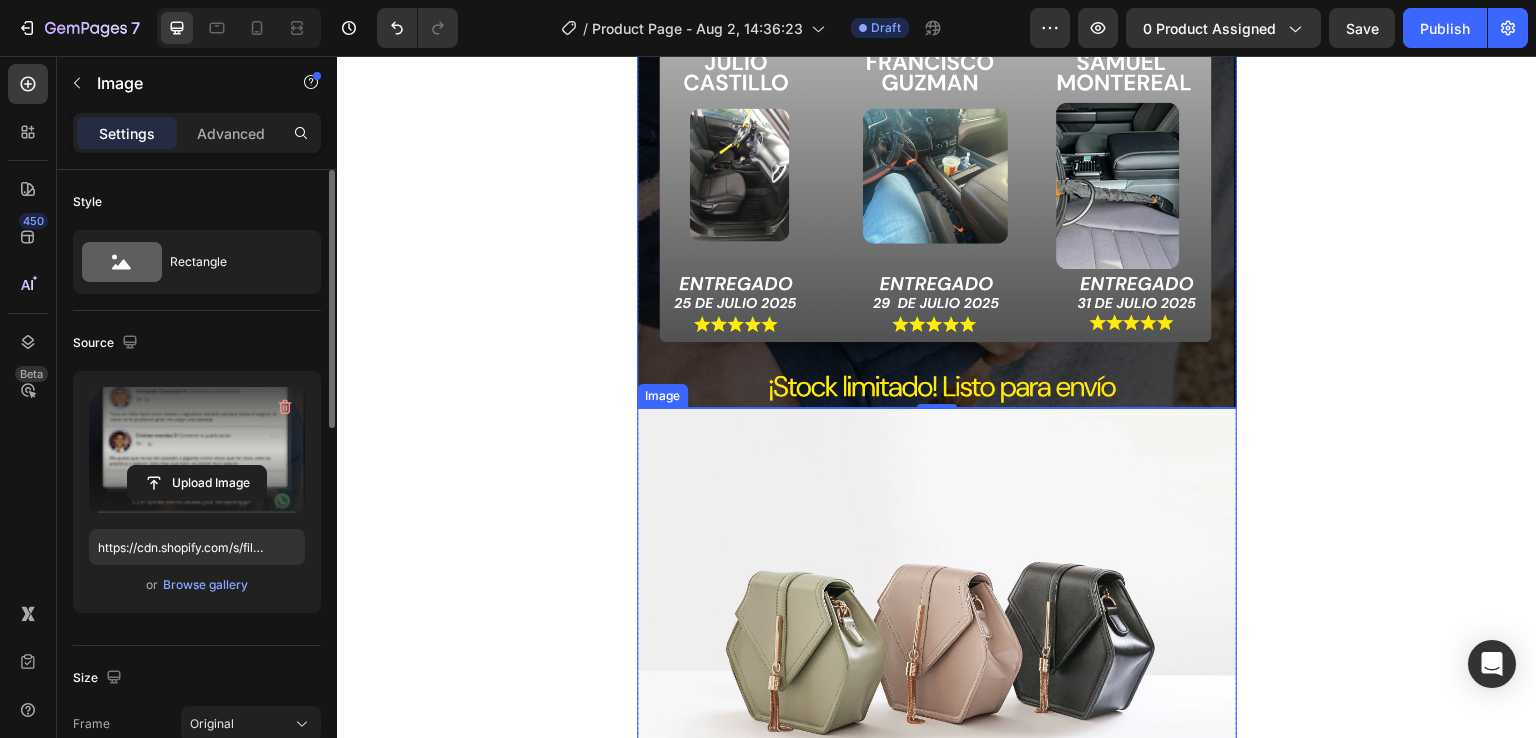 scroll, scrollTop: 7700, scrollLeft: 0, axis: vertical 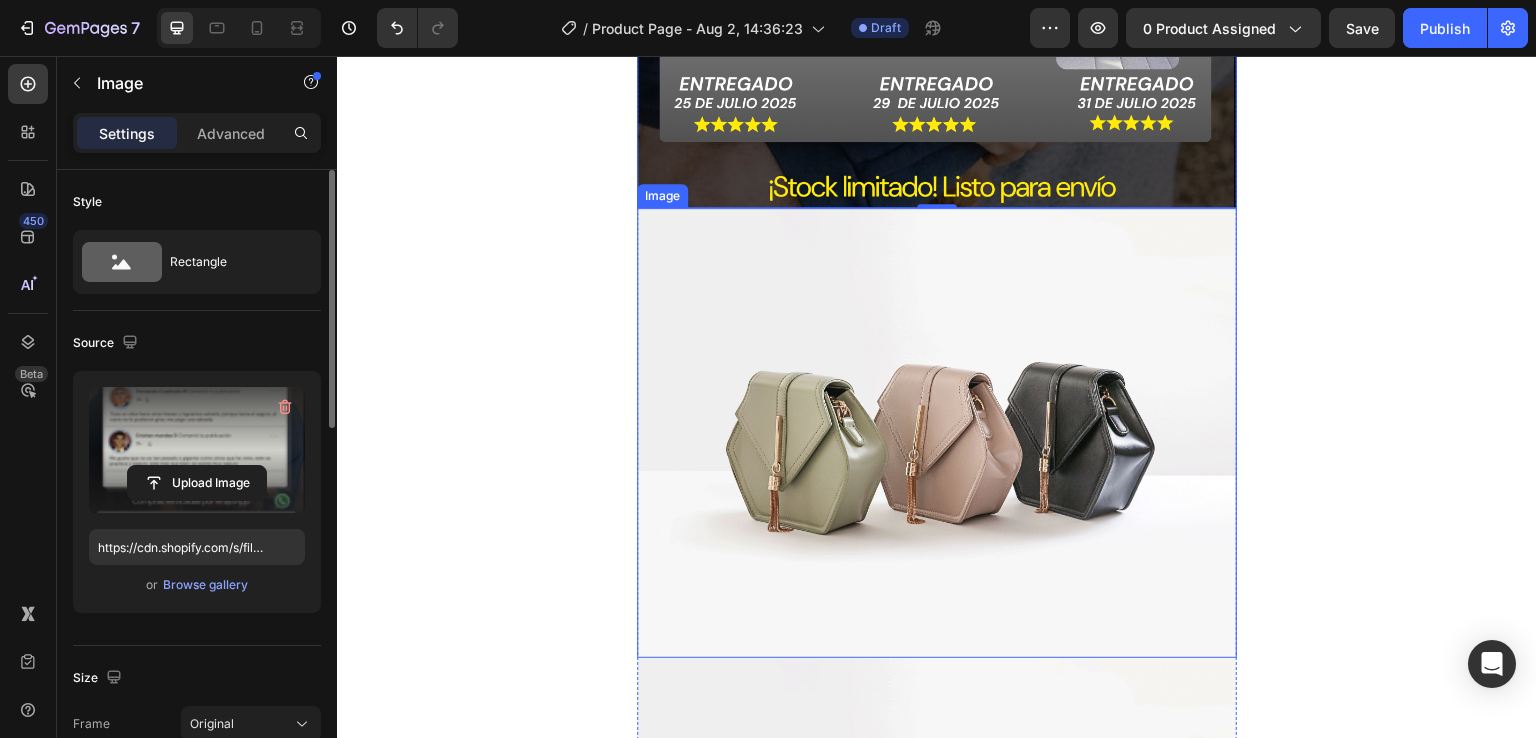 click at bounding box center (937, 433) 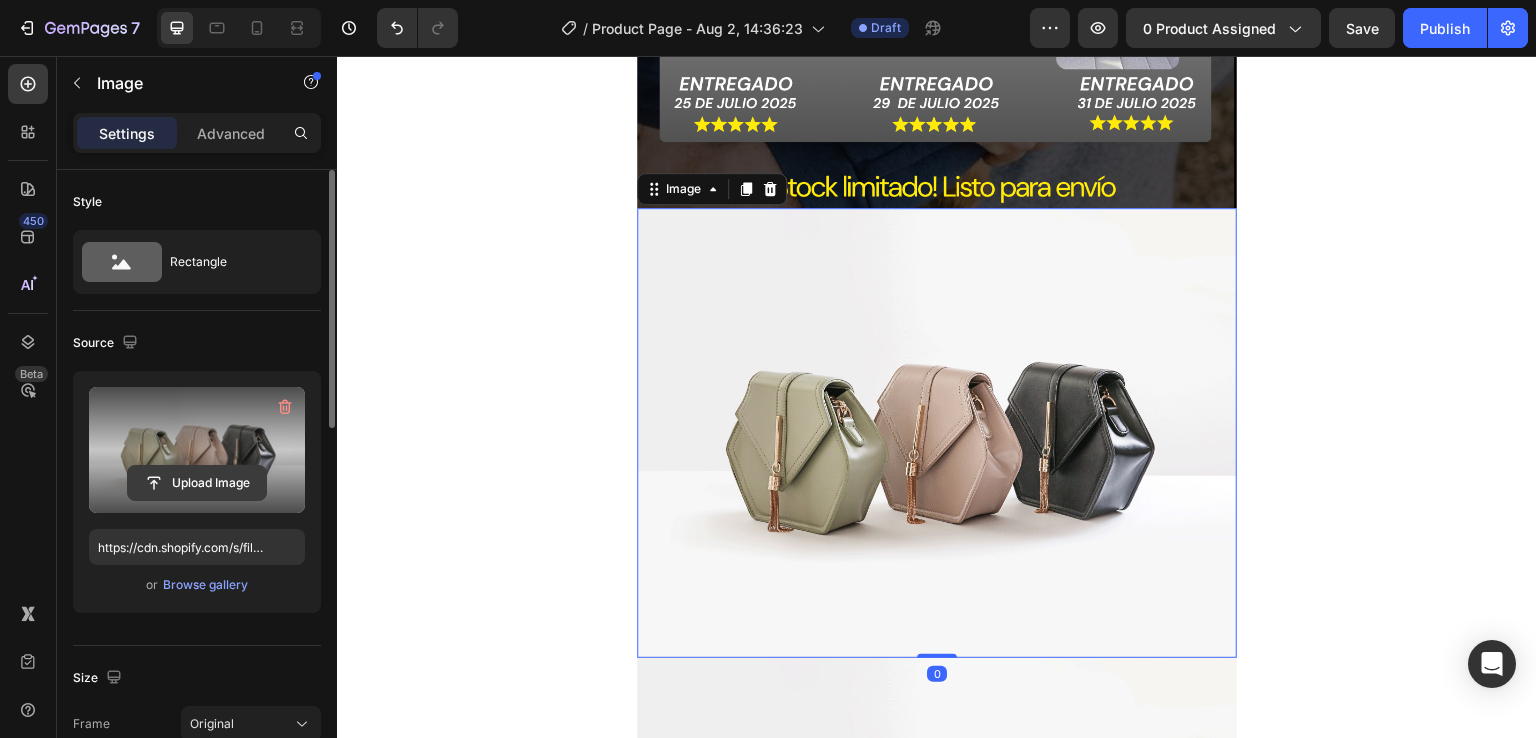 click 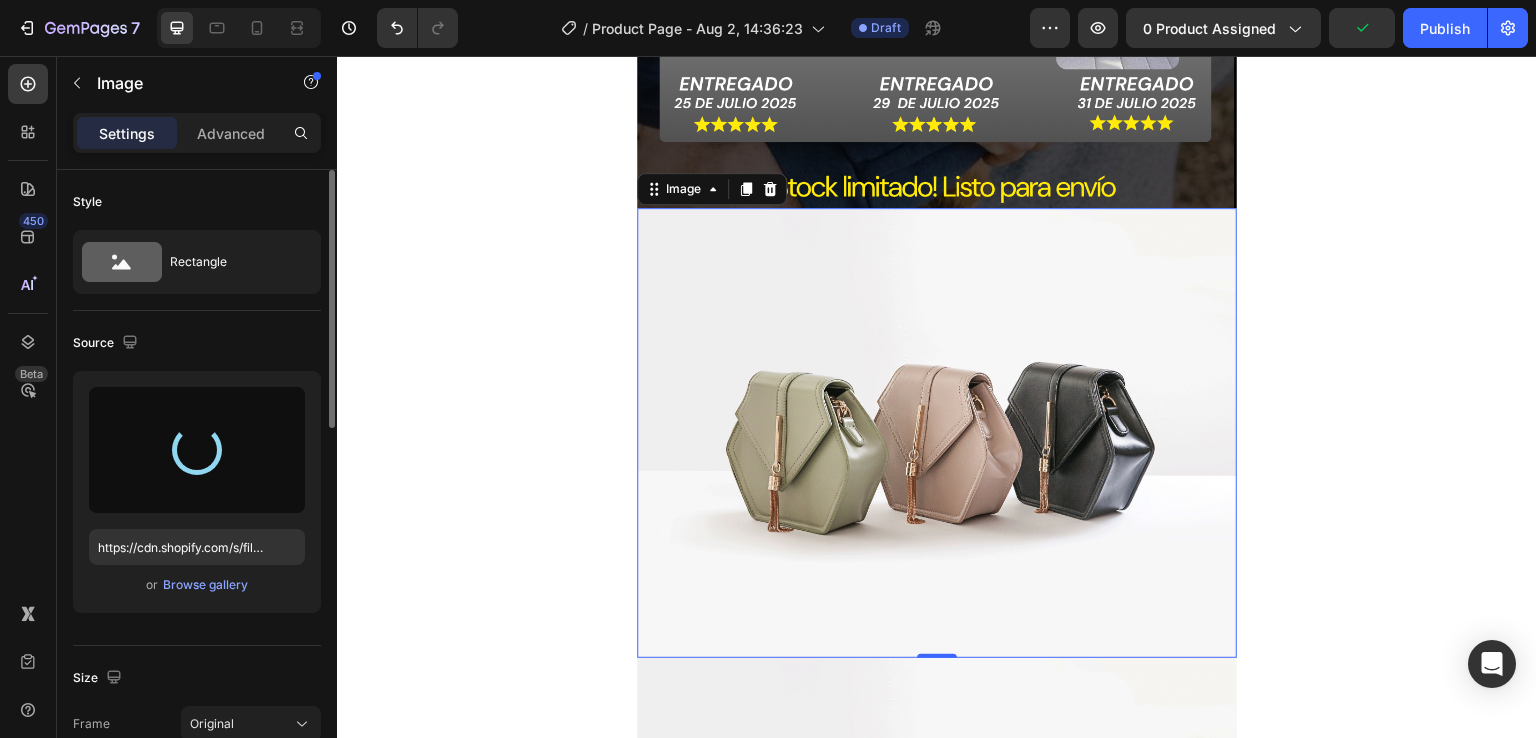 type on "https://cdn.shopify.com/s/files/1/0631/7883/4106/files/gempages_484857481676194700-0f218c57-73be-46f6-ac67-4abf3ee15229.png" 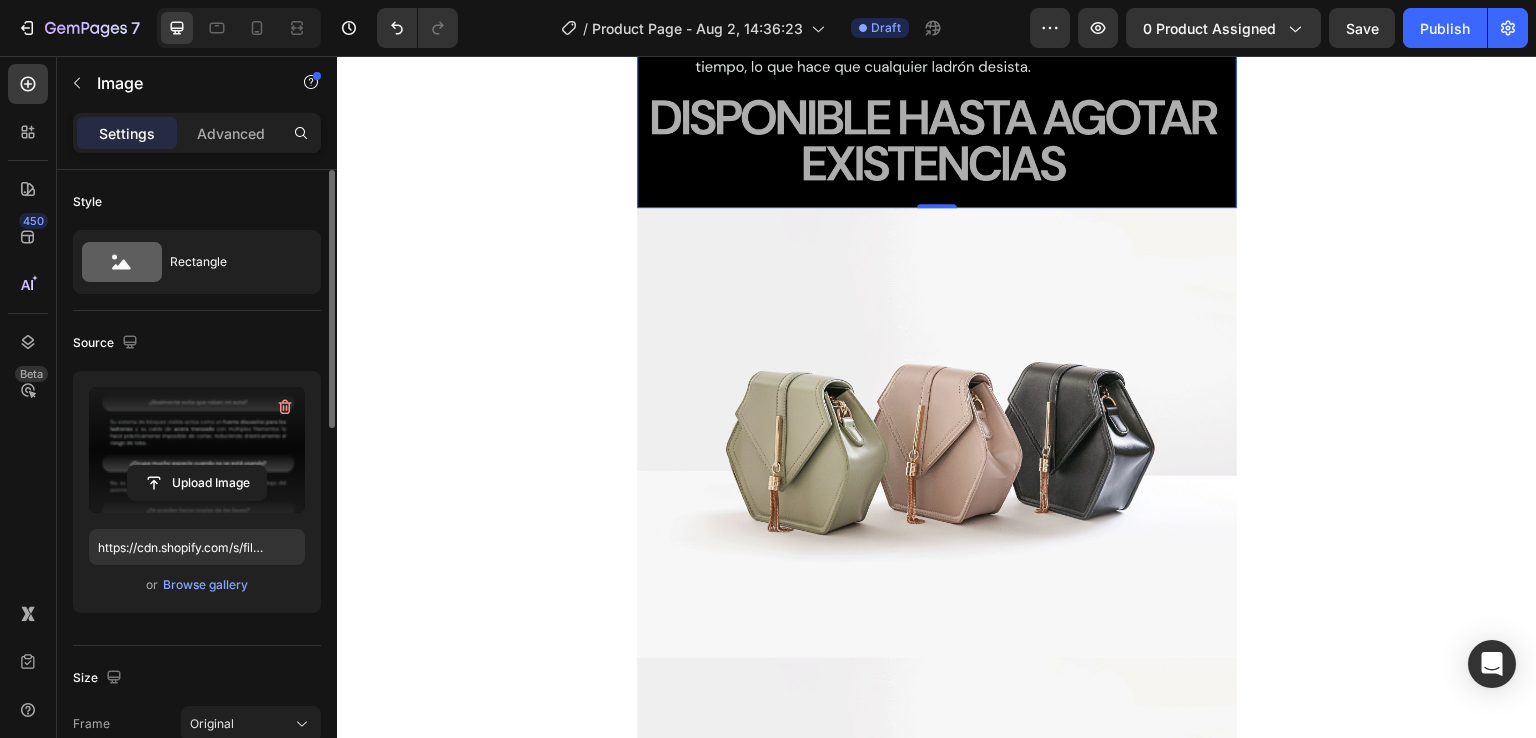 scroll, scrollTop: 8800, scrollLeft: 0, axis: vertical 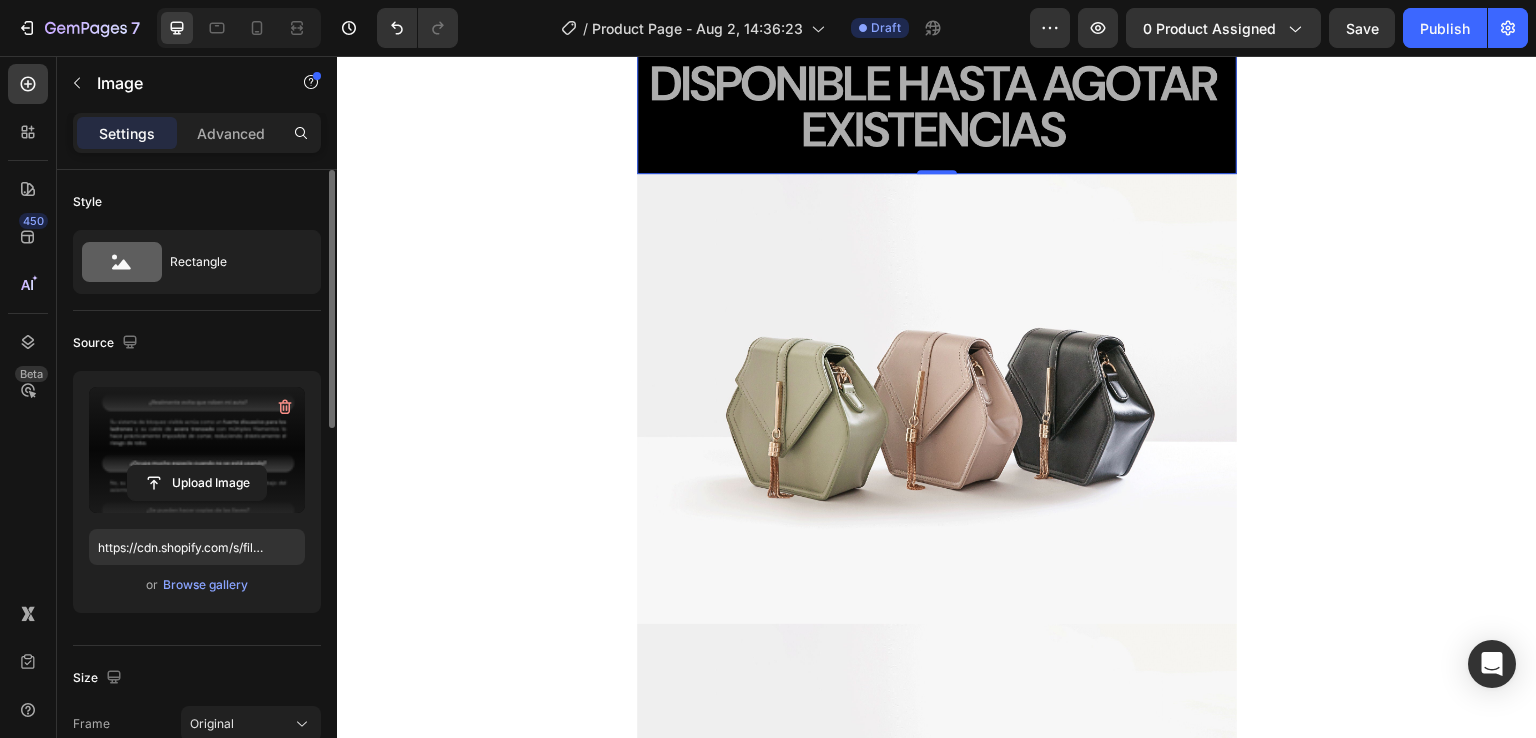 click at bounding box center [937, 399] 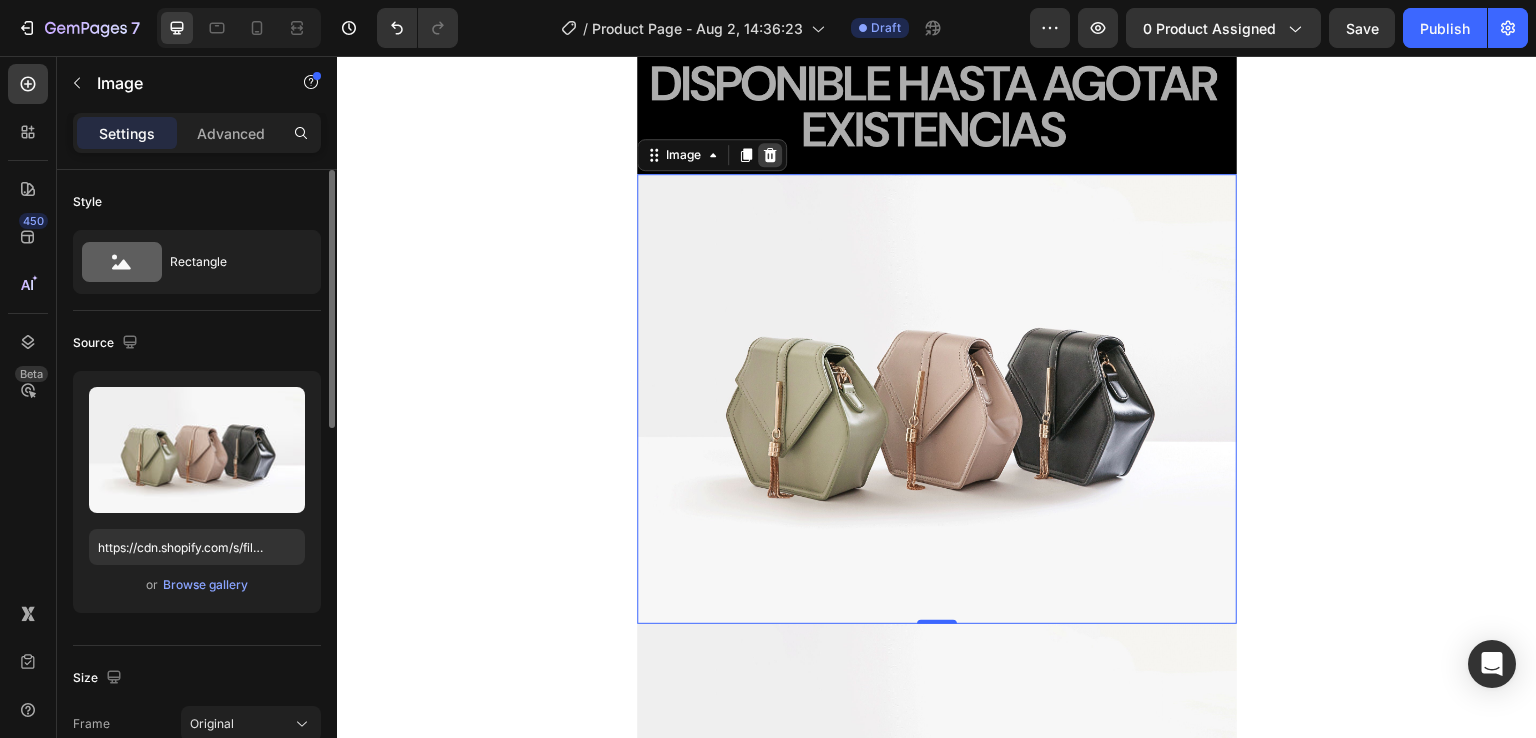 click 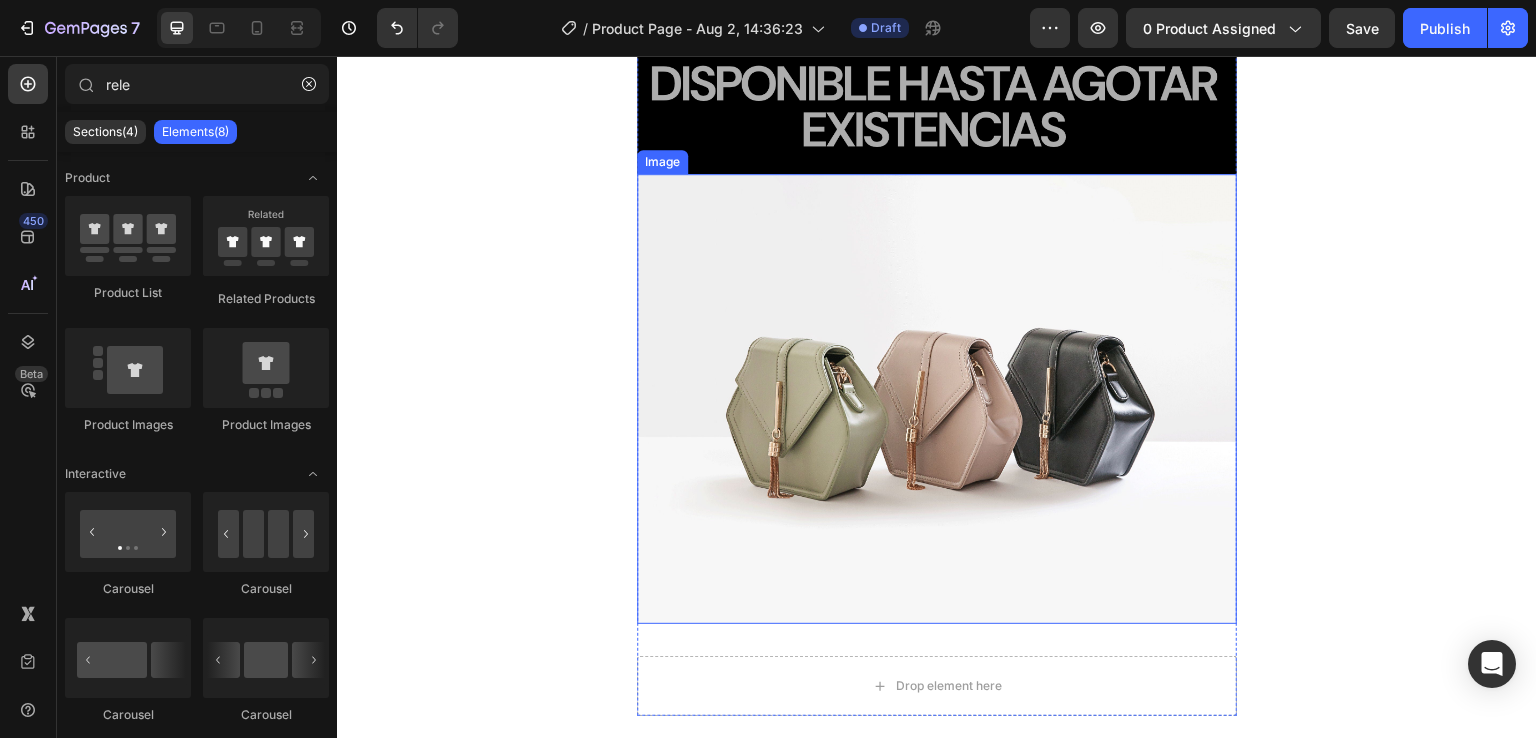 click at bounding box center [937, 399] 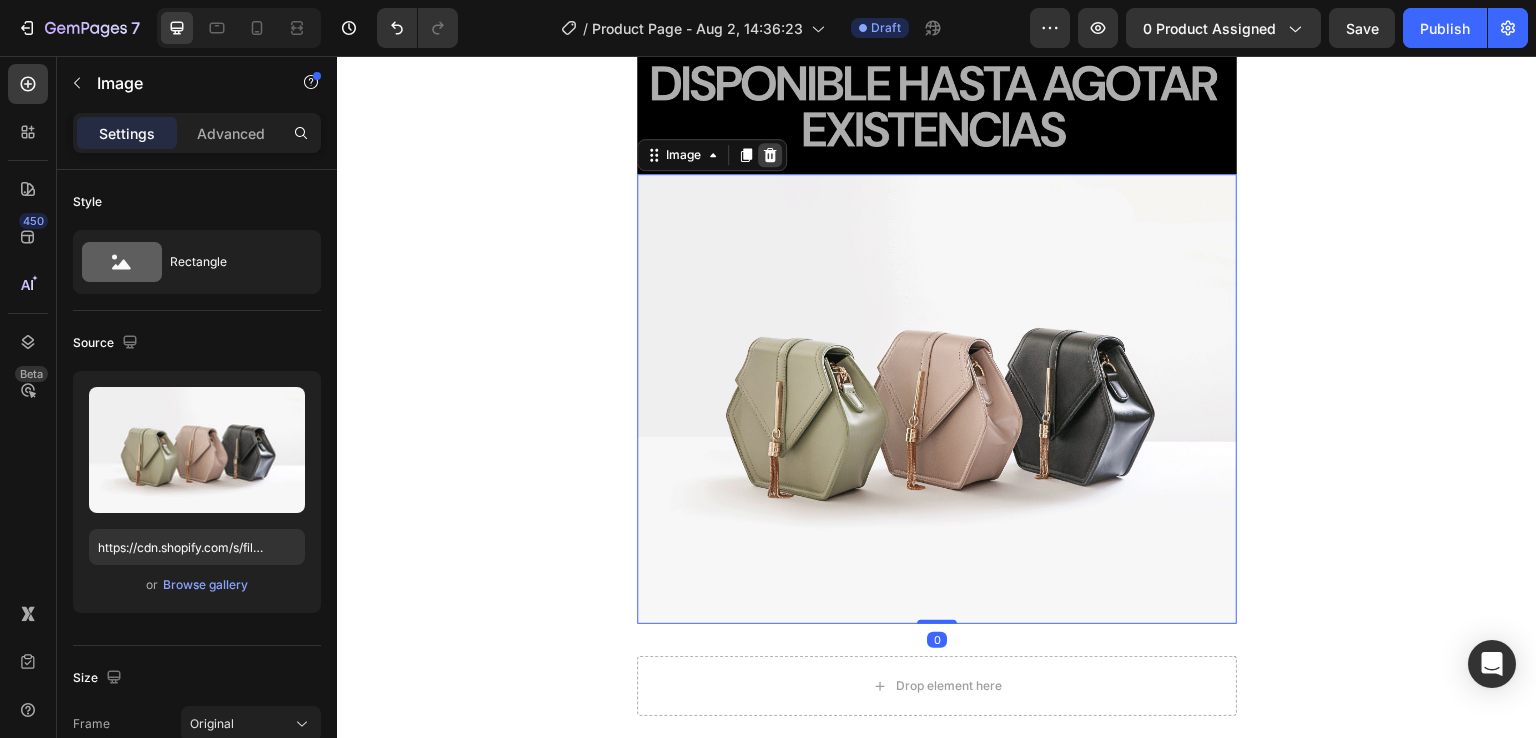click 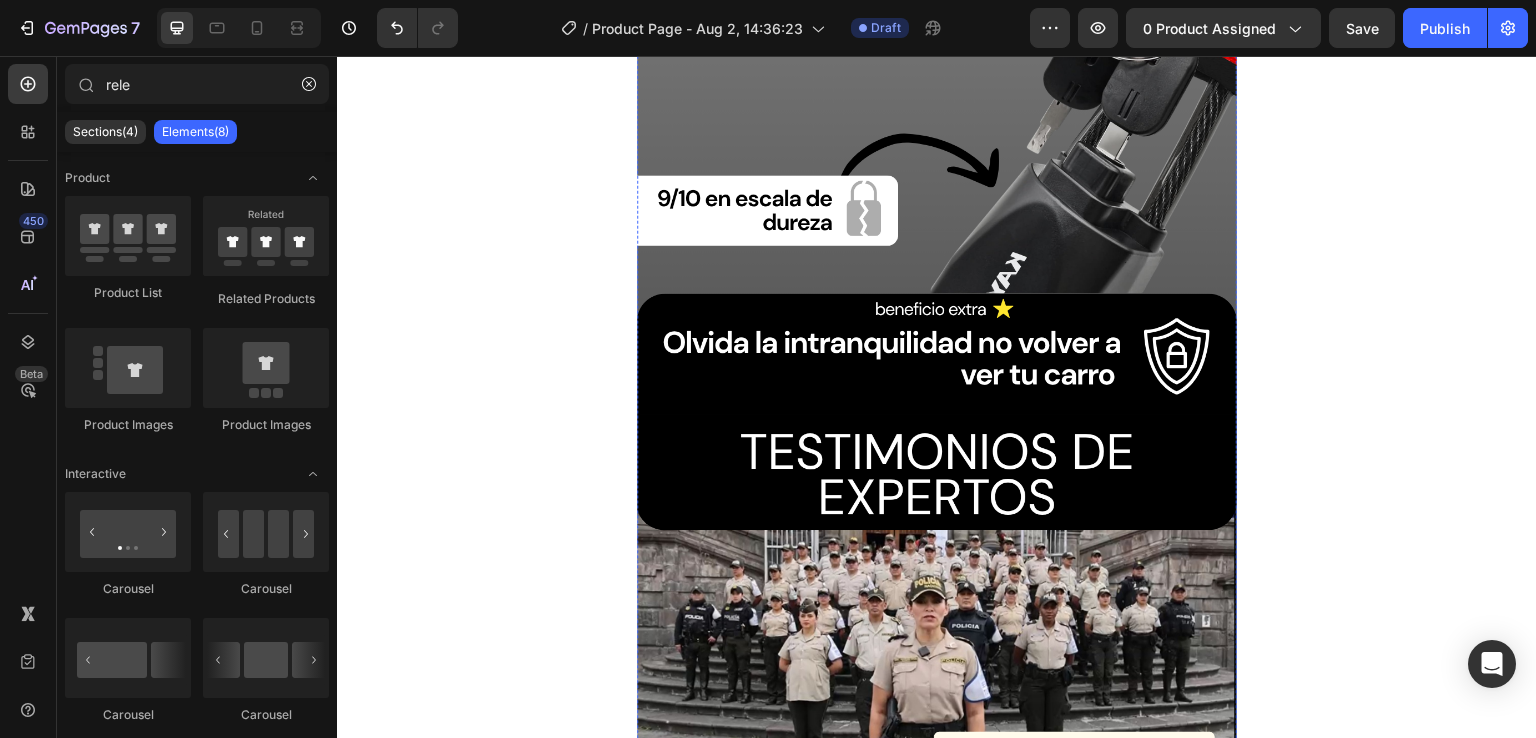 scroll, scrollTop: 4315, scrollLeft: 0, axis: vertical 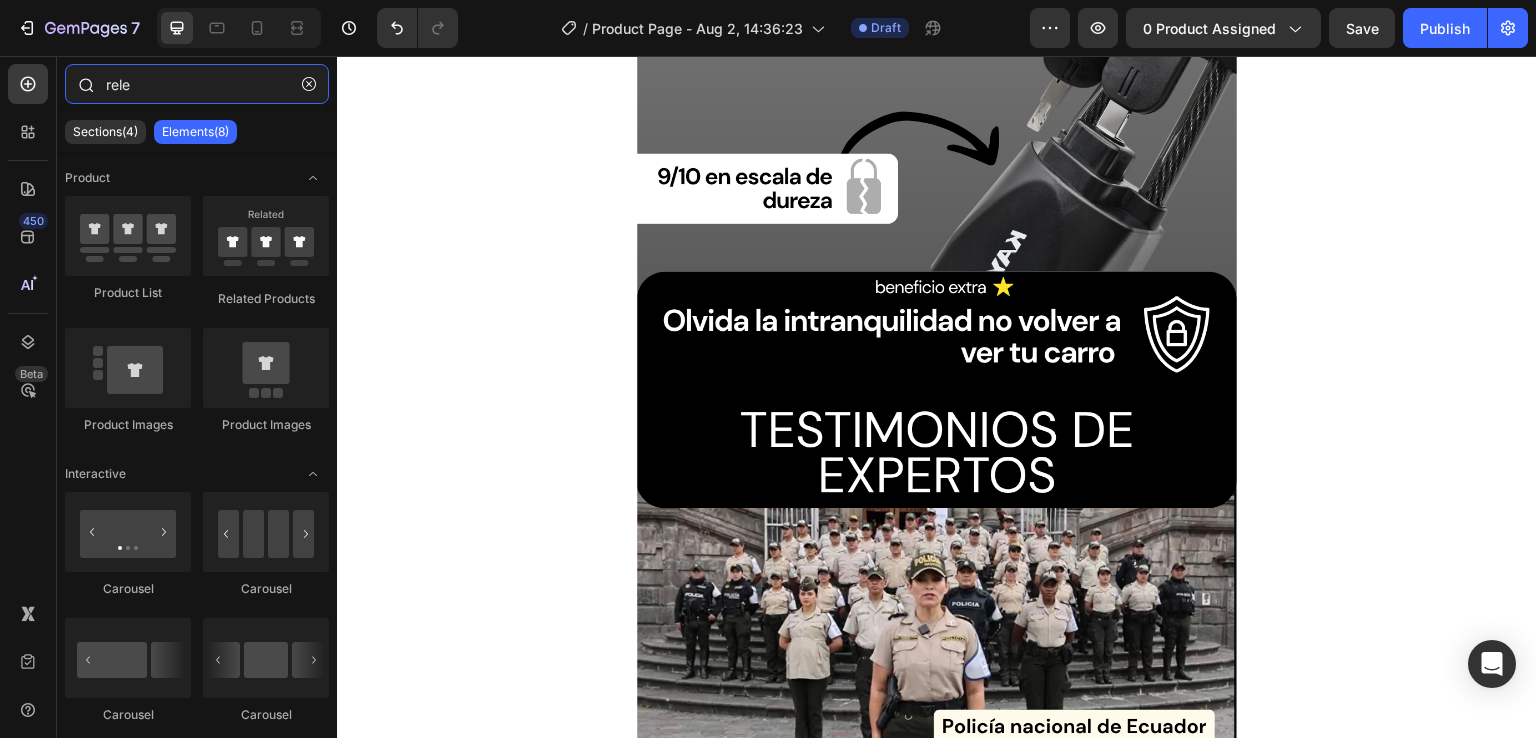 click on "rele" at bounding box center (197, 84) 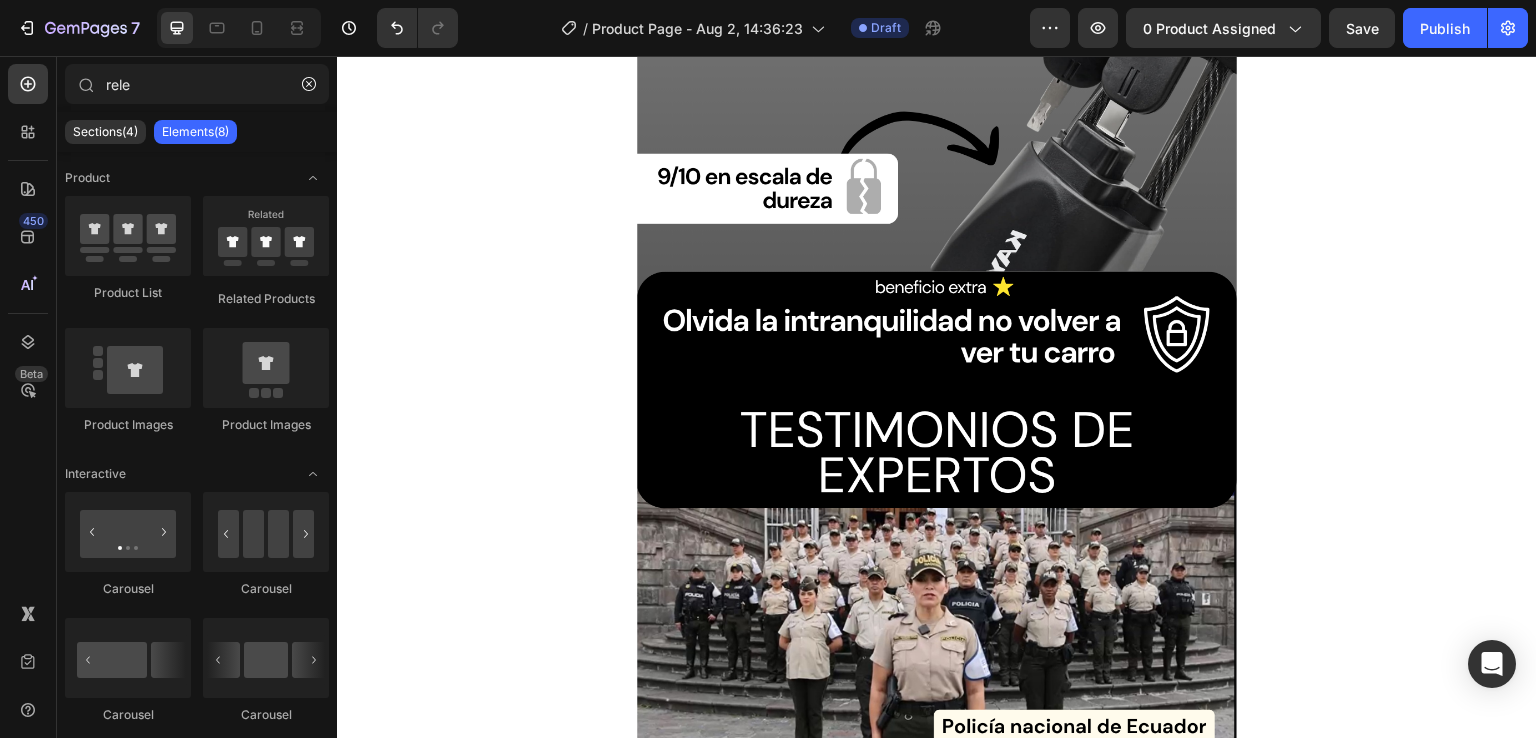 click on "Elements(8)" 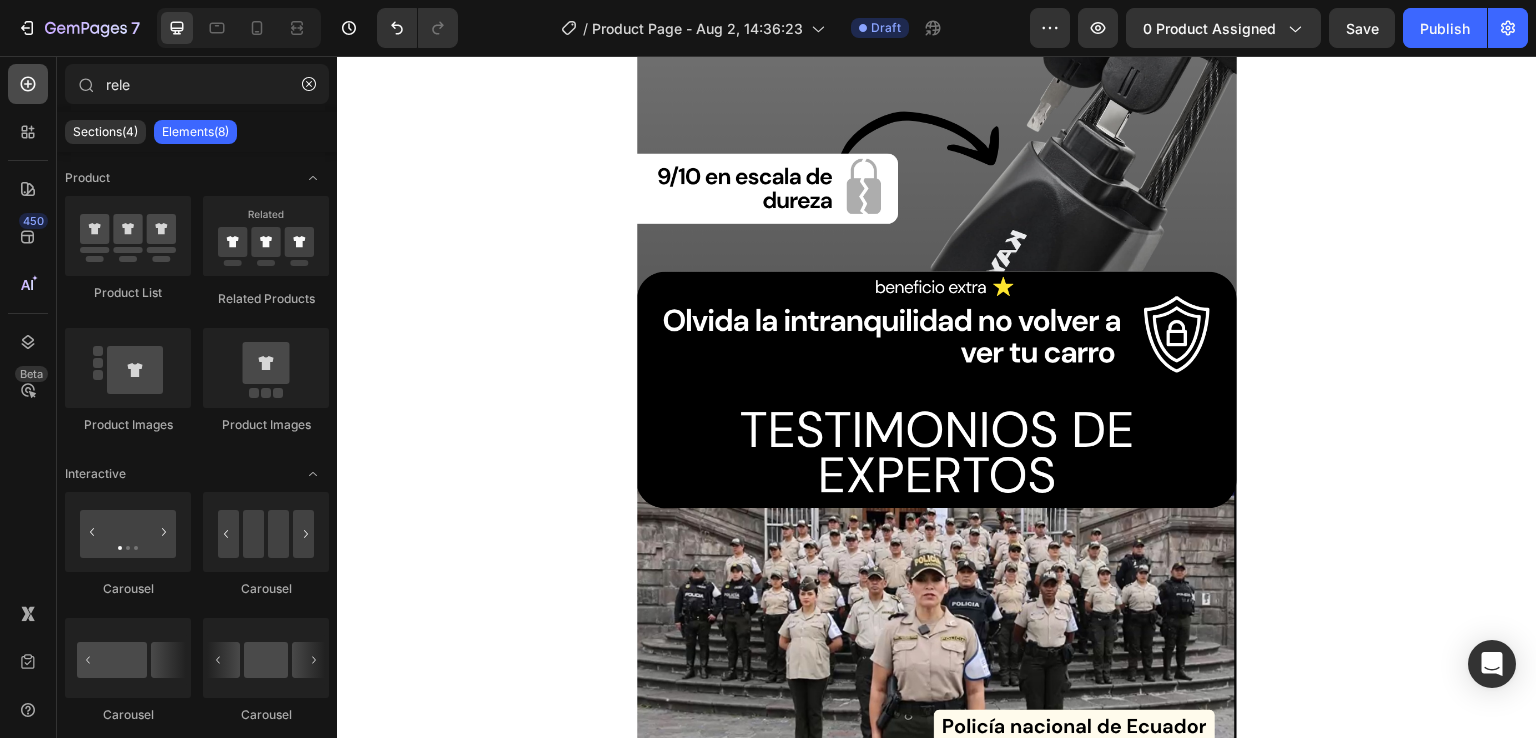 click 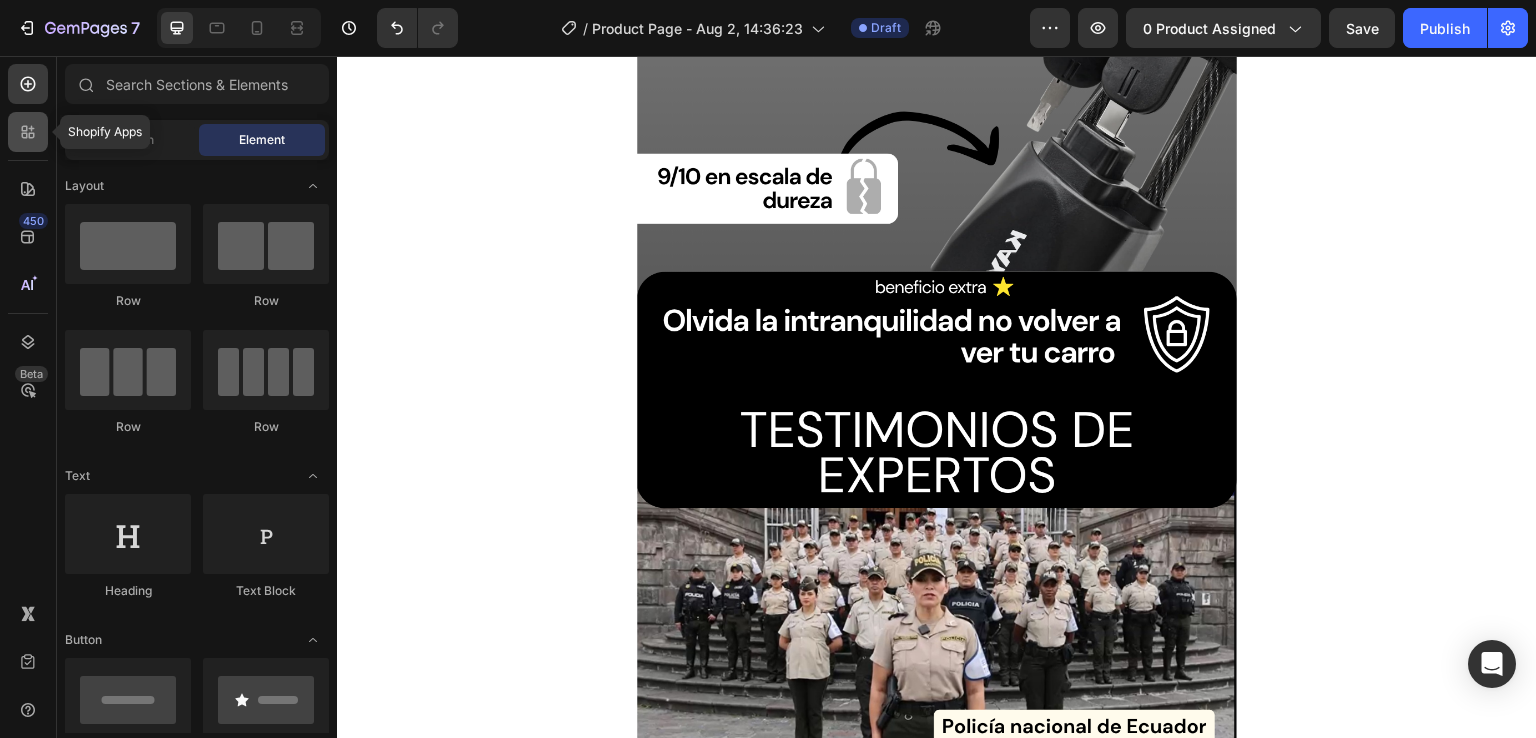 click 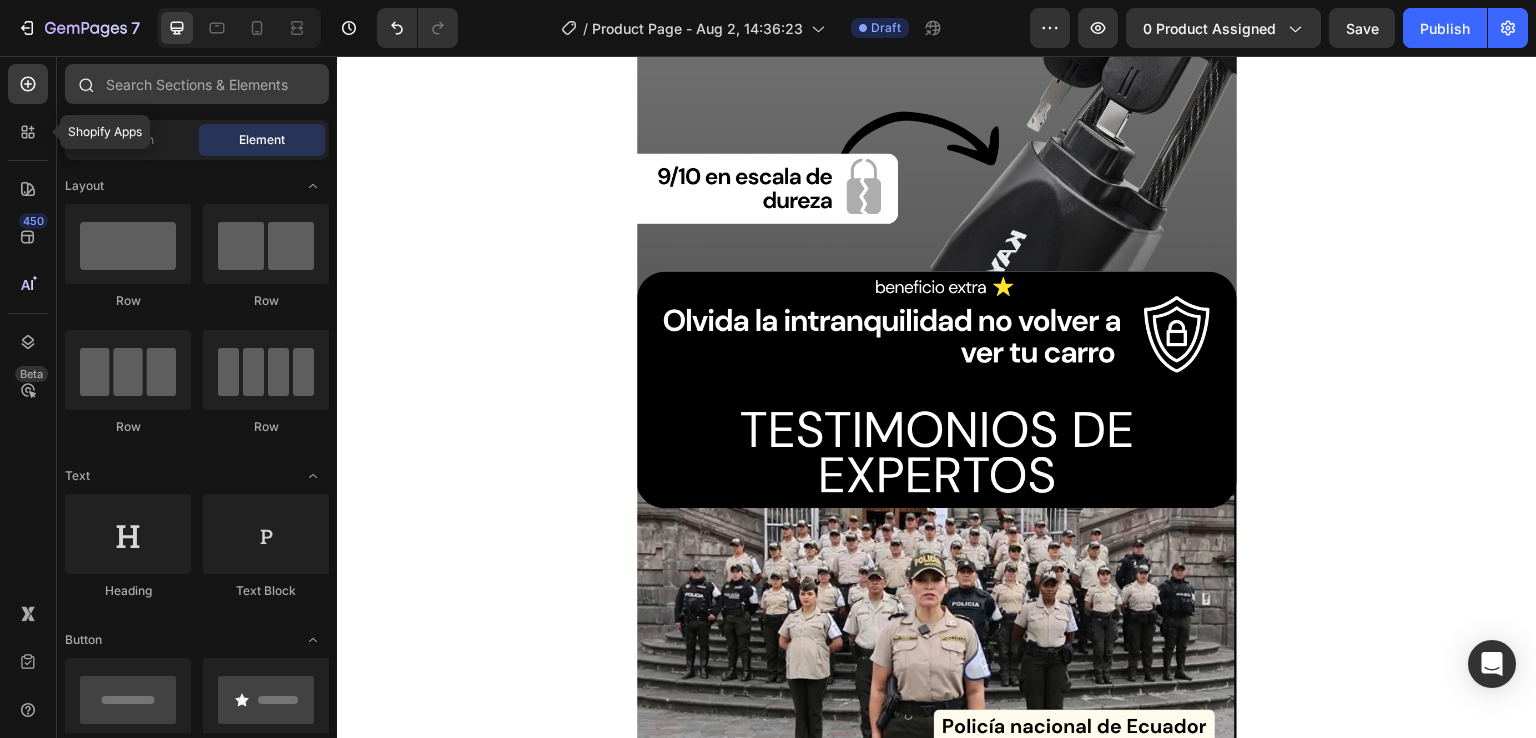 click 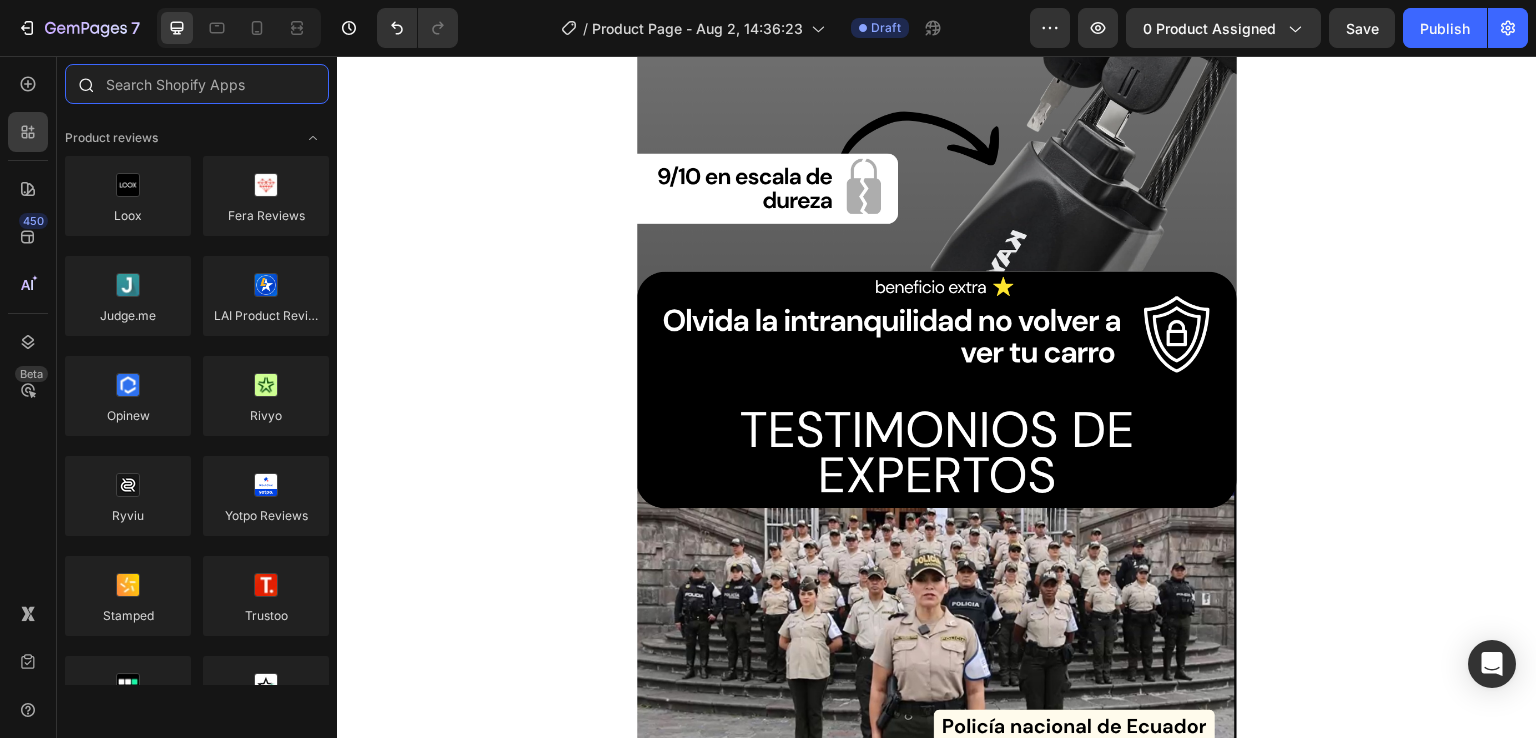 click at bounding box center (197, 84) 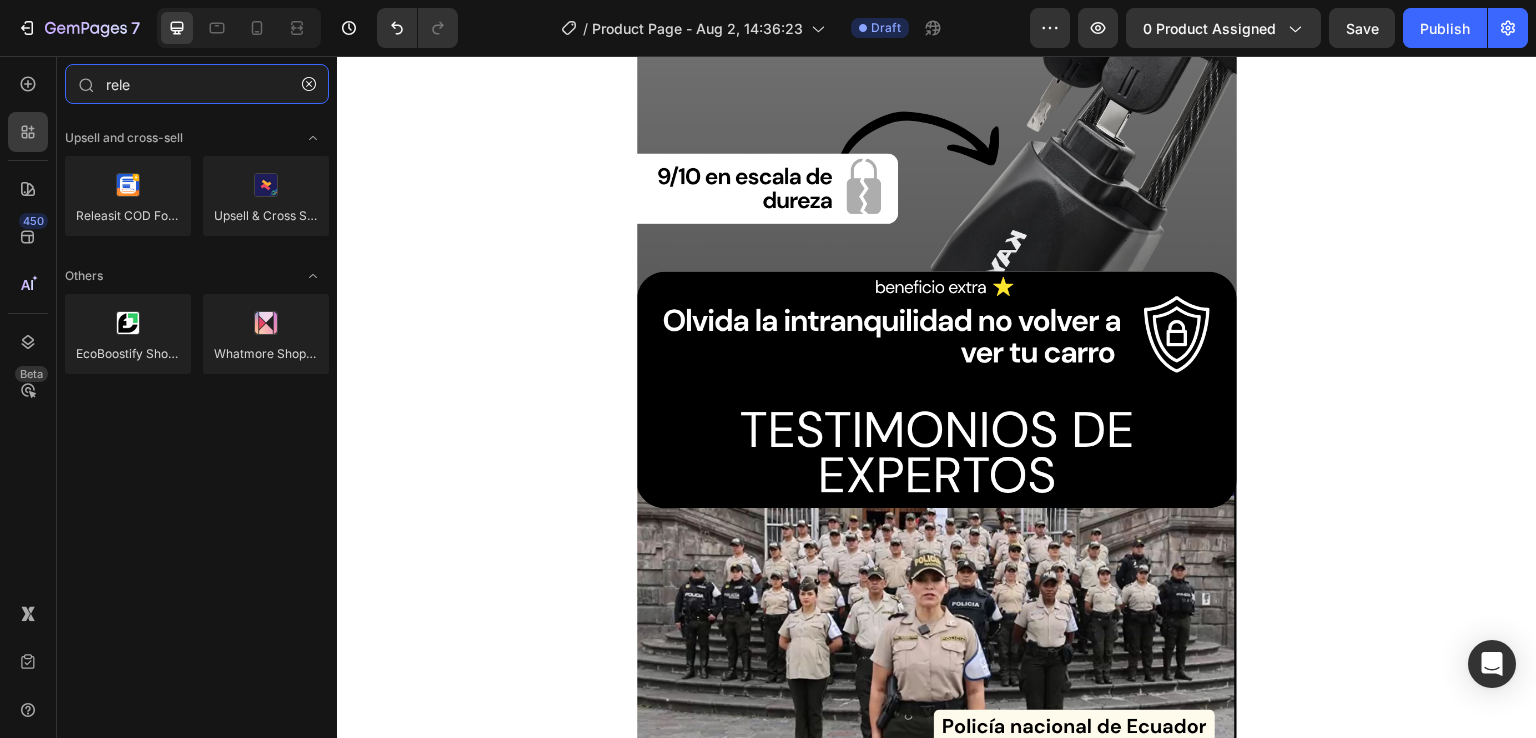 type on "rele" 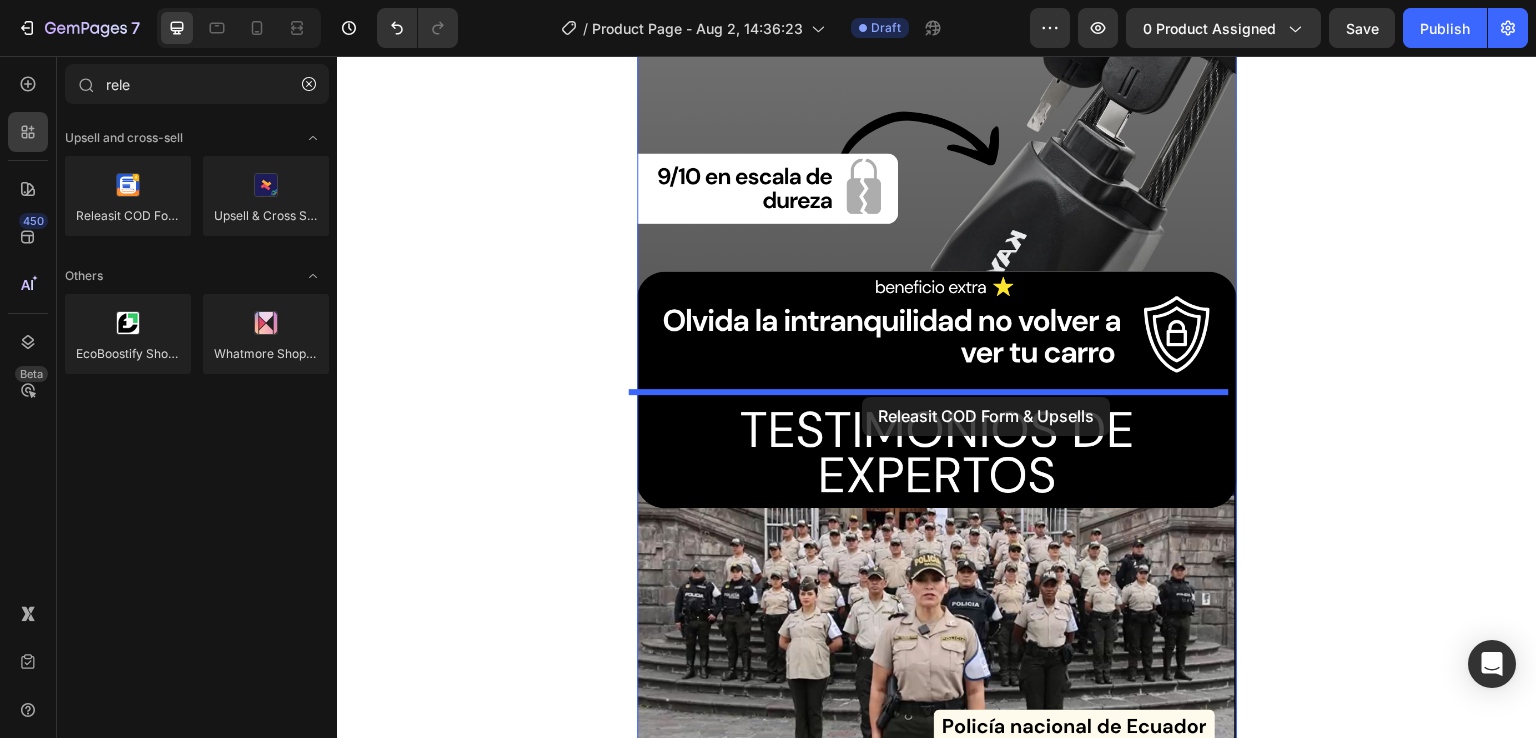 drag, startPoint x: 537, startPoint y: 256, endPoint x: 863, endPoint y: 397, distance: 355.18585 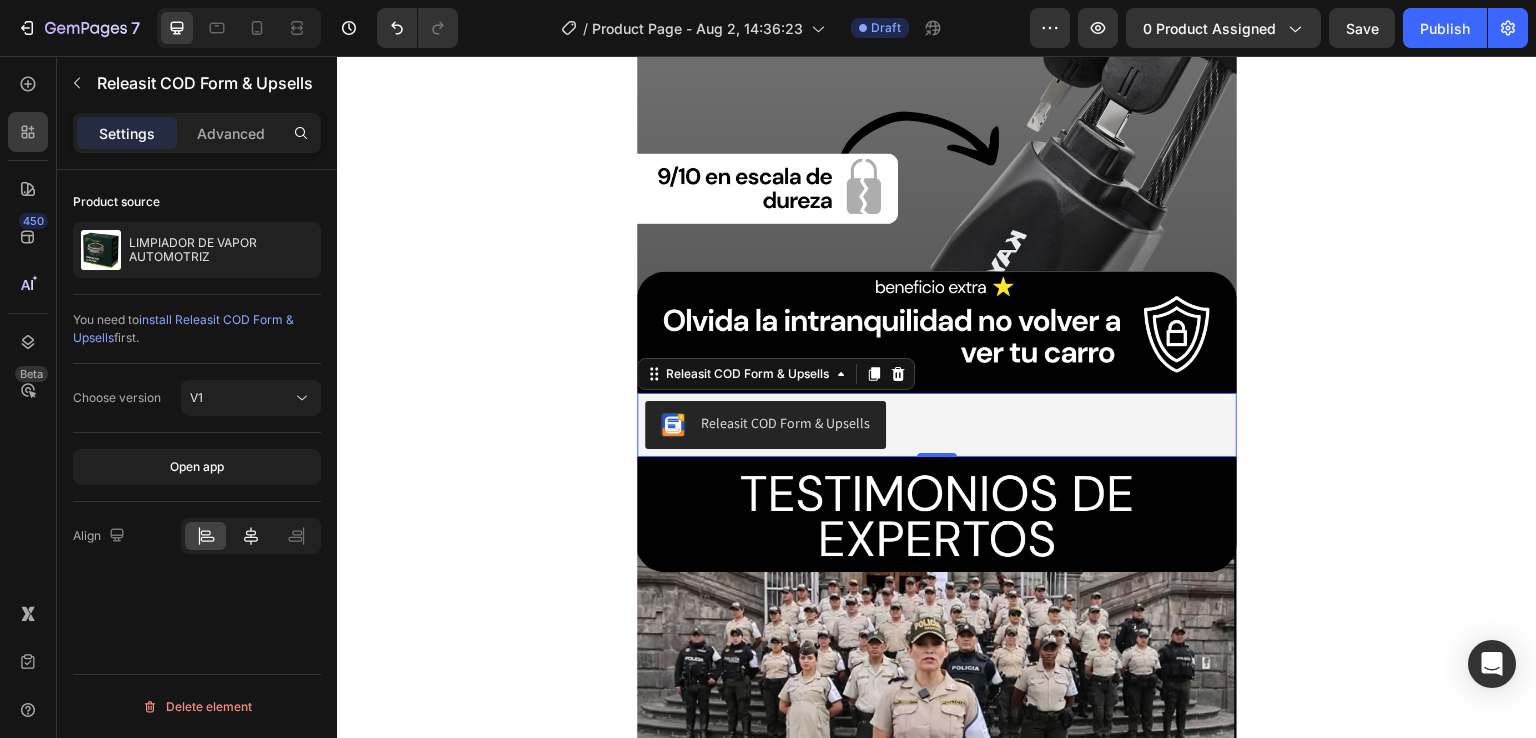 click 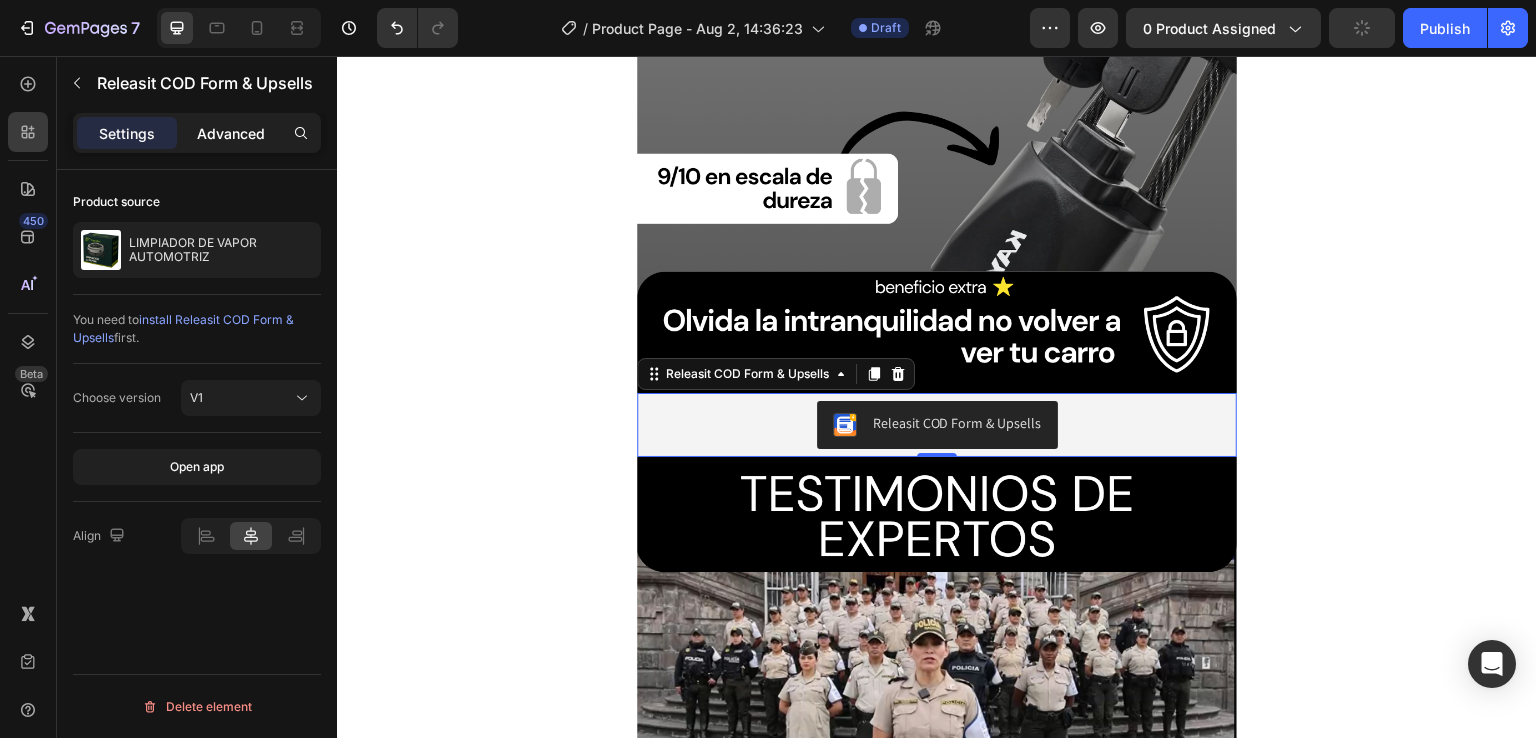 click on "Advanced" at bounding box center [231, 133] 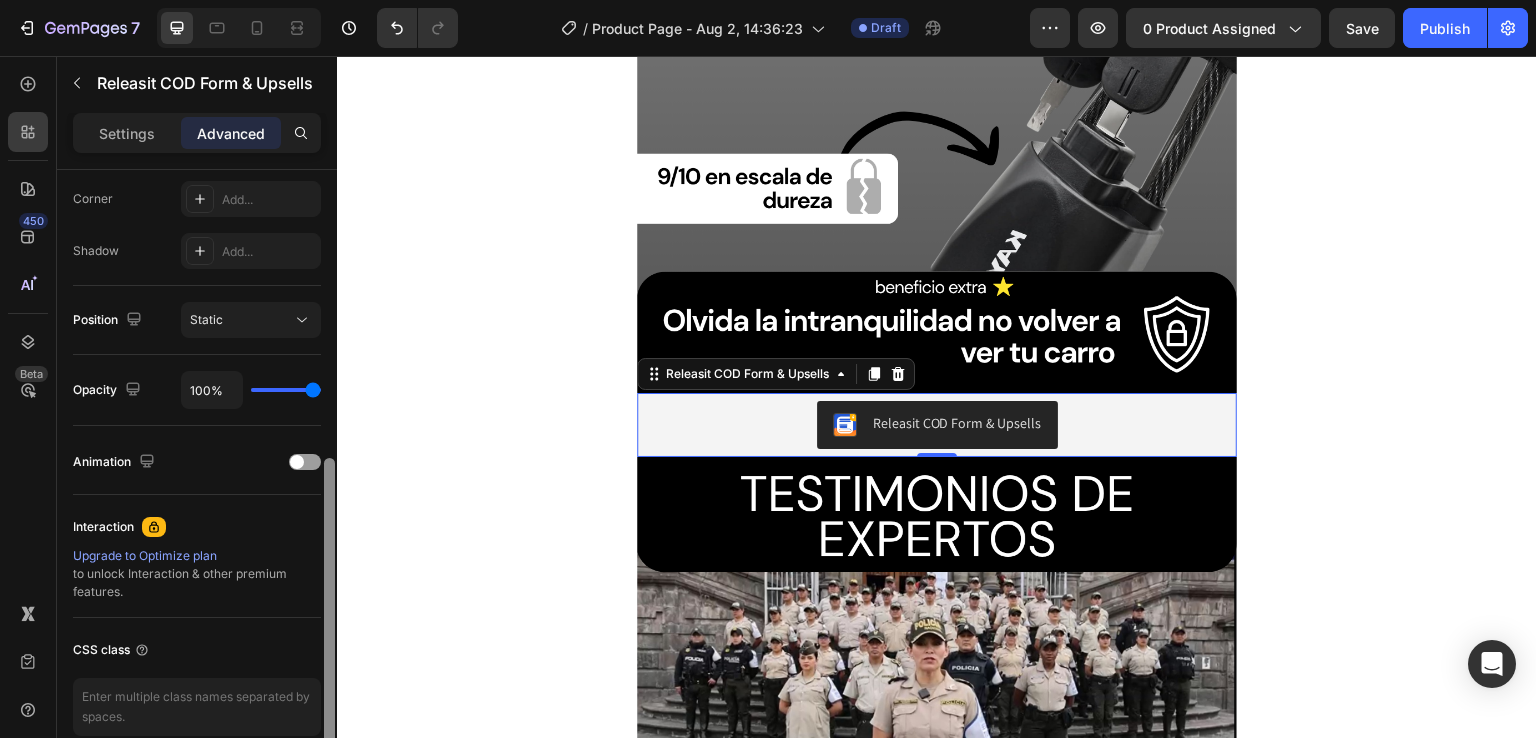scroll, scrollTop: 707, scrollLeft: 0, axis: vertical 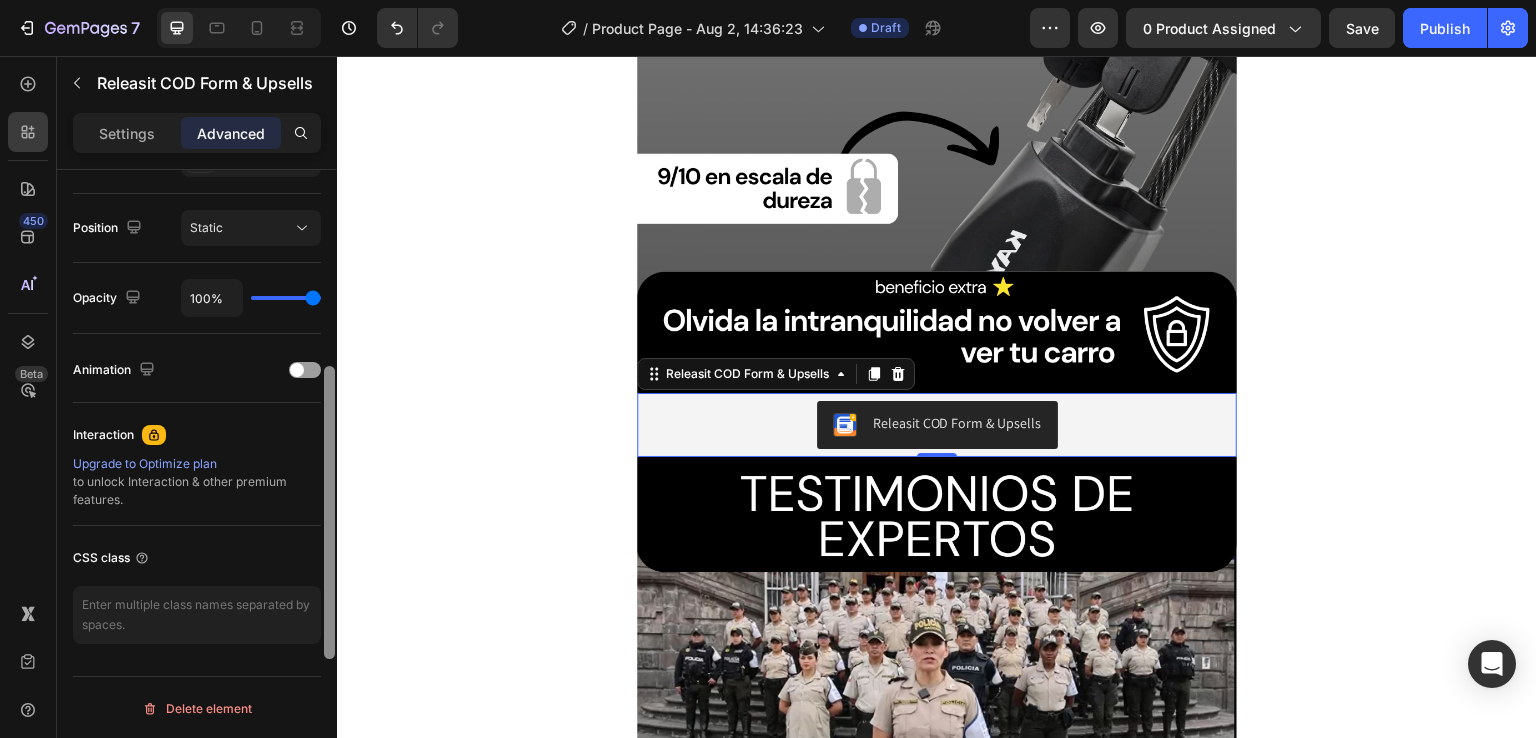 drag, startPoint x: 326, startPoint y: 454, endPoint x: 279, endPoint y: 733, distance: 282.9311 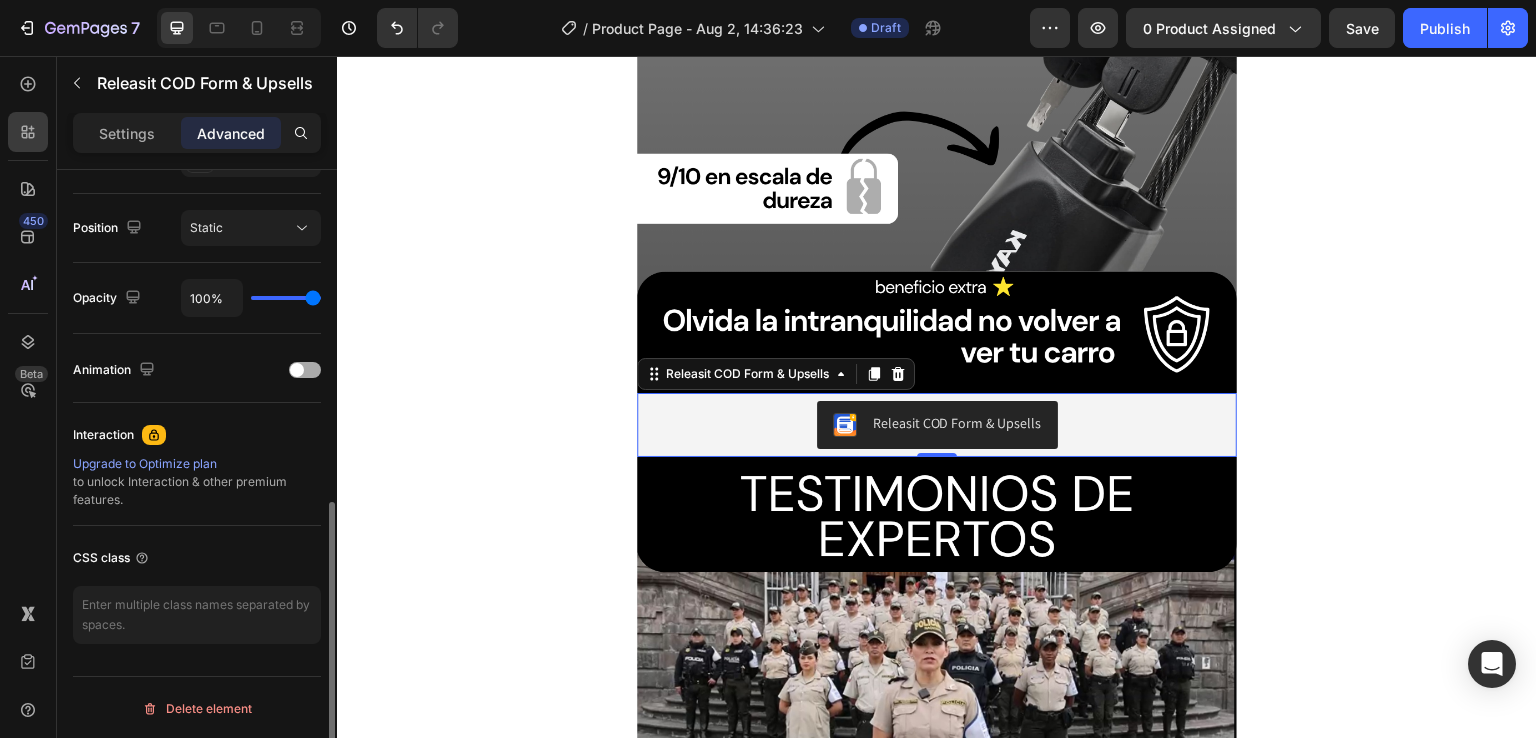 click on "Animation" at bounding box center [197, 370] 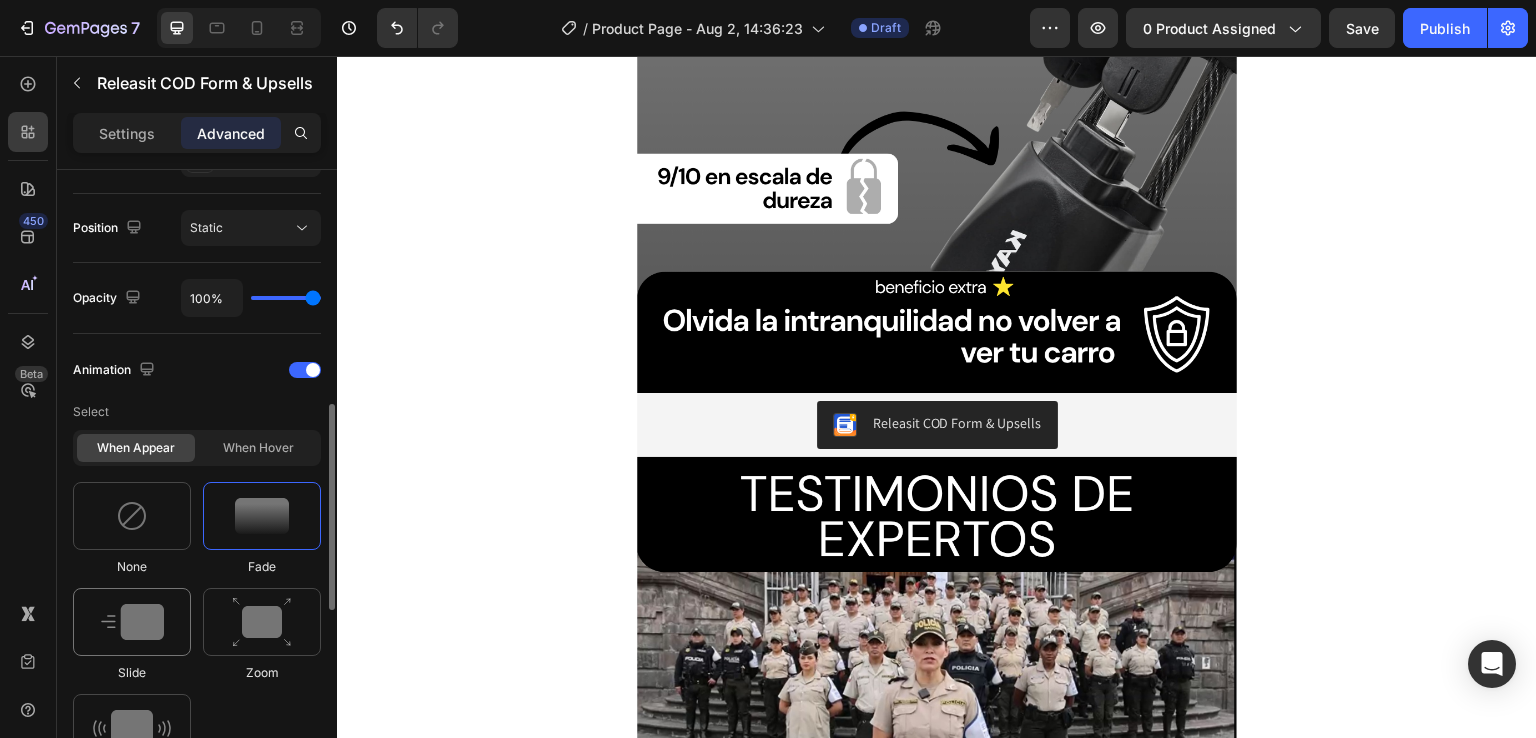 click at bounding box center [132, 622] 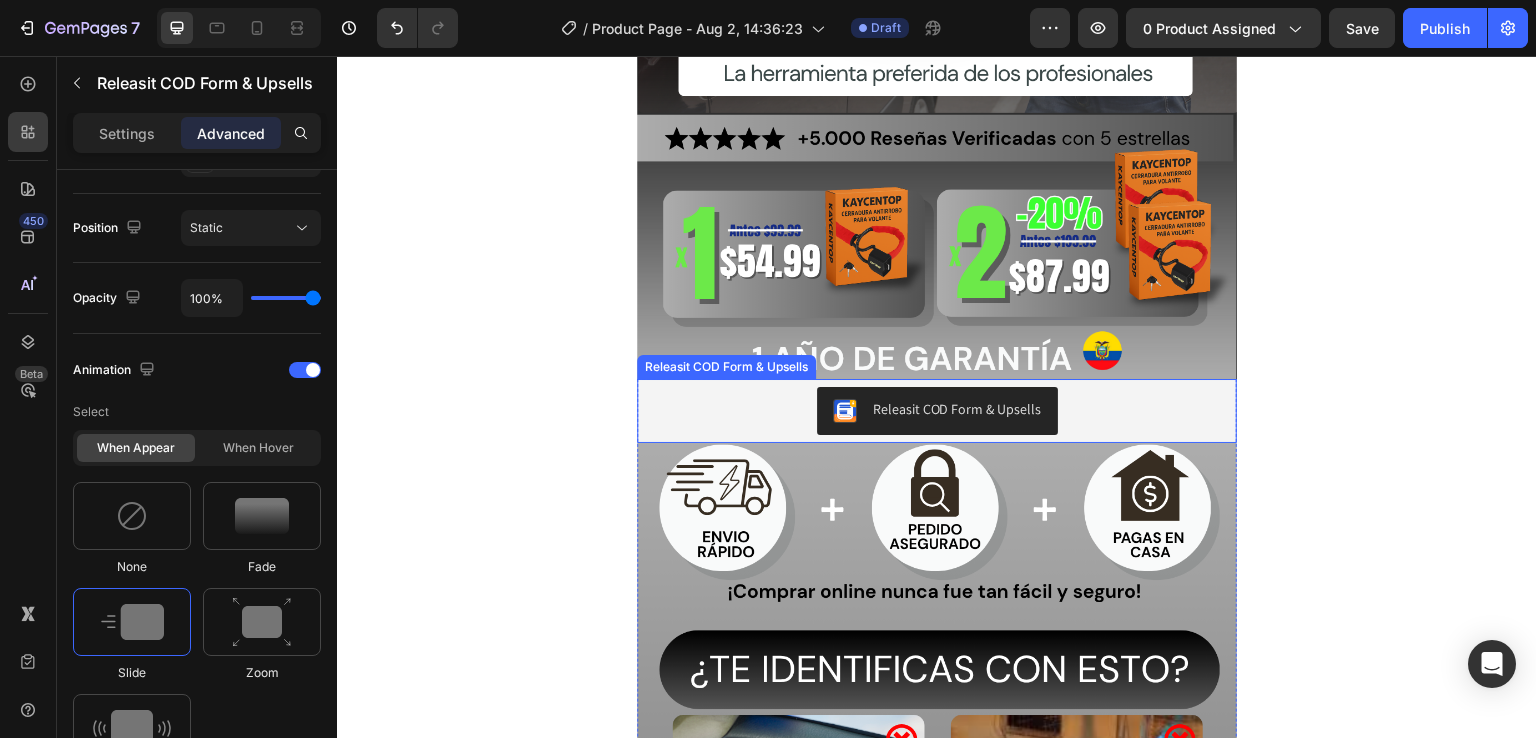 scroll, scrollTop: 1015, scrollLeft: 0, axis: vertical 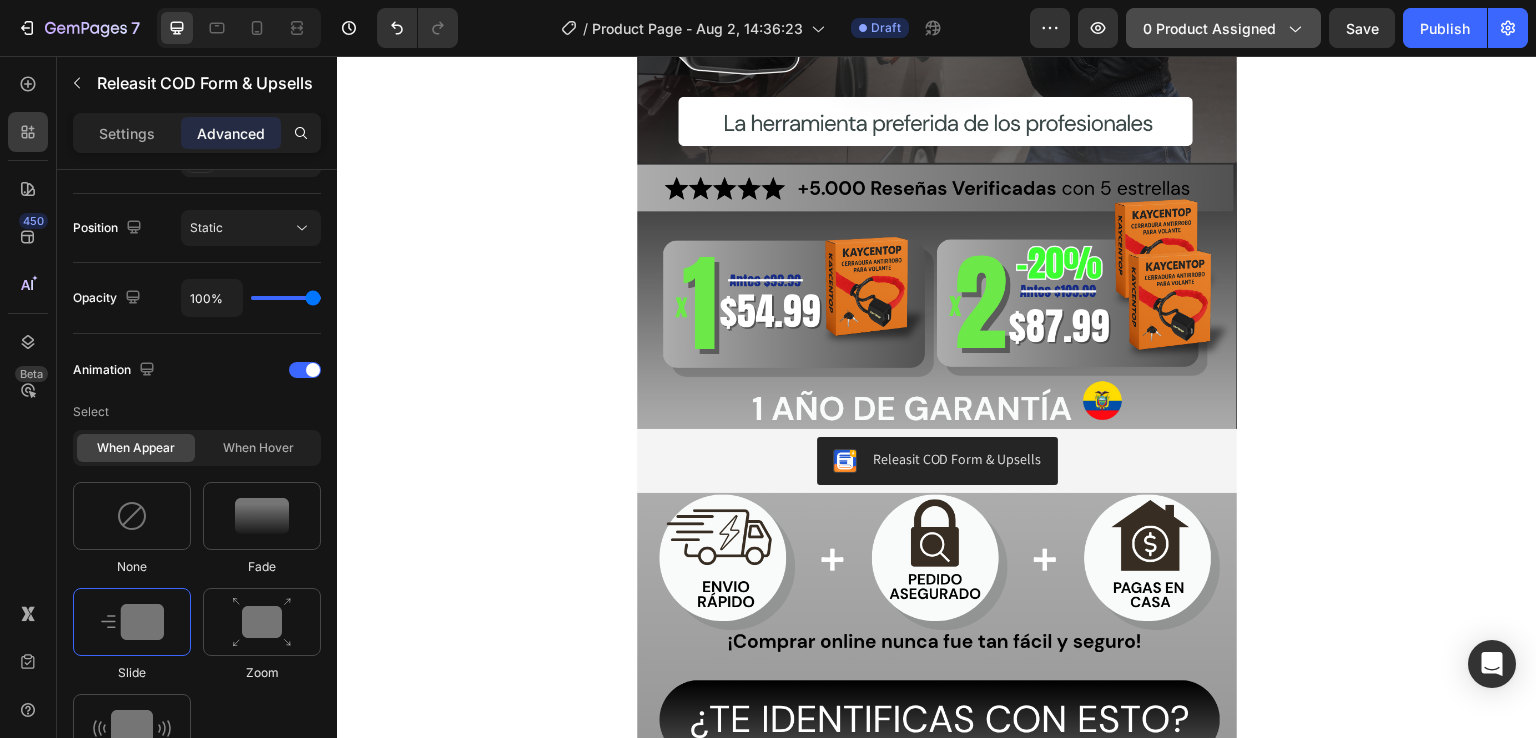 click on "0 product assigned" at bounding box center [1223, 28] 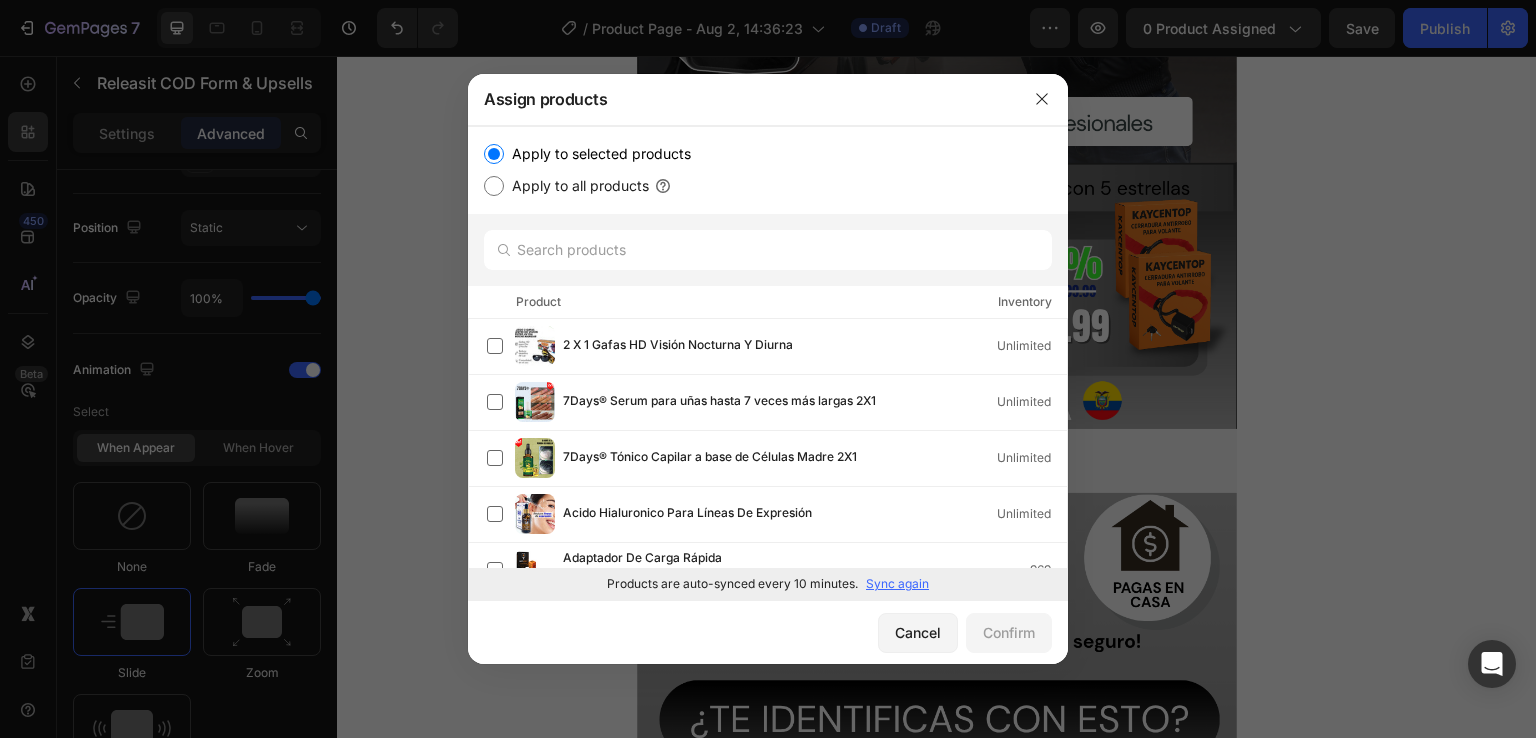 click on "Sync again" at bounding box center [897, 584] 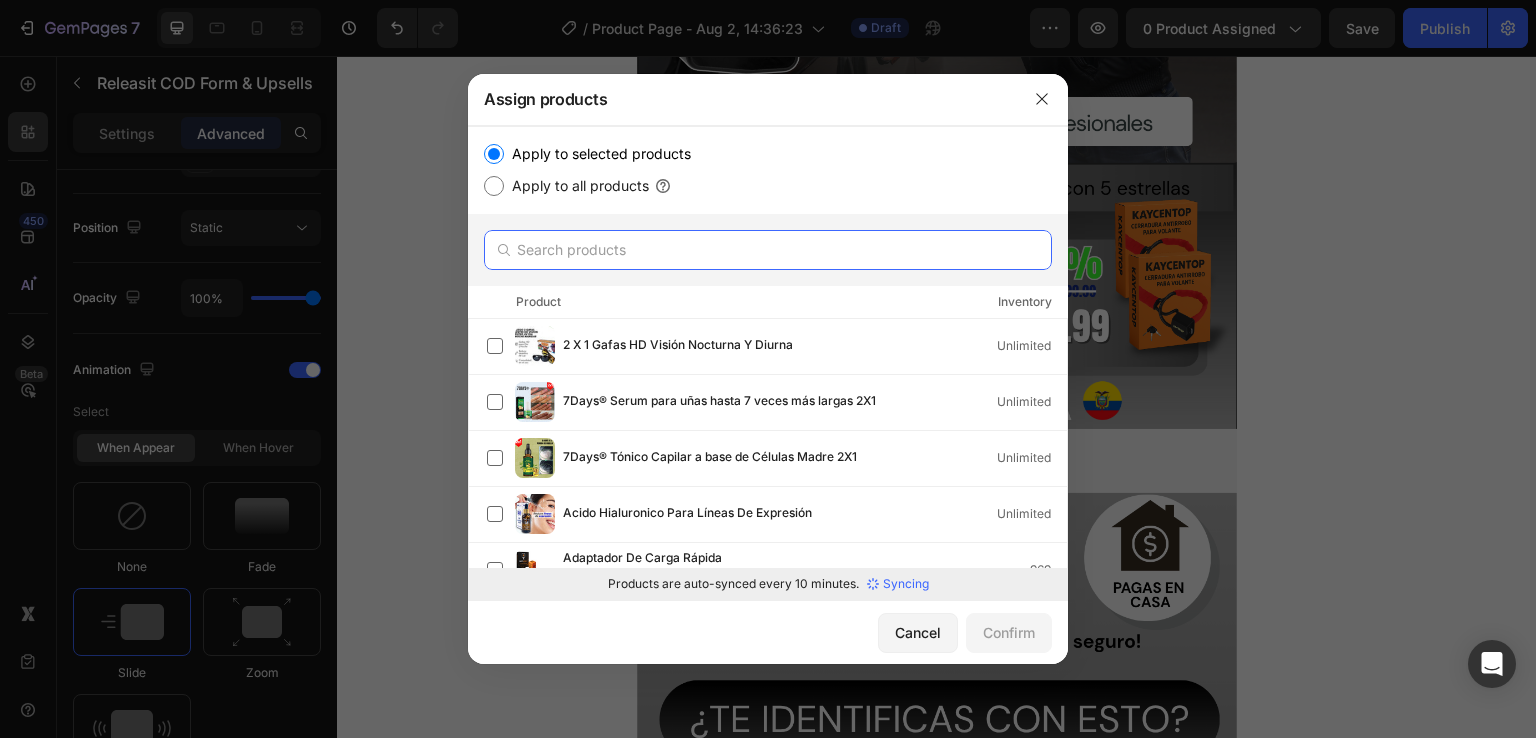 click at bounding box center [768, 250] 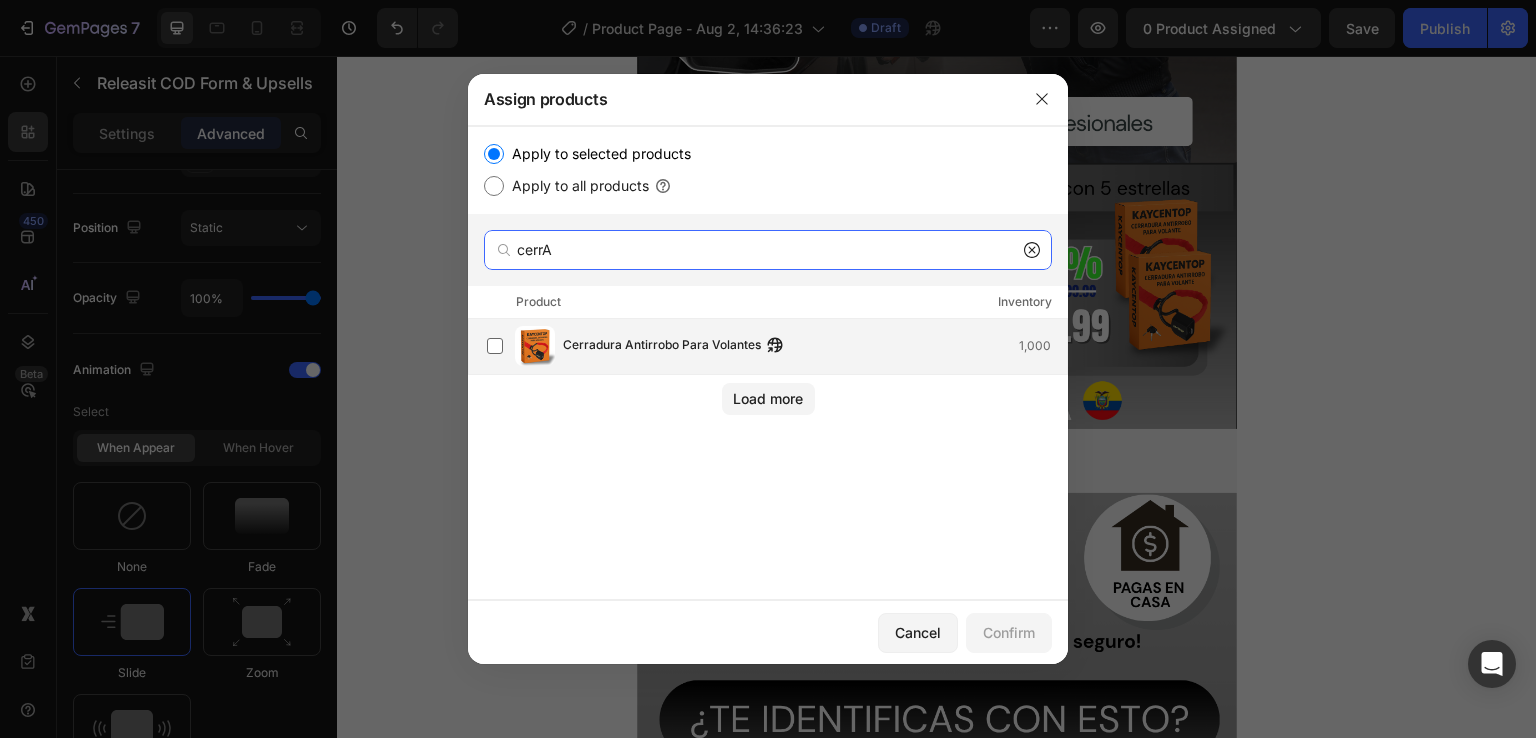type on "cerrA" 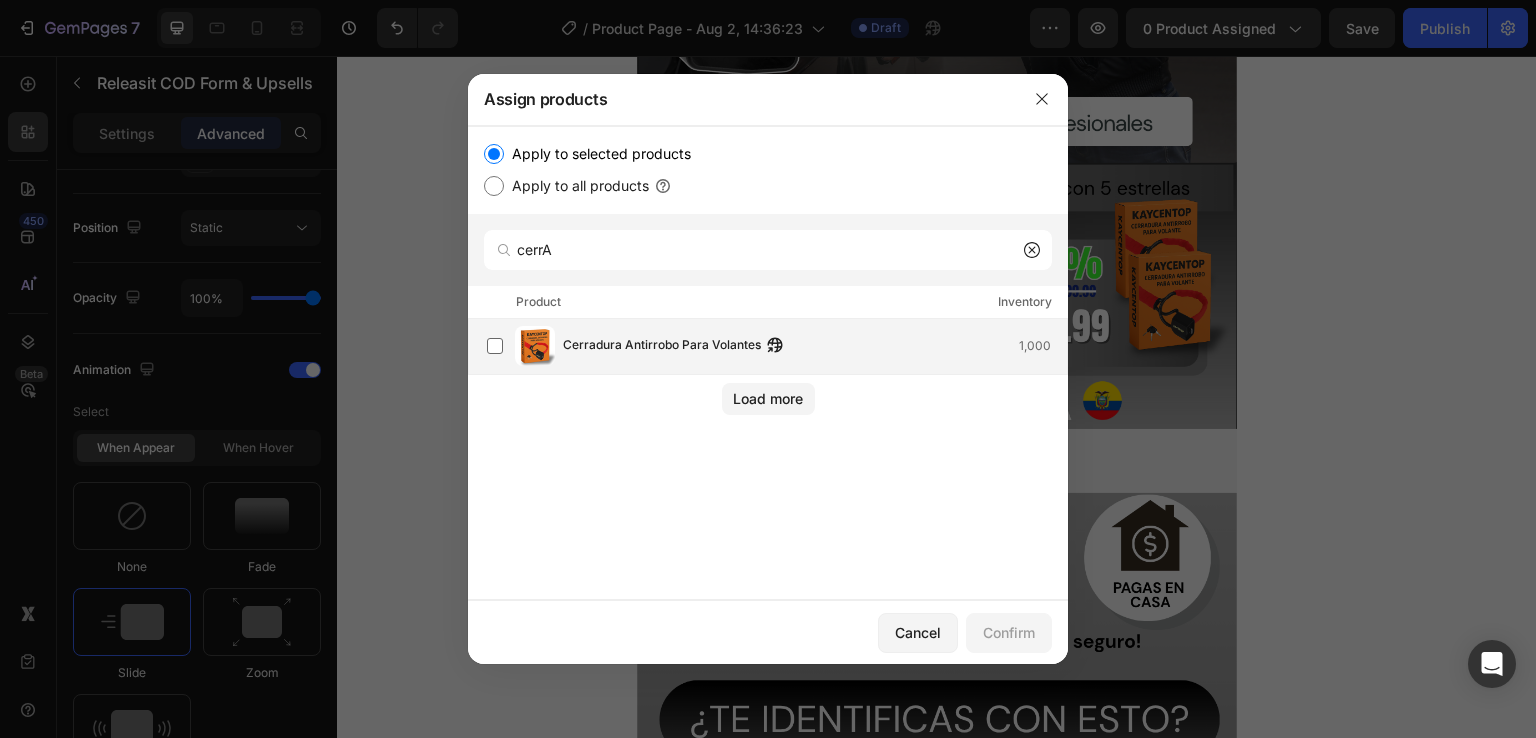 click on "Cerradura Antirrobo Para Volantes" at bounding box center [662, 346] 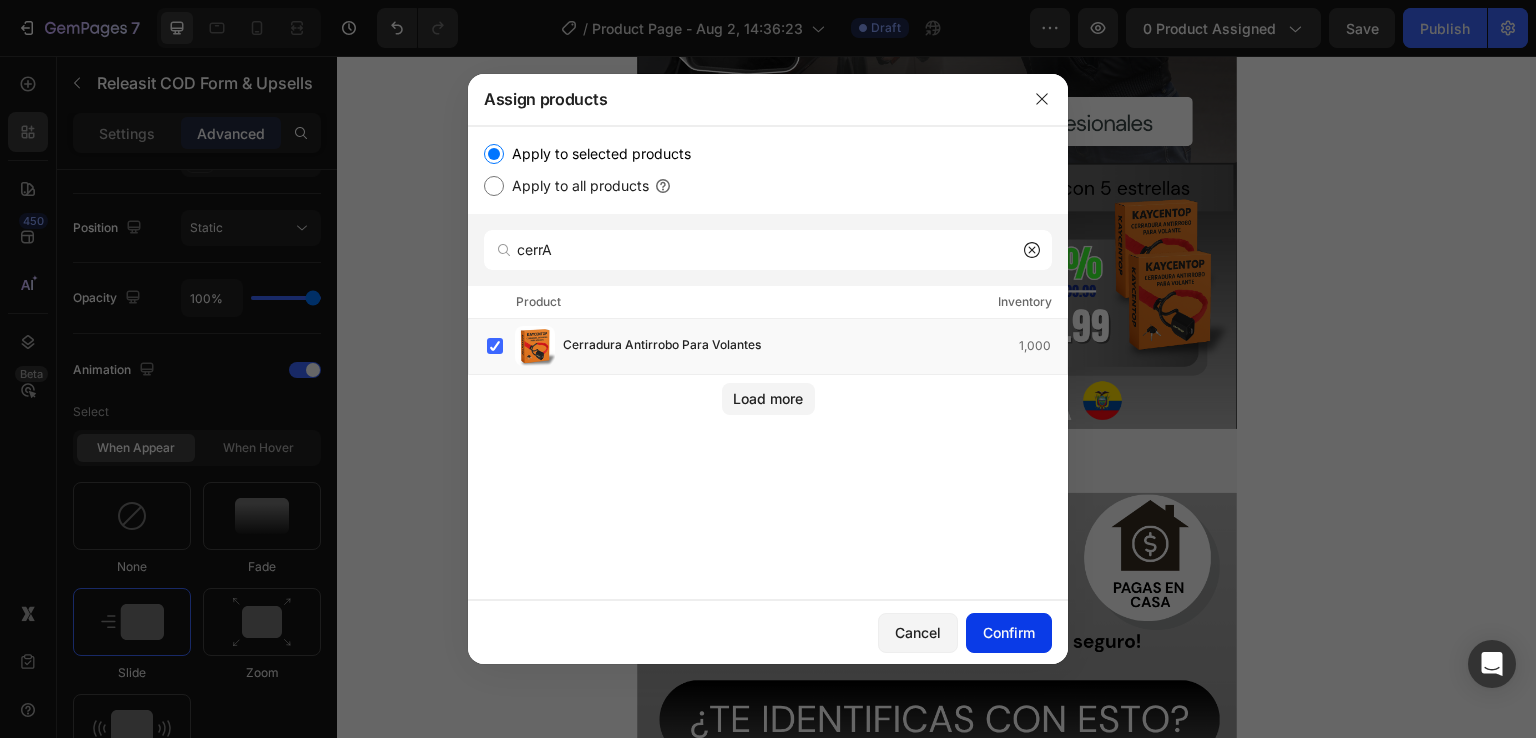 click on "Confirm" at bounding box center [1009, 632] 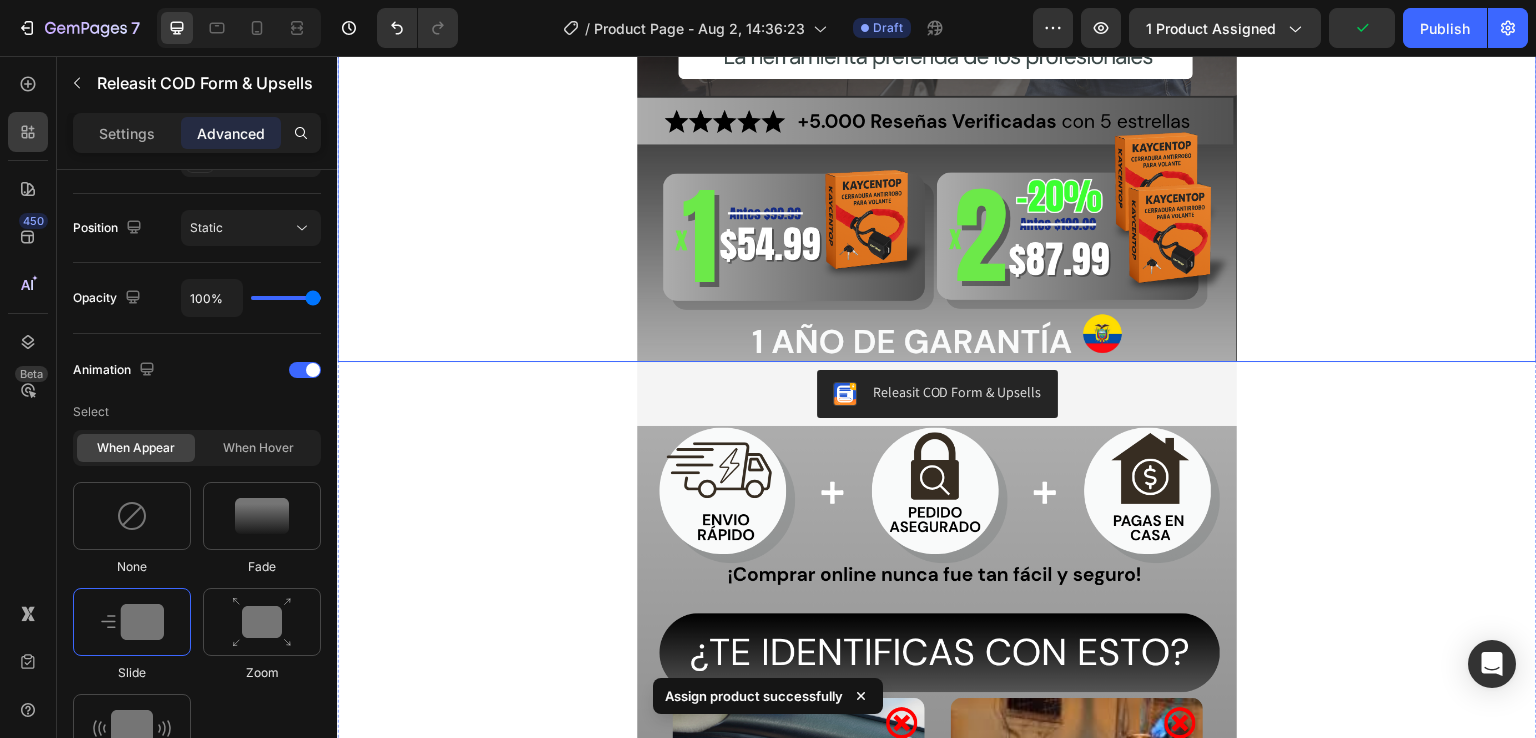 scroll, scrollTop: 1115, scrollLeft: 0, axis: vertical 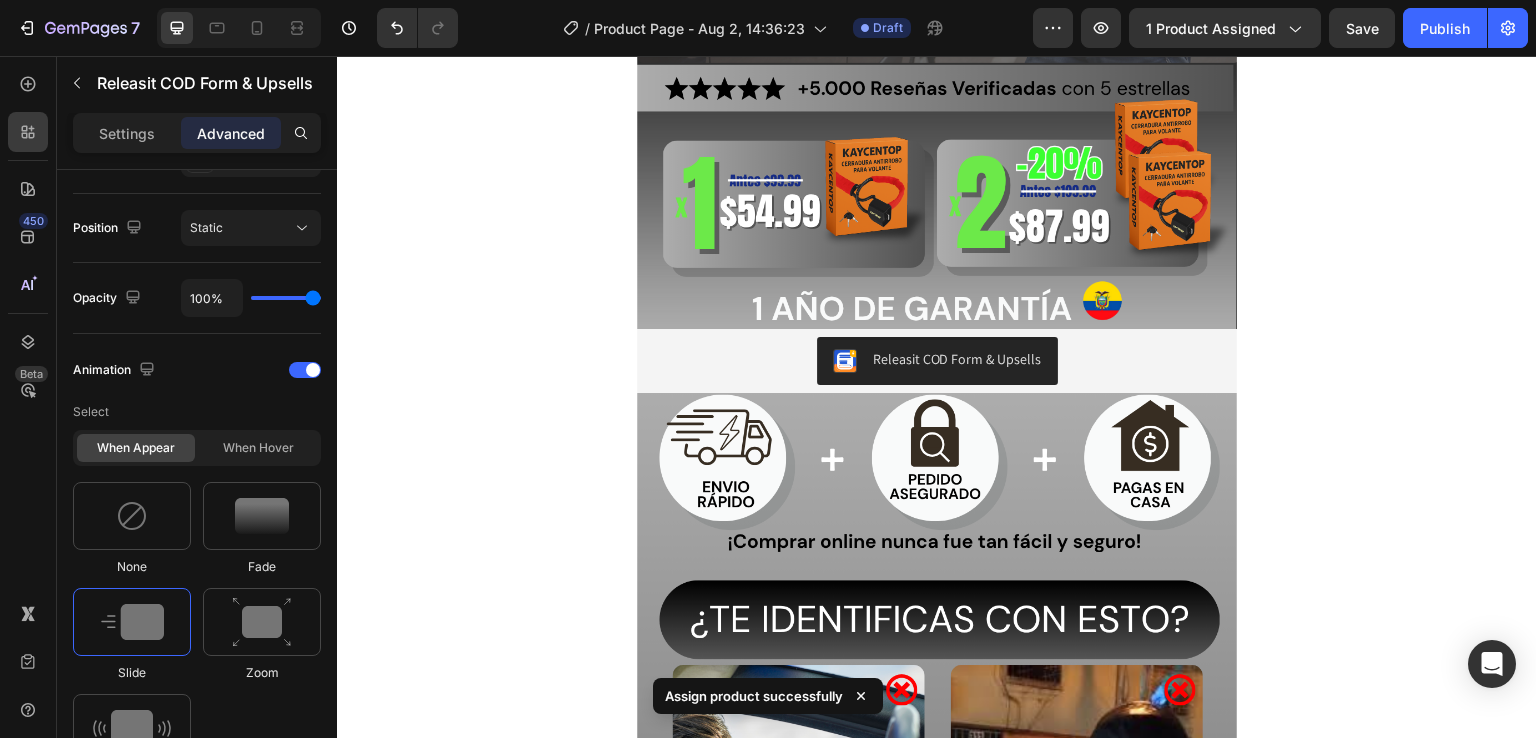 click on "Settings Advanced" at bounding box center (197, 133) 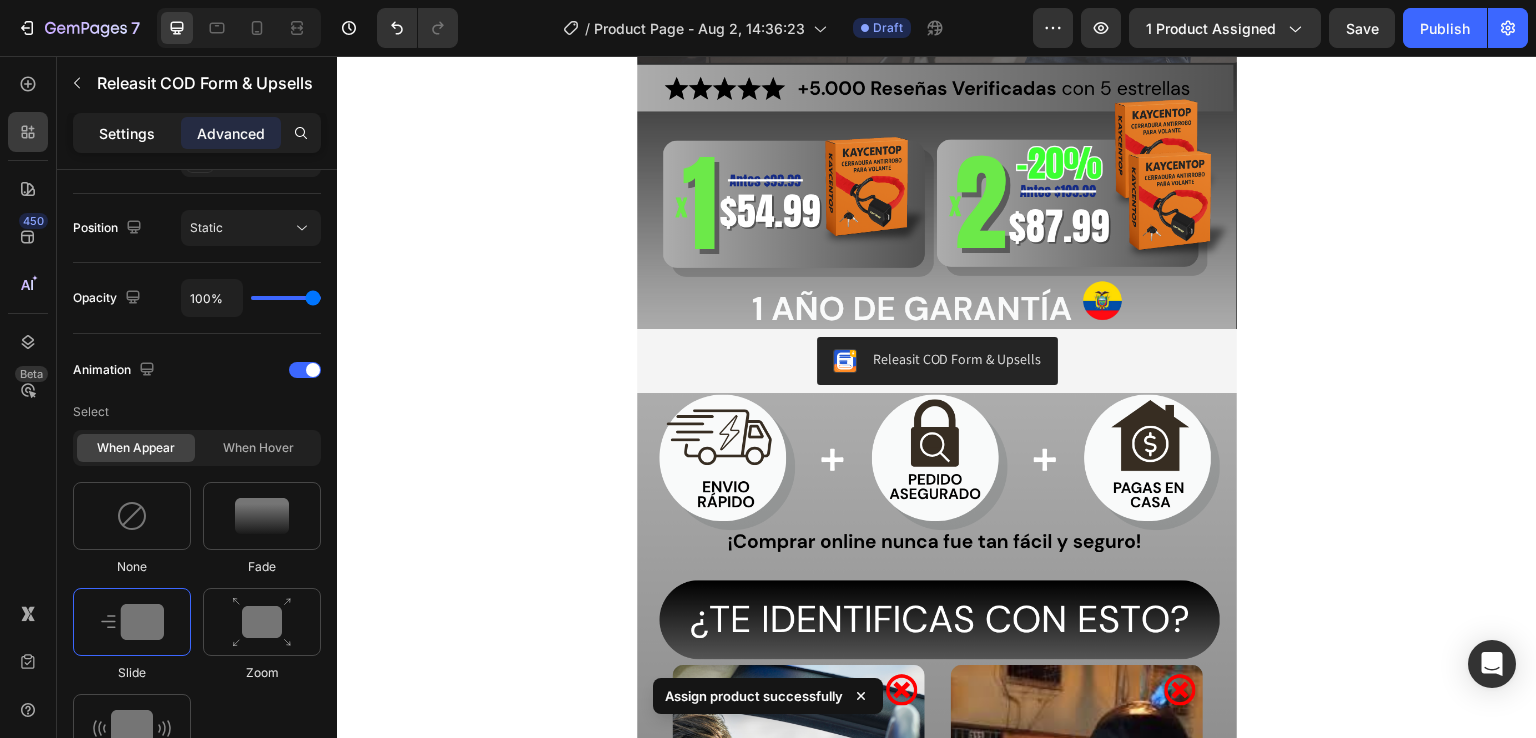 click on "Settings" at bounding box center [127, 133] 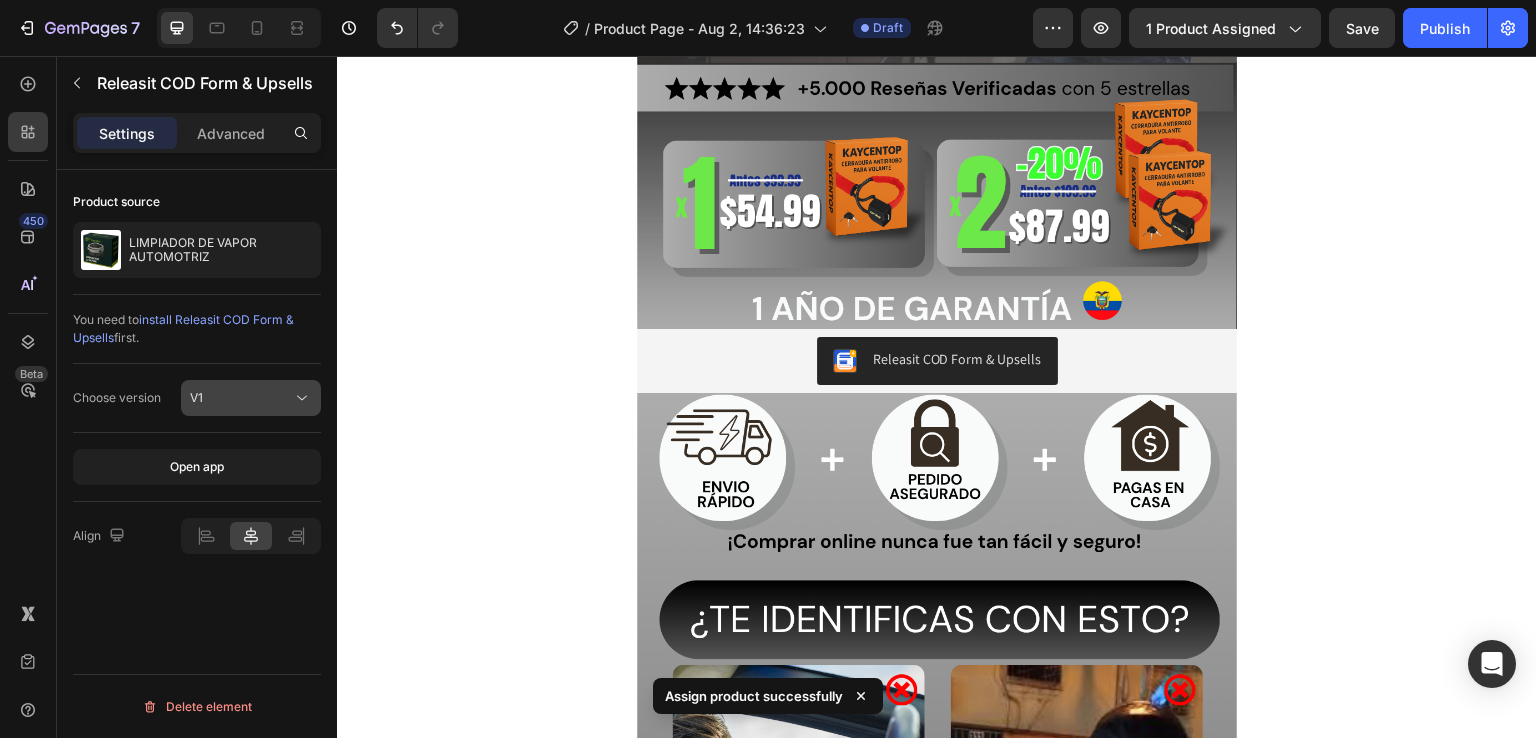 scroll, scrollTop: 0, scrollLeft: 0, axis: both 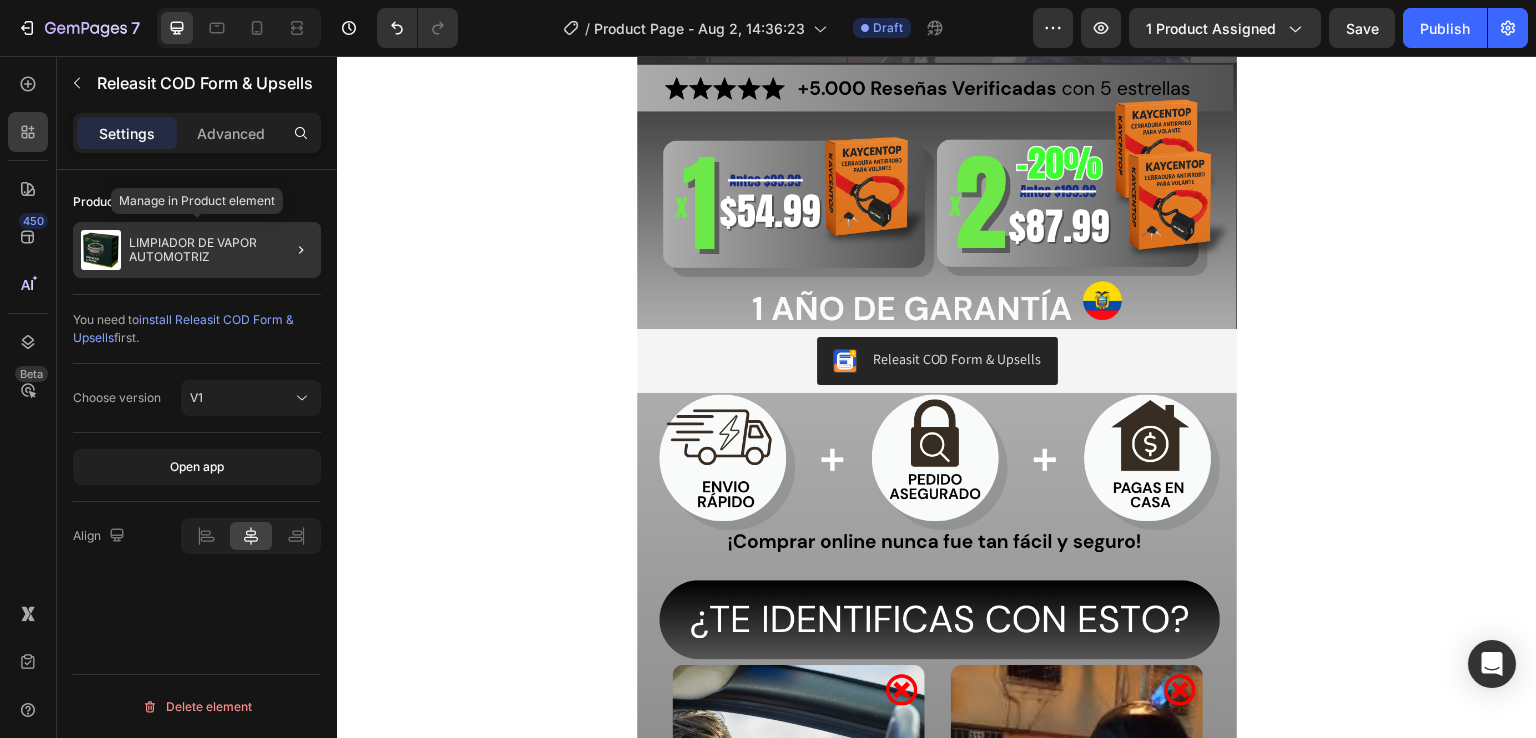 click on "LIMPIADOR DE VAPOR AUTOMOTRIZ" at bounding box center (221, 250) 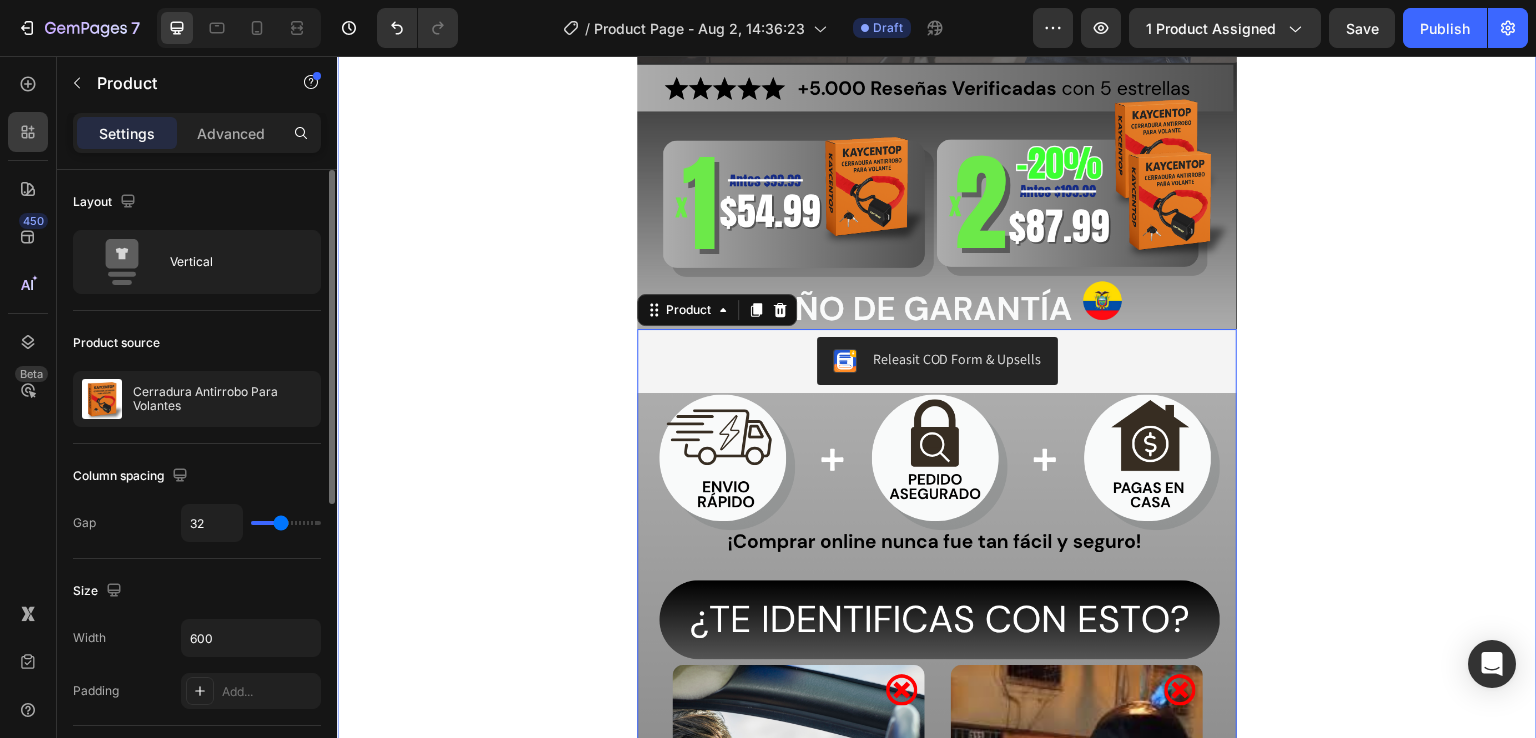 click on "Image Image Releasit COD Form & Upsells Releasit COD Form & Upsells Image Image Image Releasit COD Form & Upsells Releasit COD Form & Upsells Image Image Image Image Drop element here Product 0" at bounding box center (937, 3498) 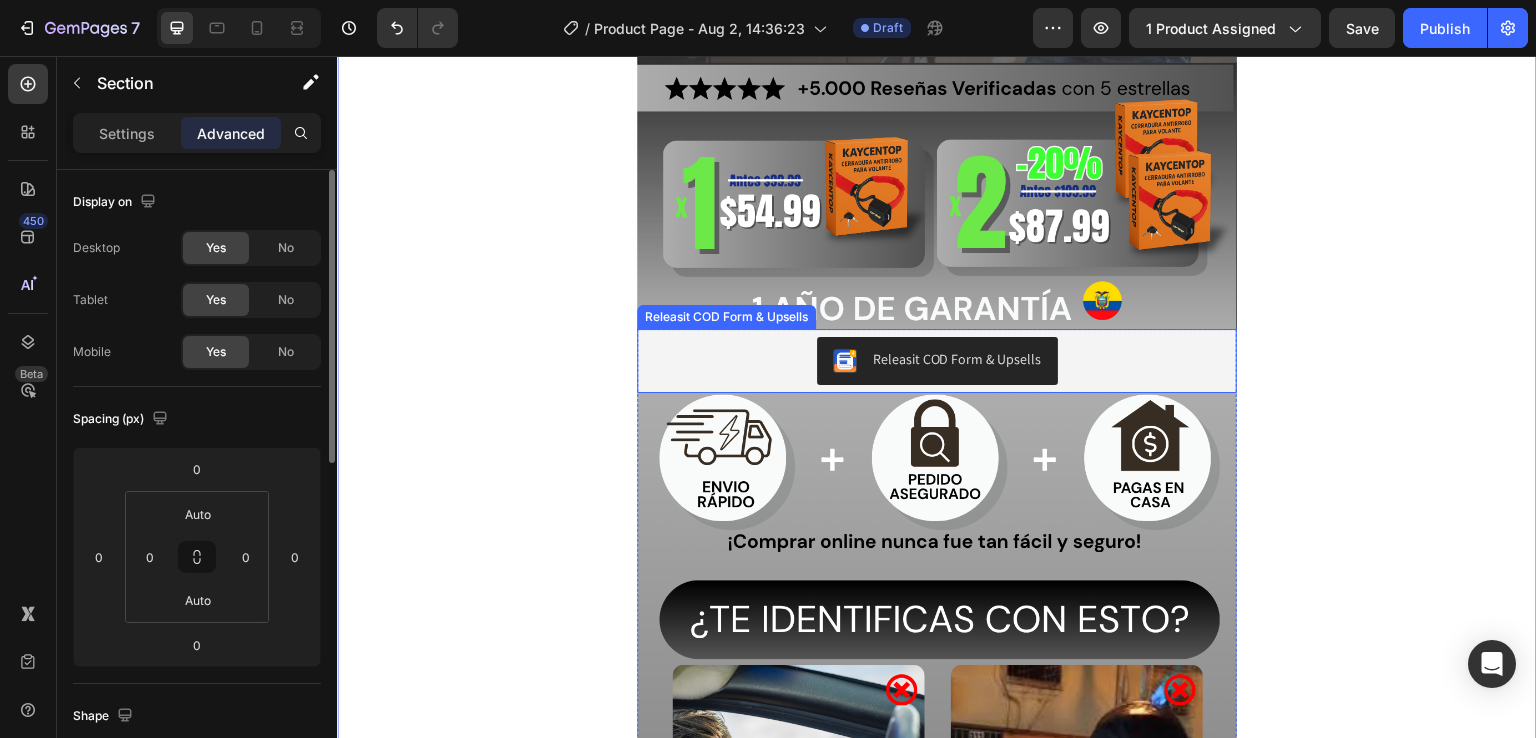 click on "Releasit COD Form & Upsells" at bounding box center [937, 361] 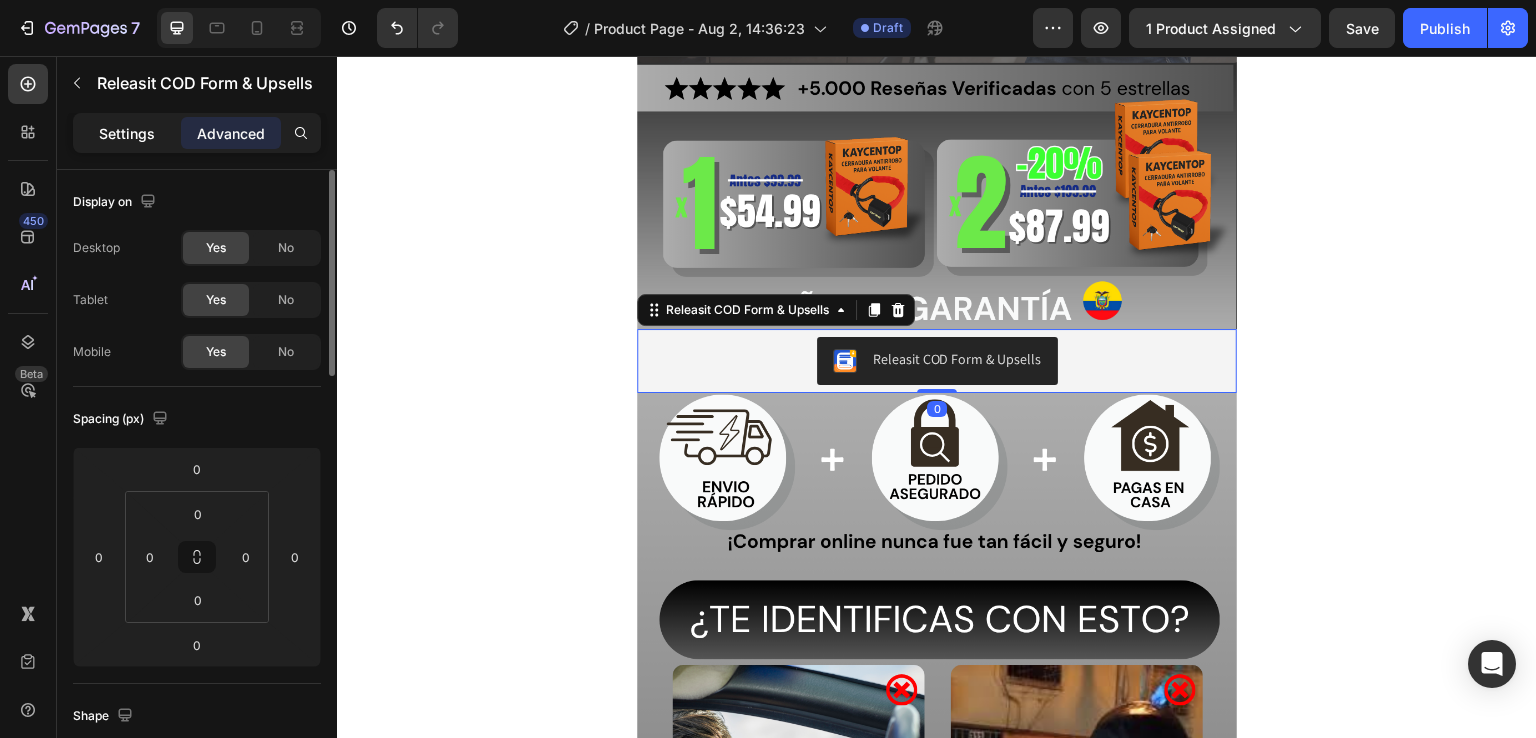 click on "Settings" 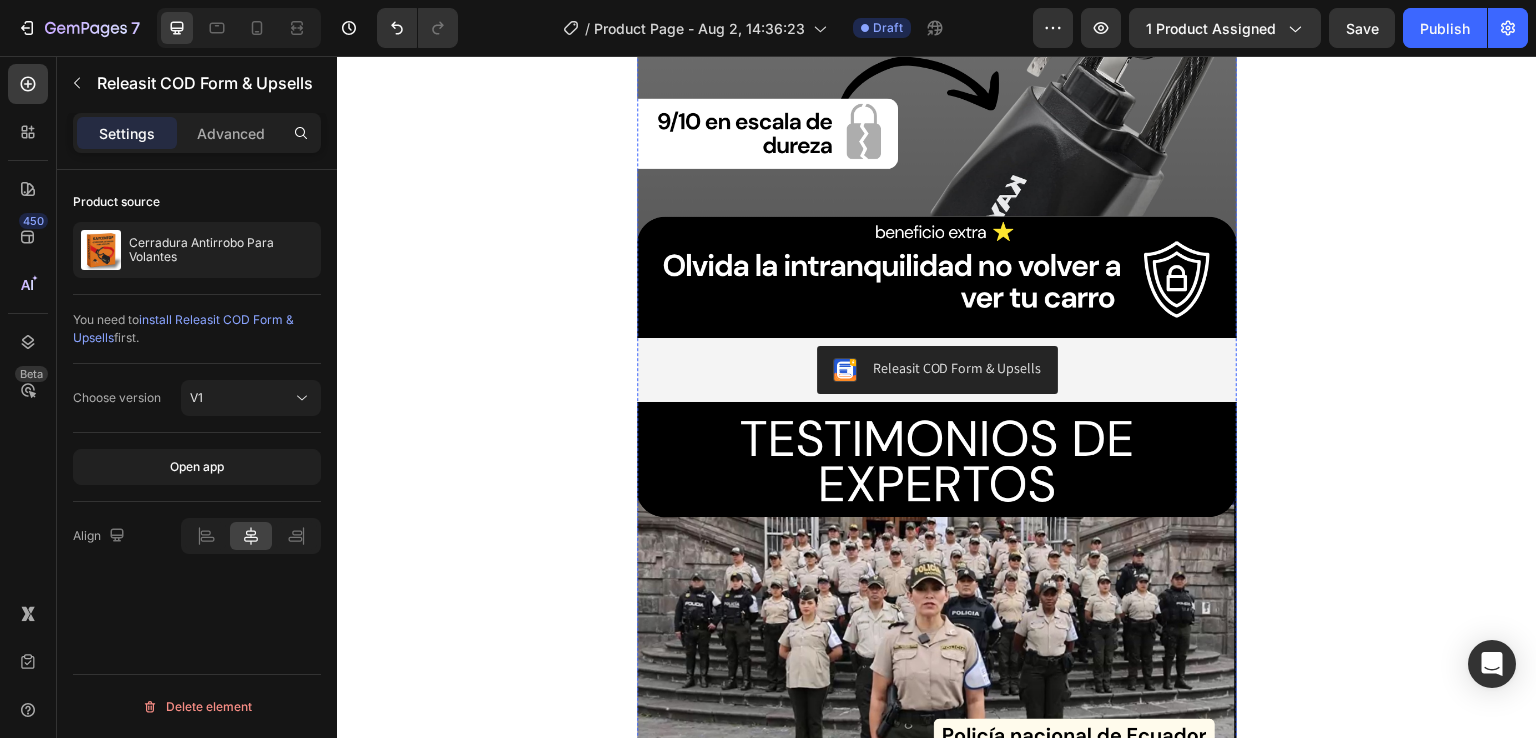 scroll, scrollTop: 4515, scrollLeft: 0, axis: vertical 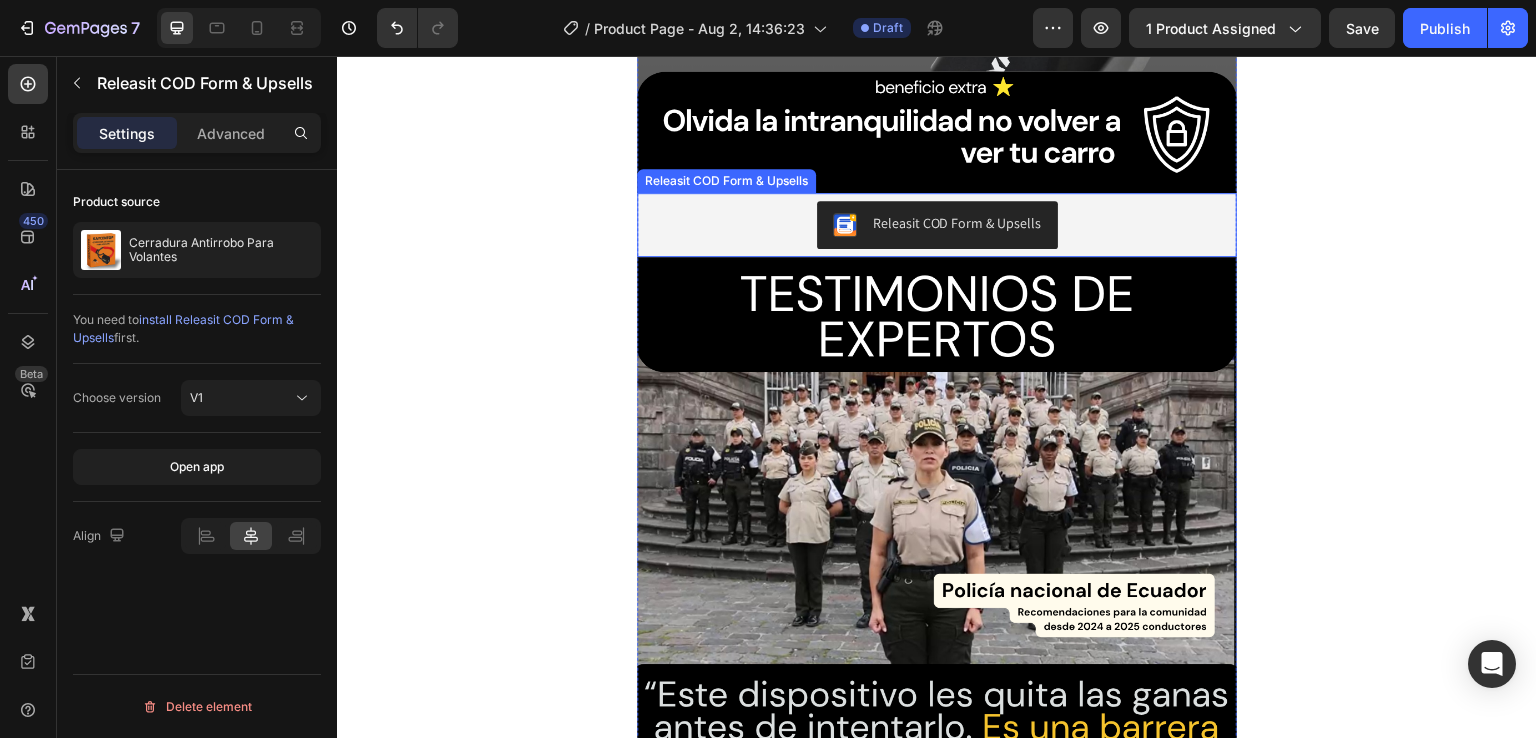 click on "Releasit COD Form & Upsells" at bounding box center [937, 225] 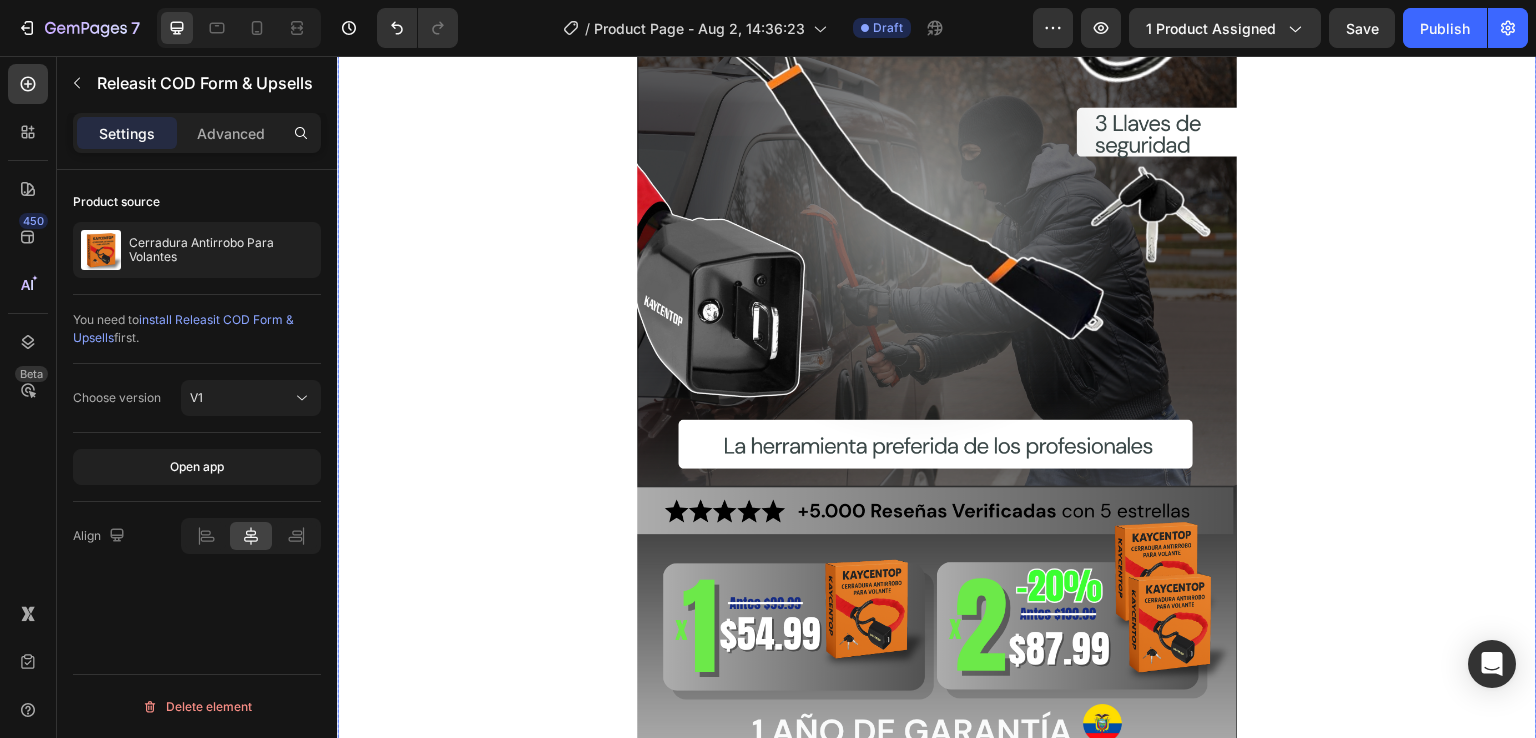 scroll, scrollTop: 1015, scrollLeft: 0, axis: vertical 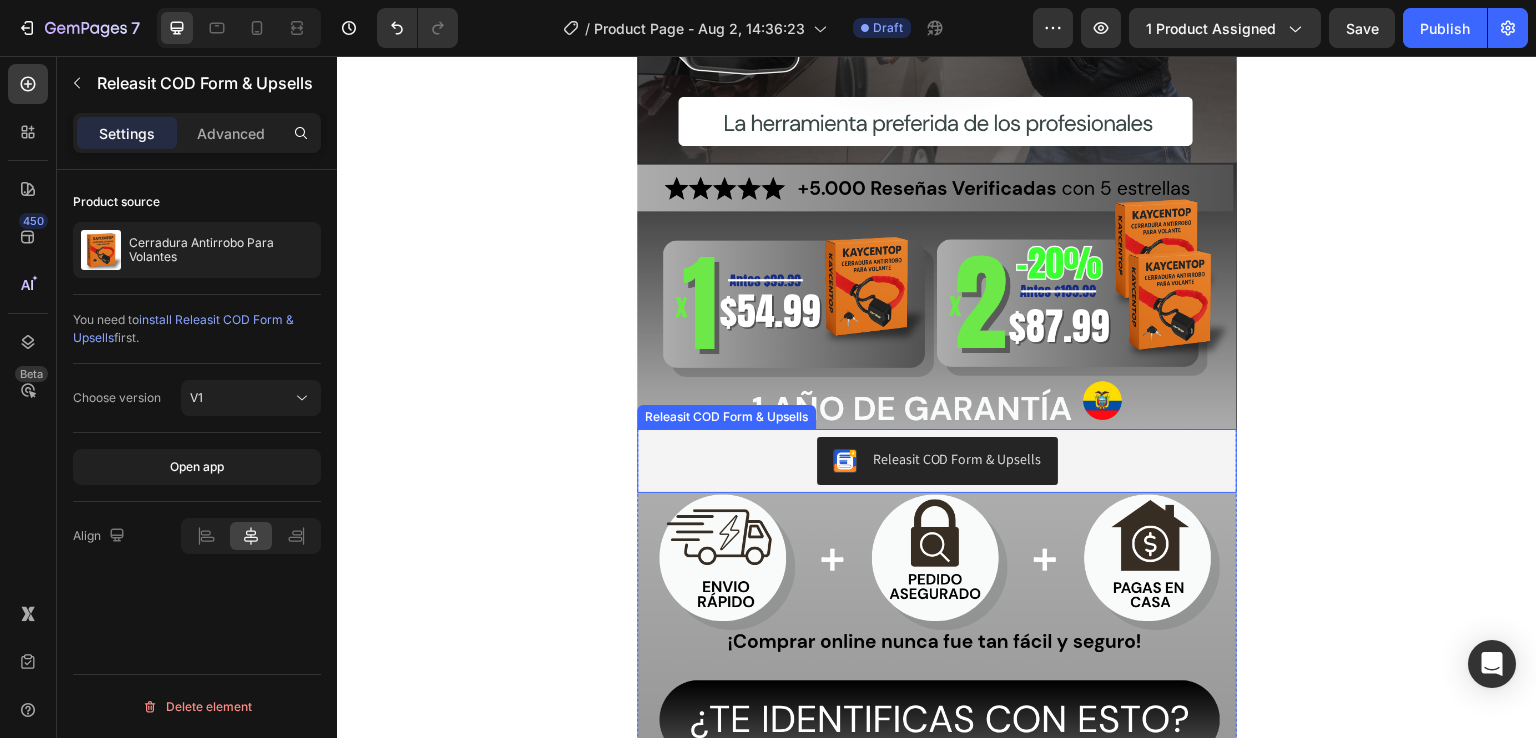 click on "Releasit COD Form & Upsells" at bounding box center [937, 461] 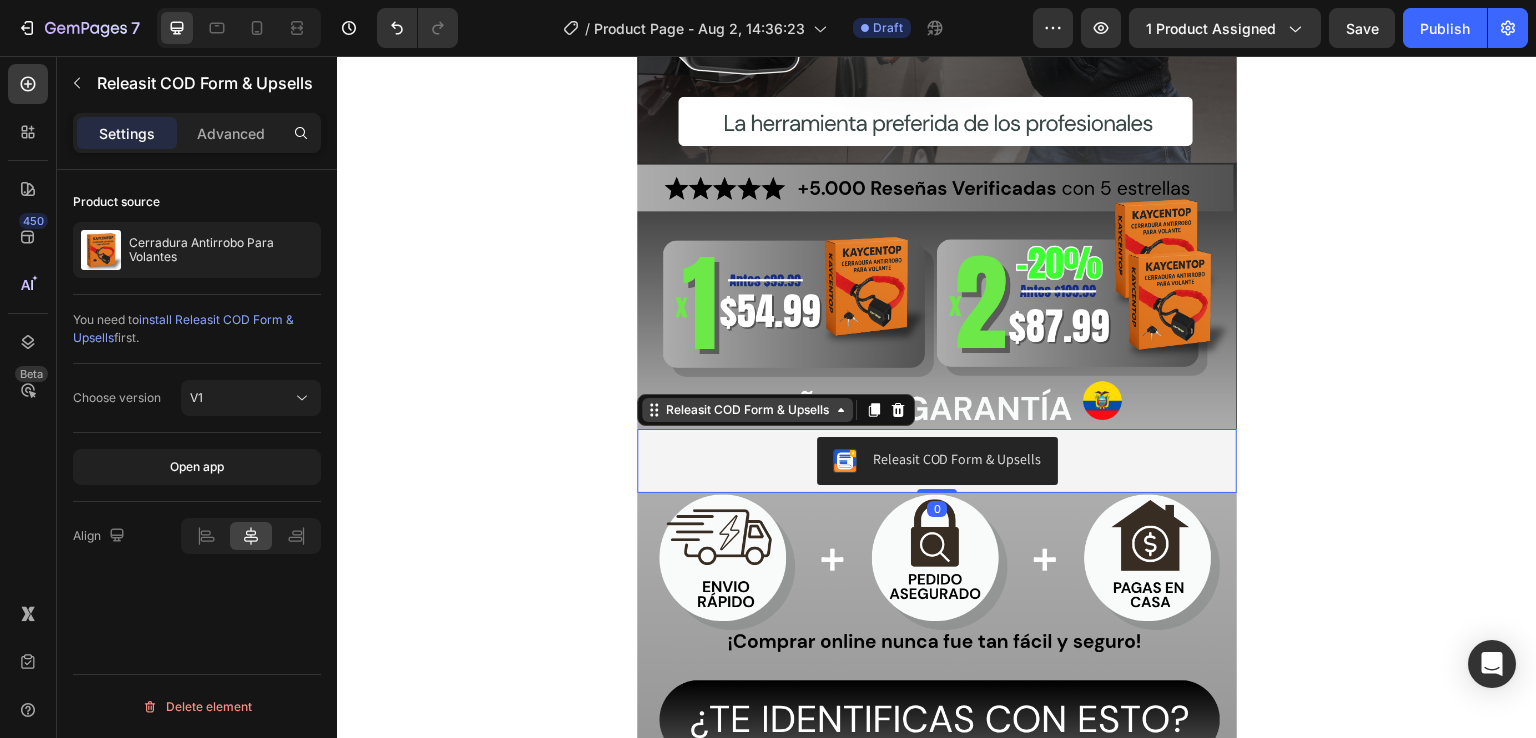 click on "Releasit COD Form & Upsells" at bounding box center [747, 410] 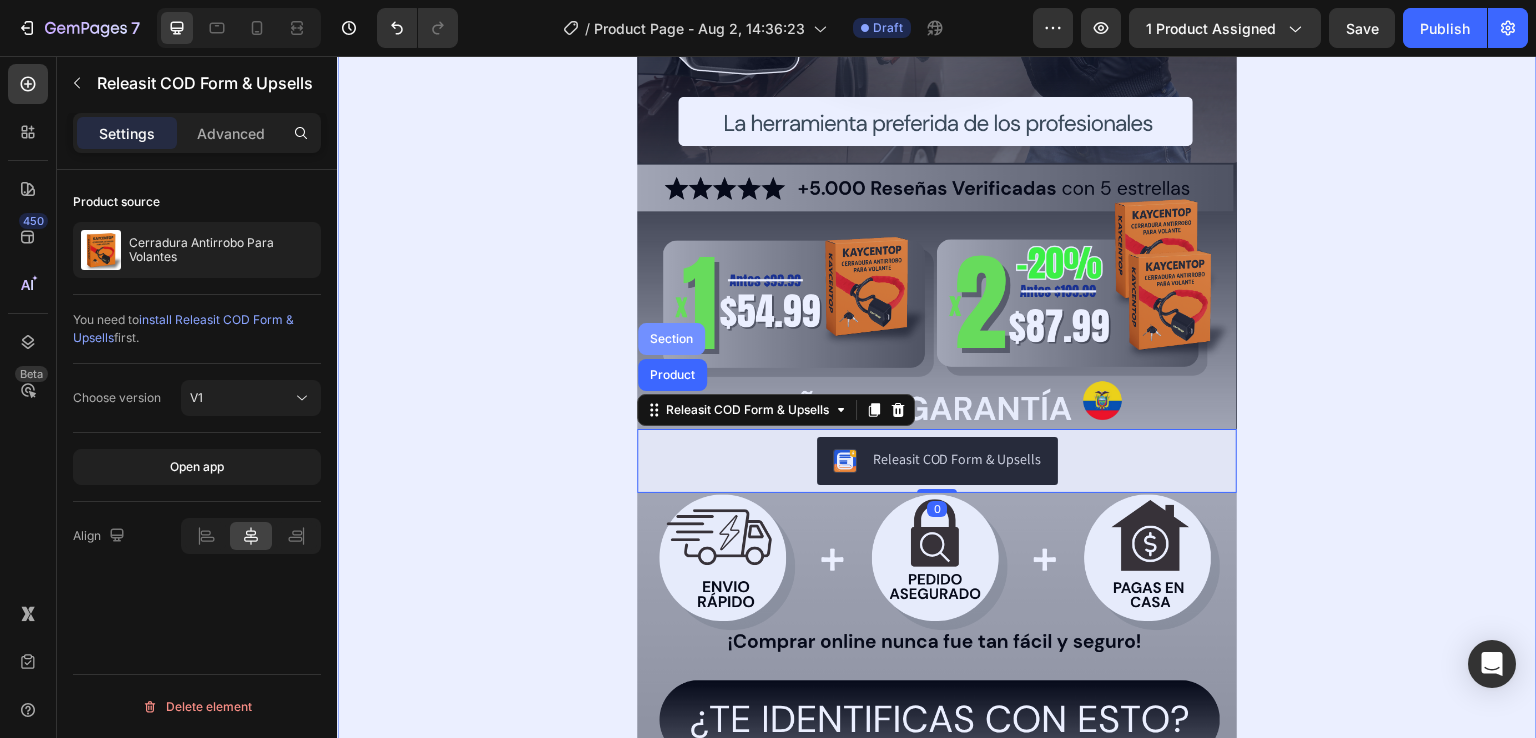 click on "Section" at bounding box center [671, 339] 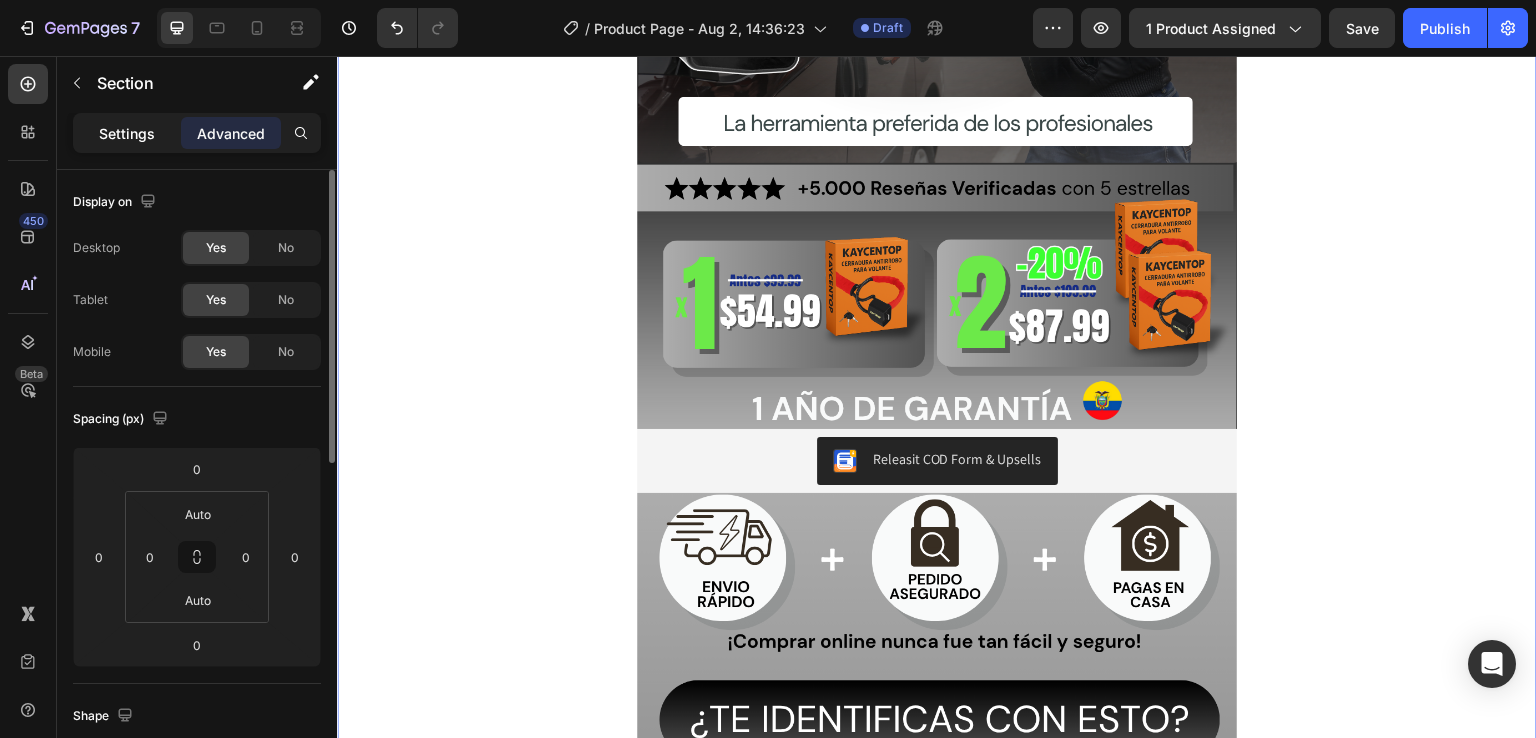 click on "Settings" at bounding box center (127, 133) 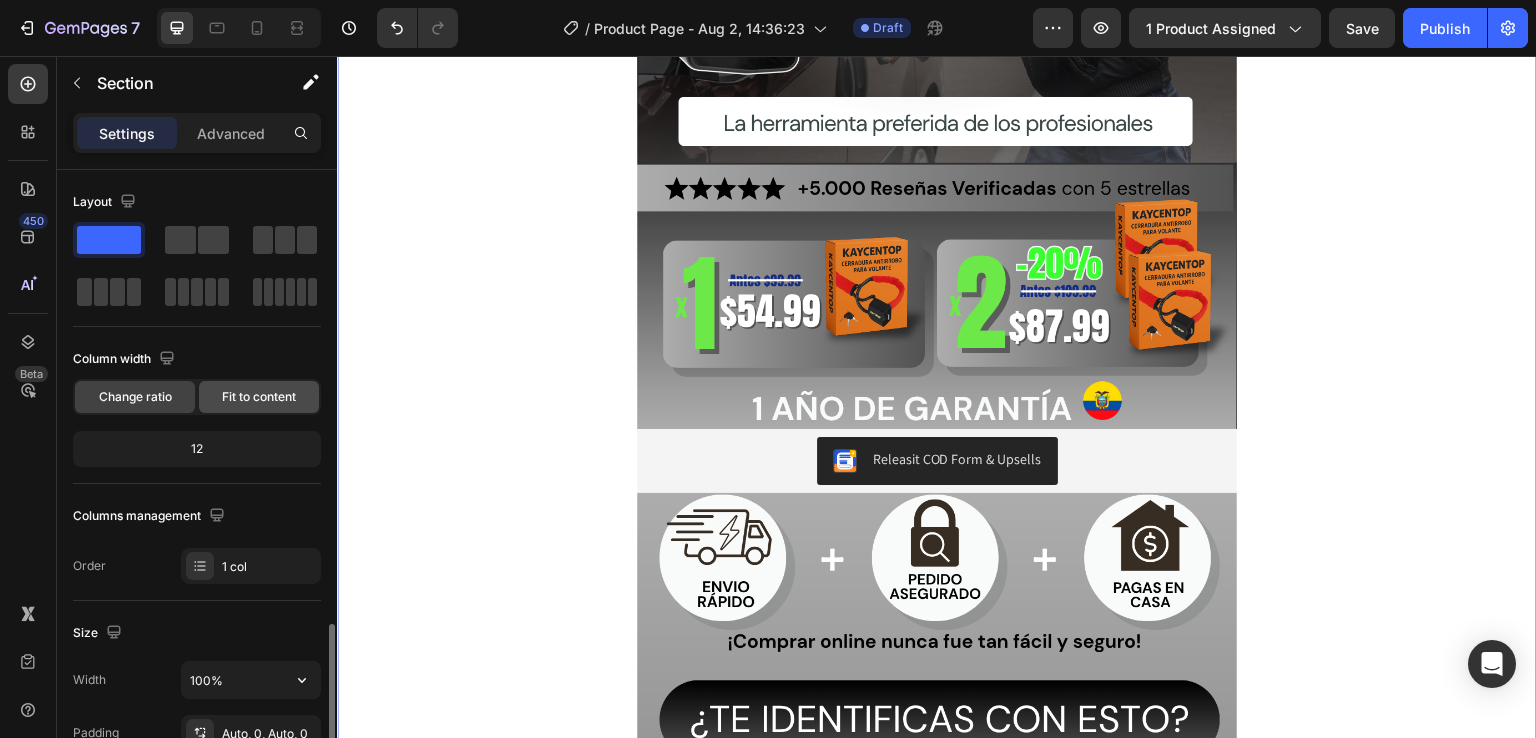 scroll, scrollTop: 400, scrollLeft: 0, axis: vertical 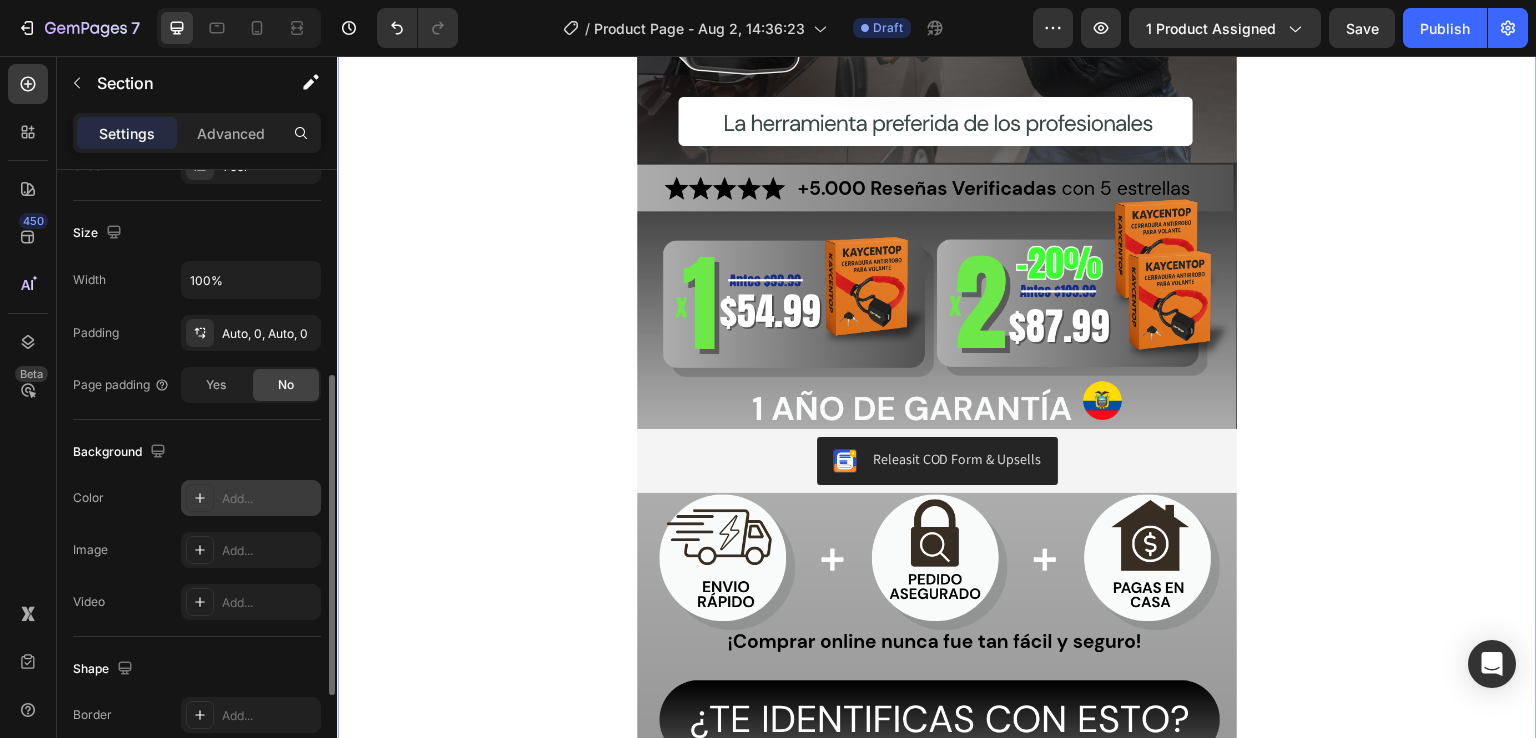 click 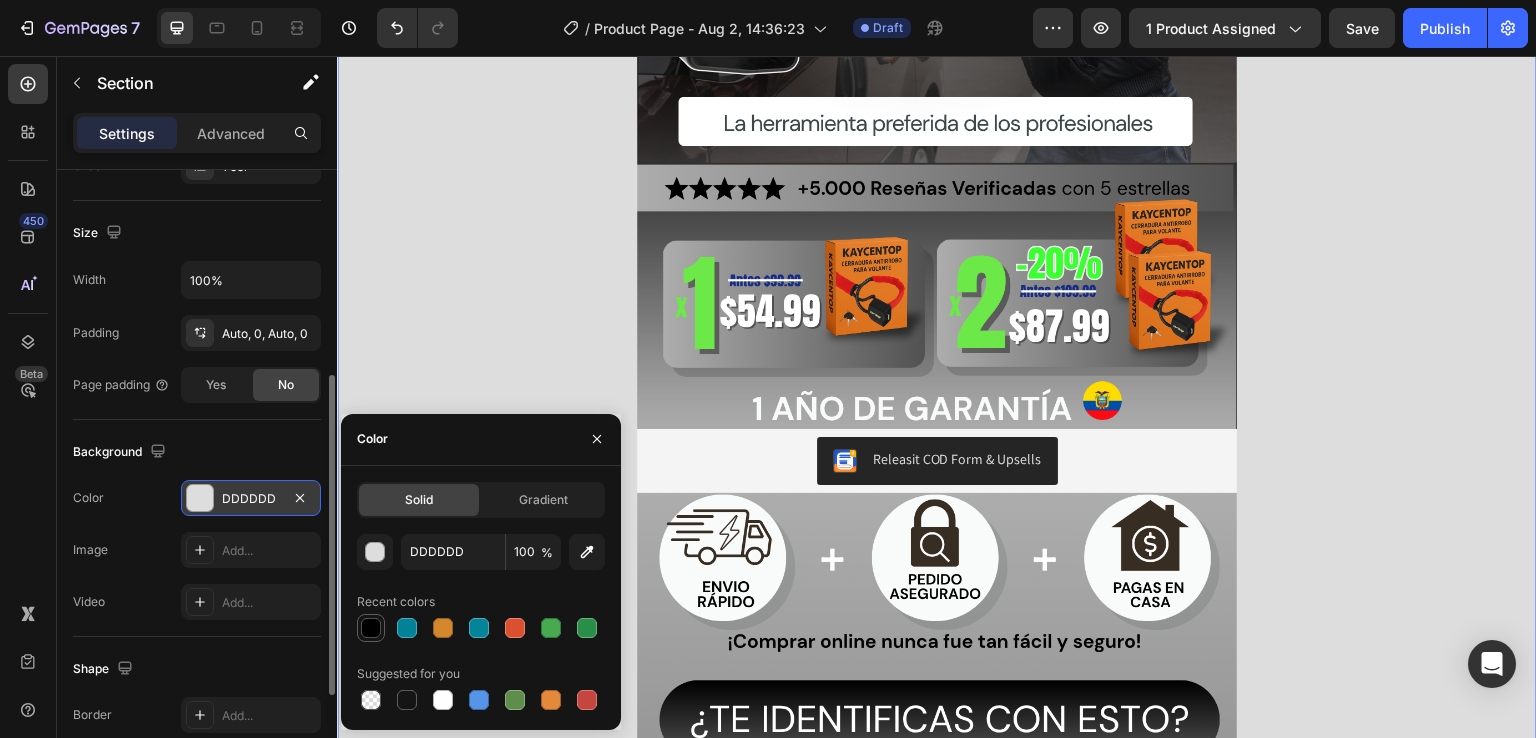 click at bounding box center (371, 628) 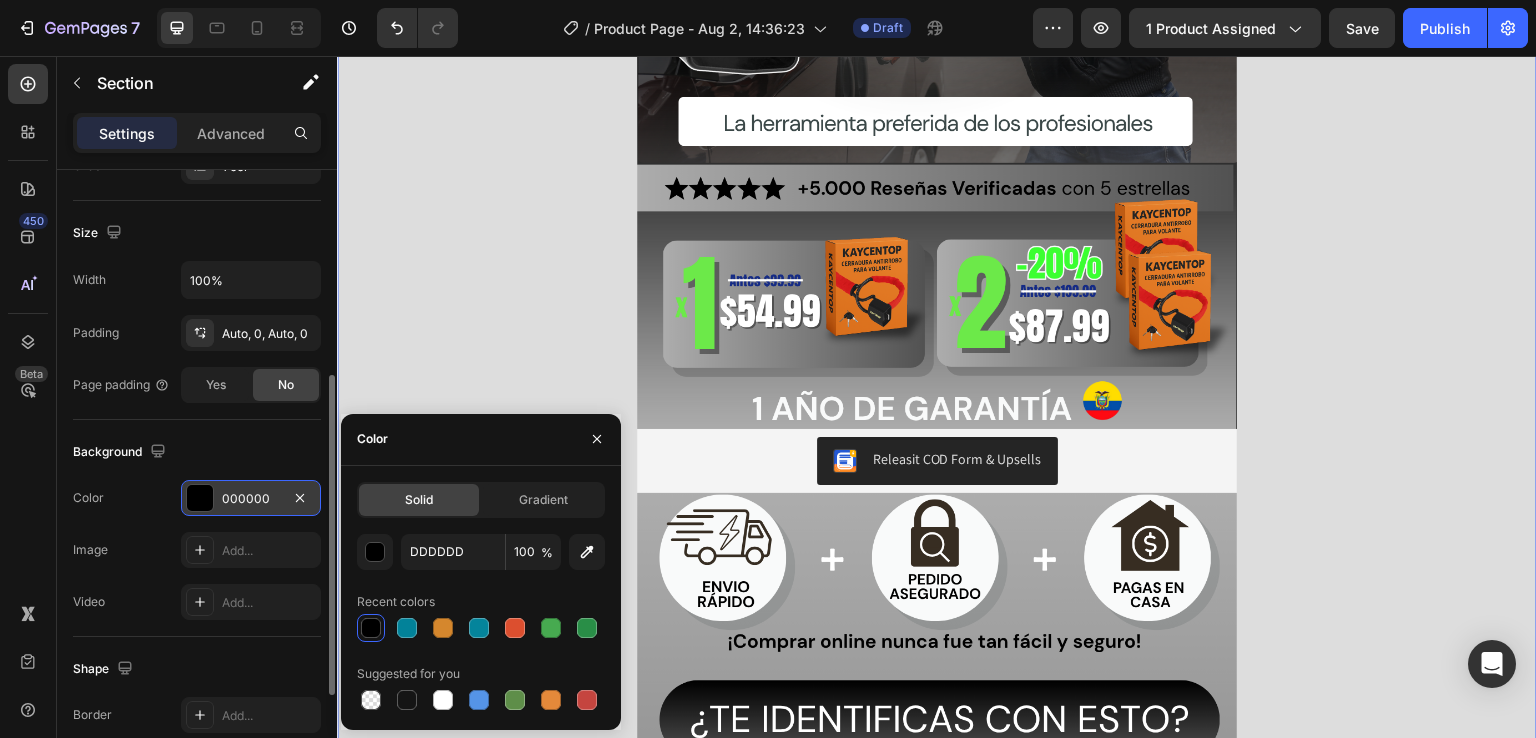 type on "000000" 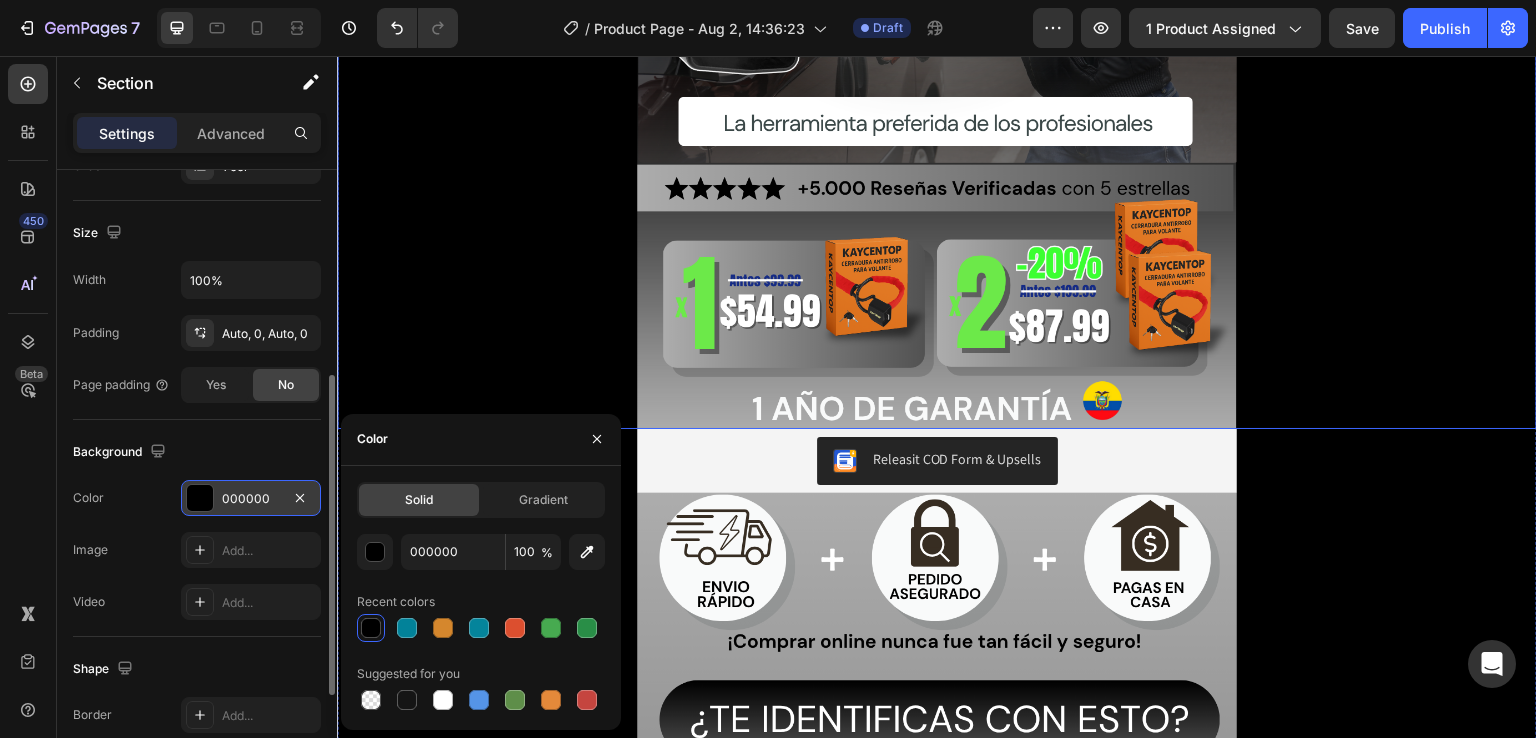 click at bounding box center [937, -105] 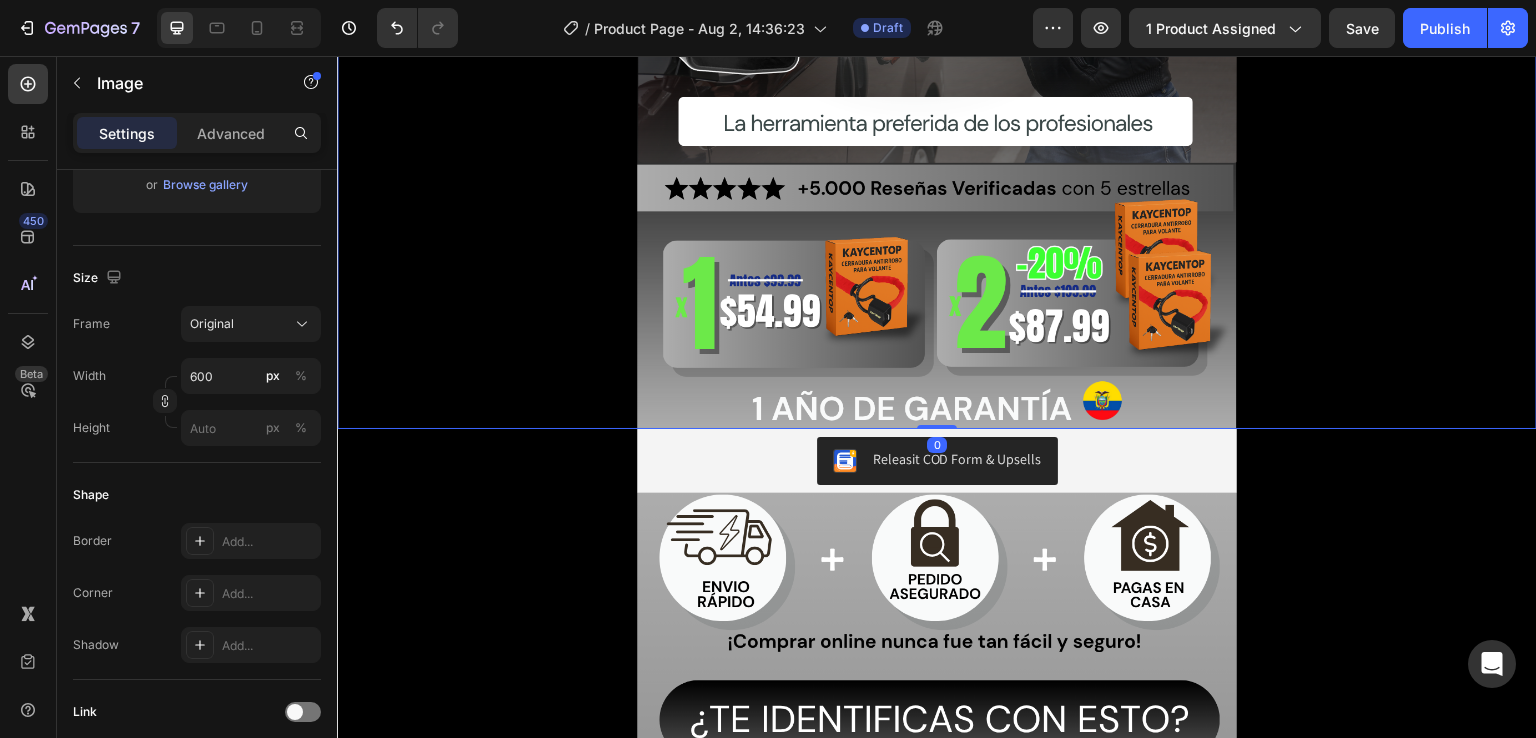 scroll, scrollTop: 0, scrollLeft: 0, axis: both 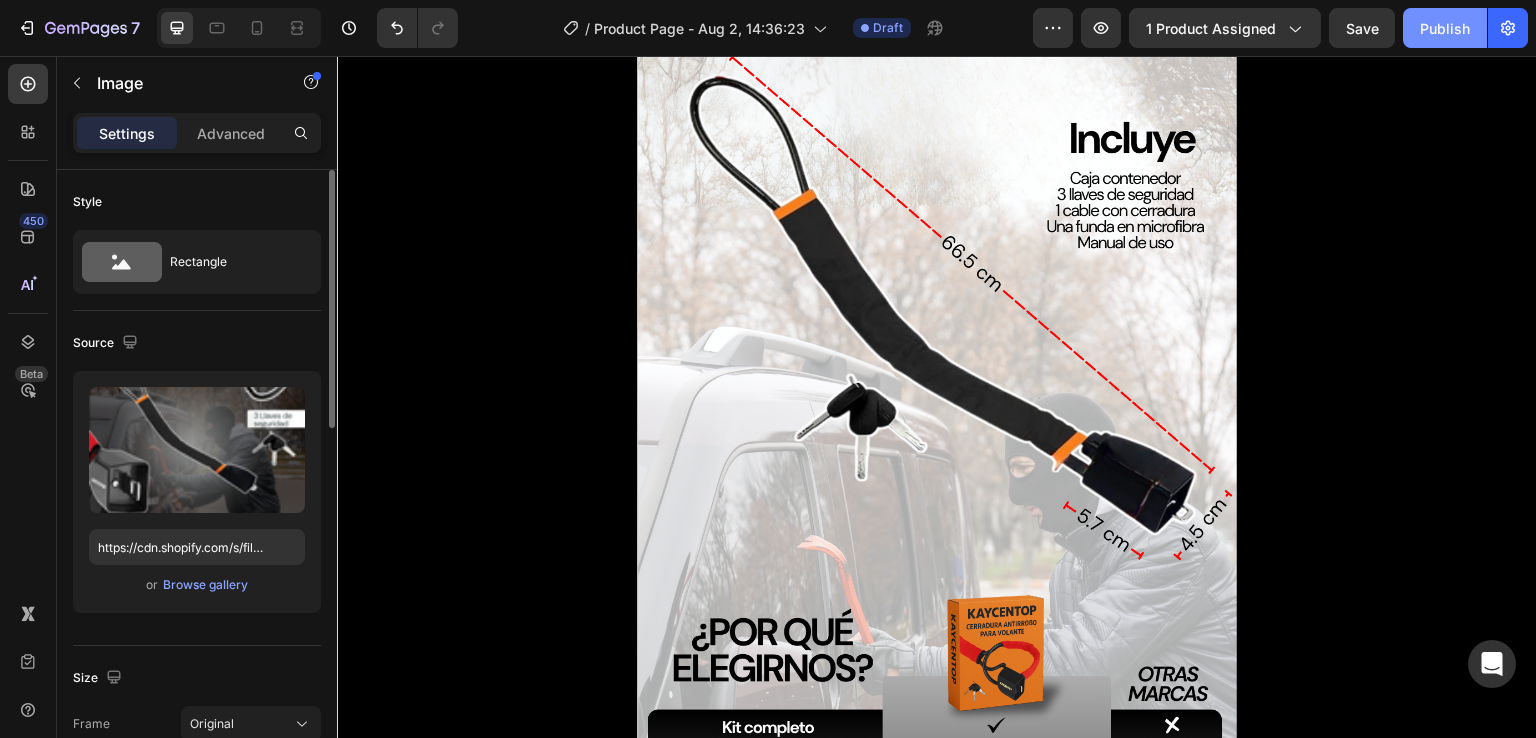 click on "Publish" 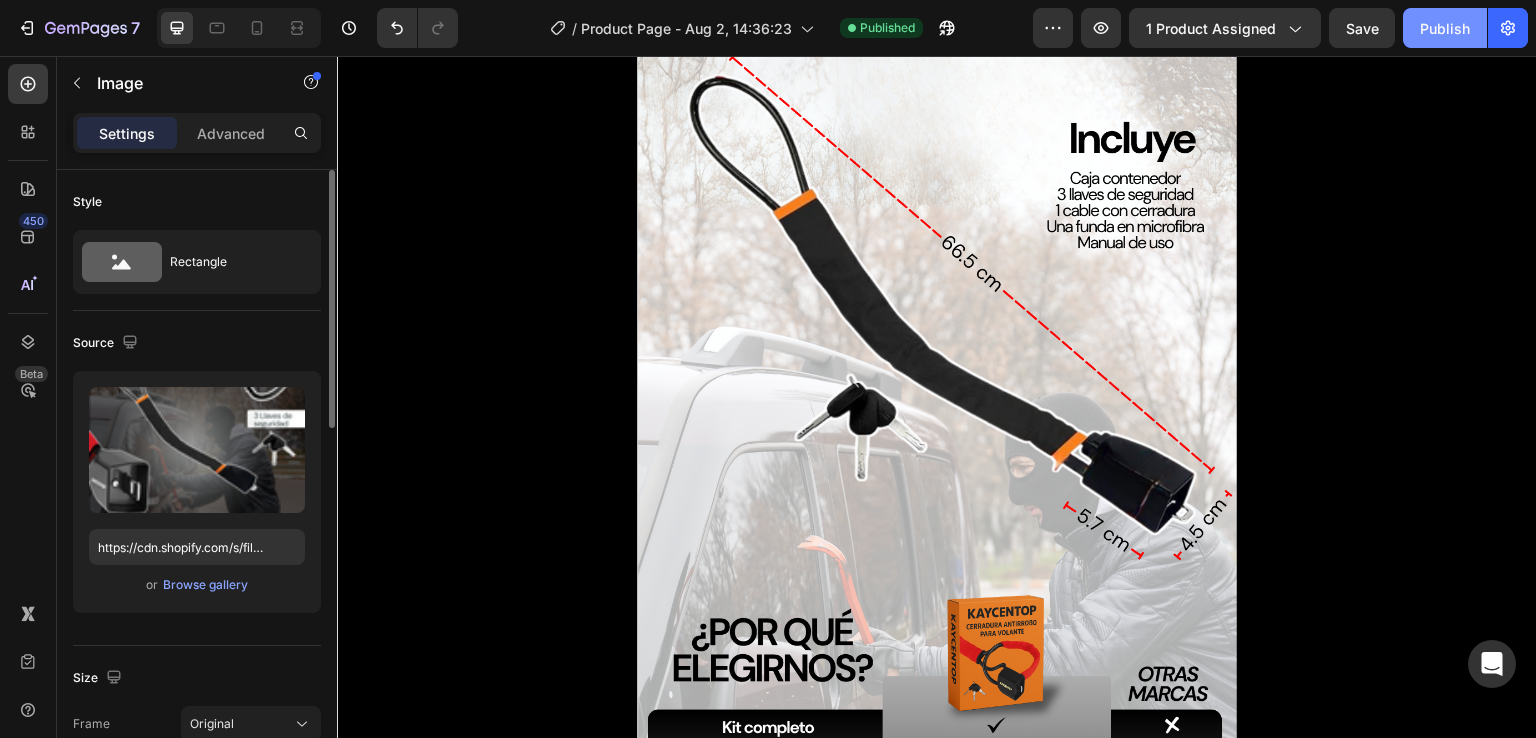 click on "Publish" at bounding box center (1445, 28) 